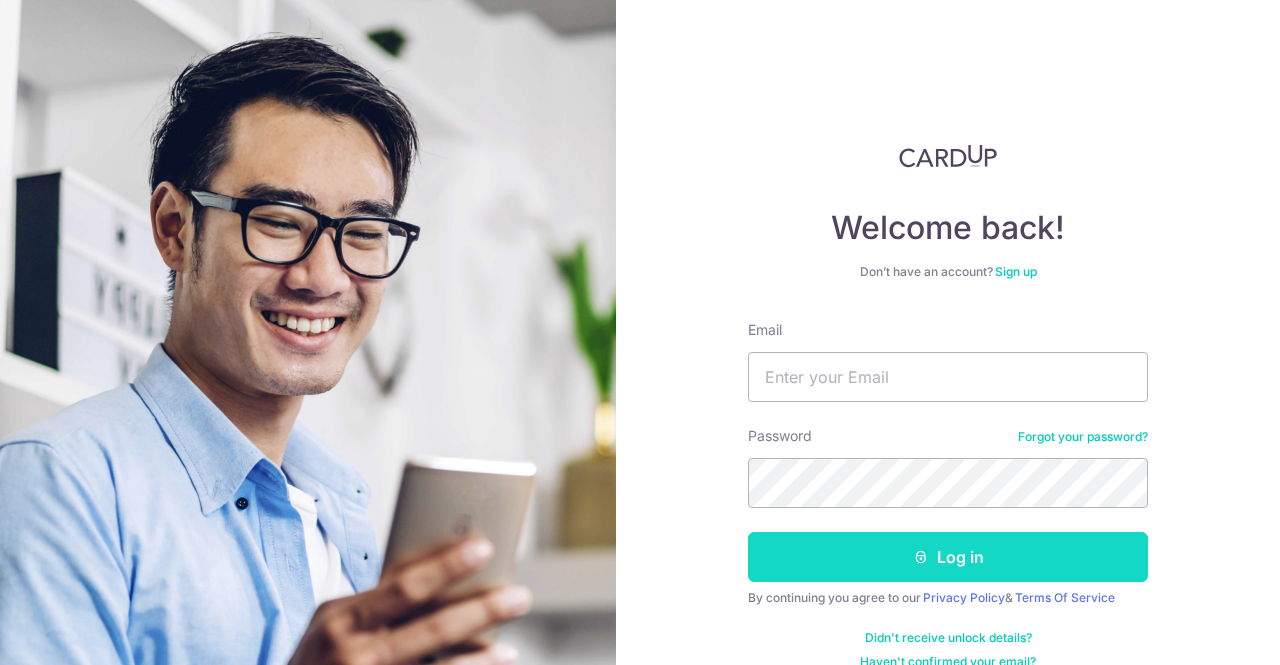 scroll, scrollTop: 0, scrollLeft: 0, axis: both 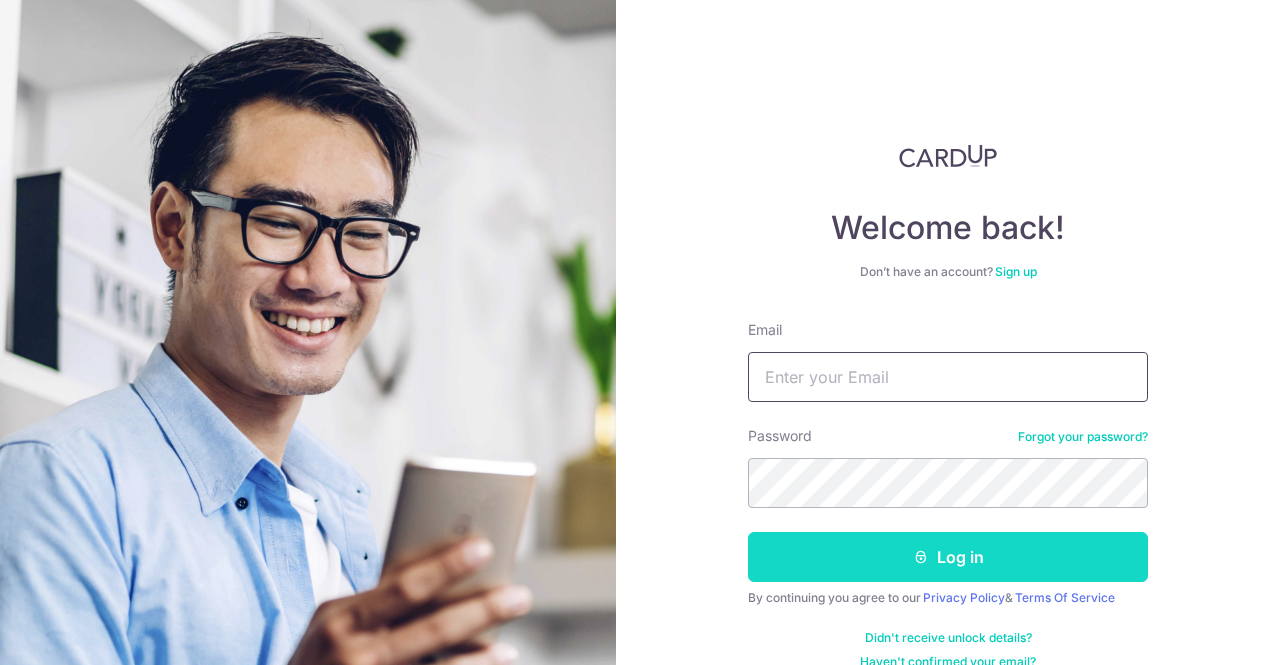 type on "[EMAIL_ADDRESS][DOMAIN_NAME]" 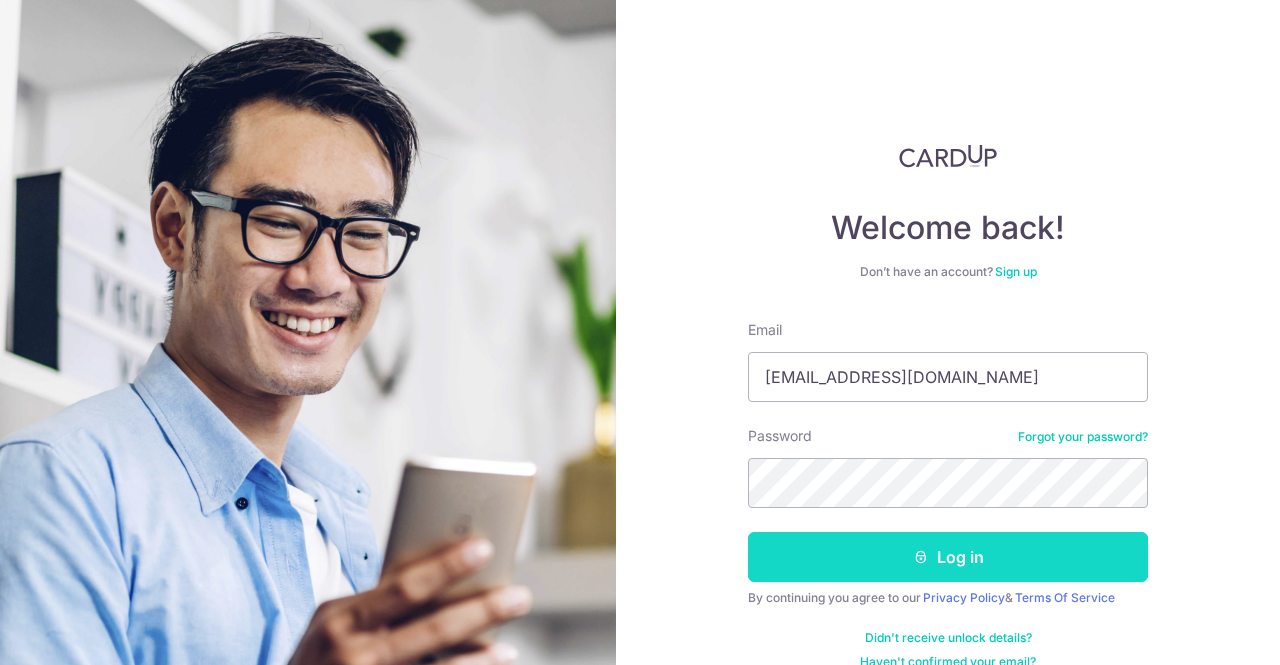 click on "Log in" at bounding box center (948, 557) 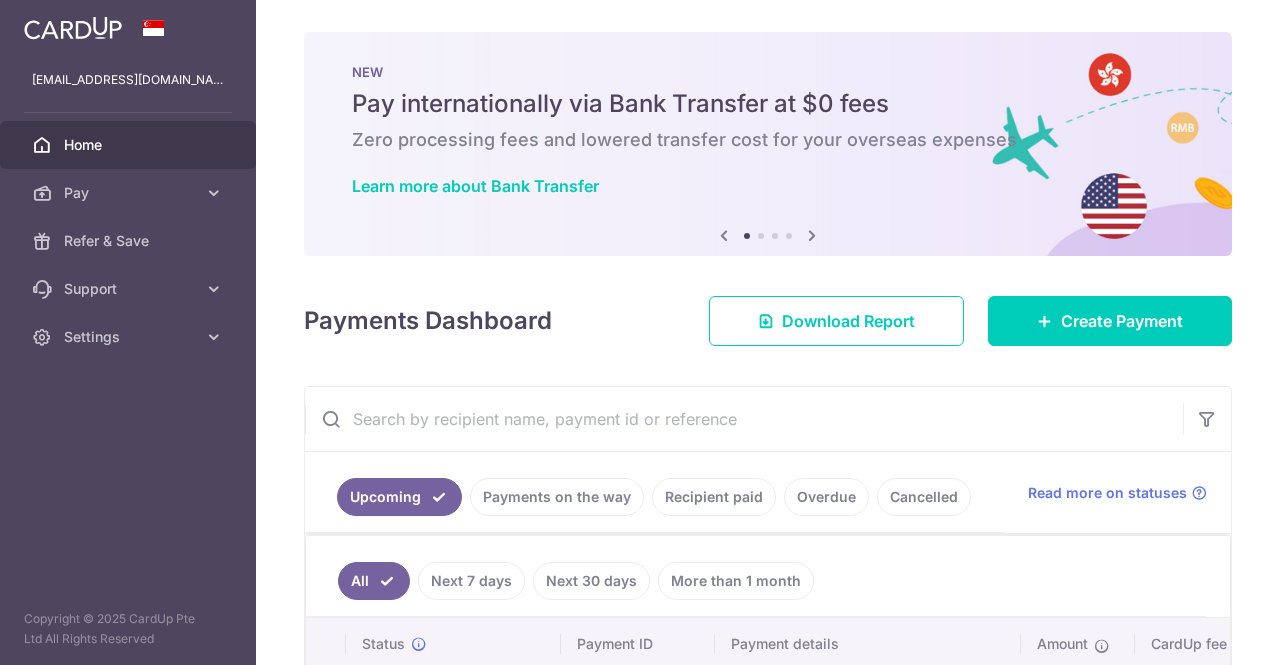 scroll, scrollTop: 0, scrollLeft: 0, axis: both 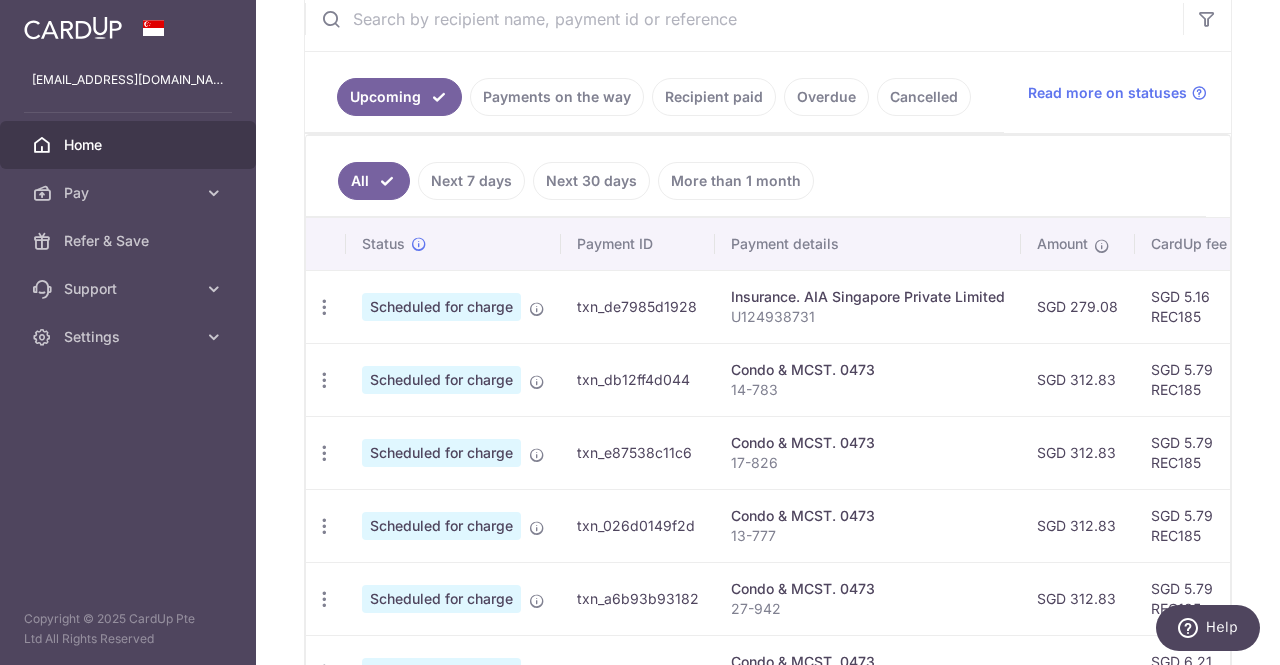 click on "Payments on the way" at bounding box center (557, 97) 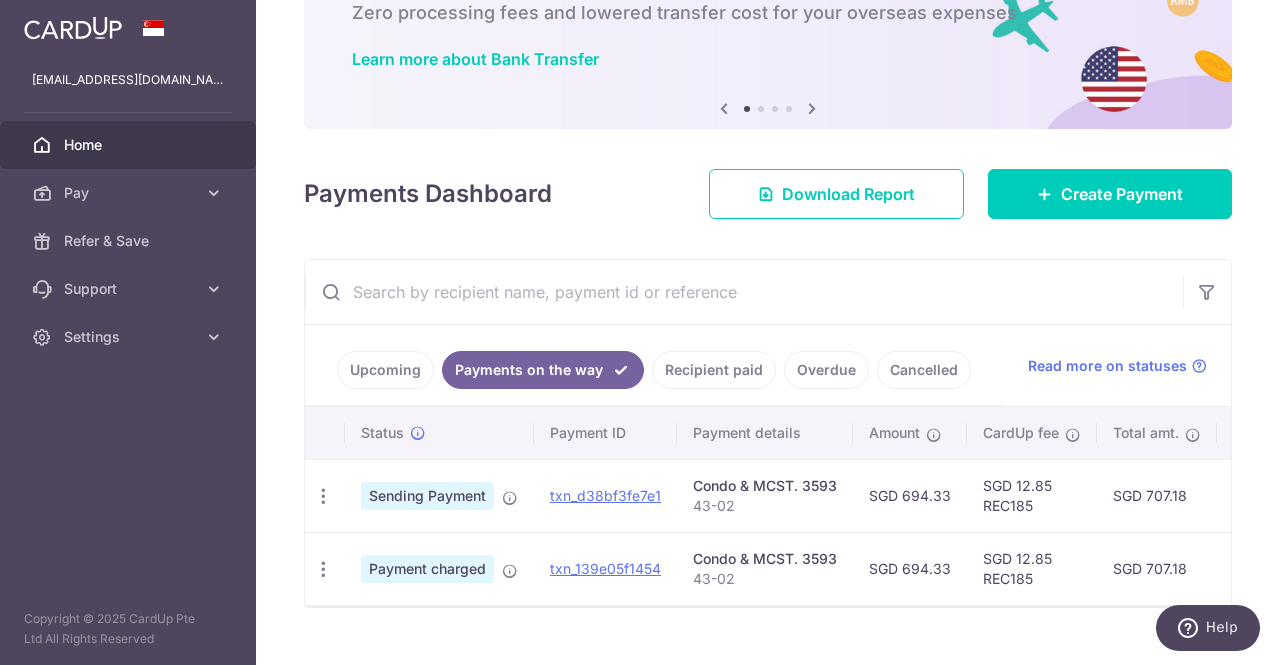 scroll, scrollTop: 169, scrollLeft: 0, axis: vertical 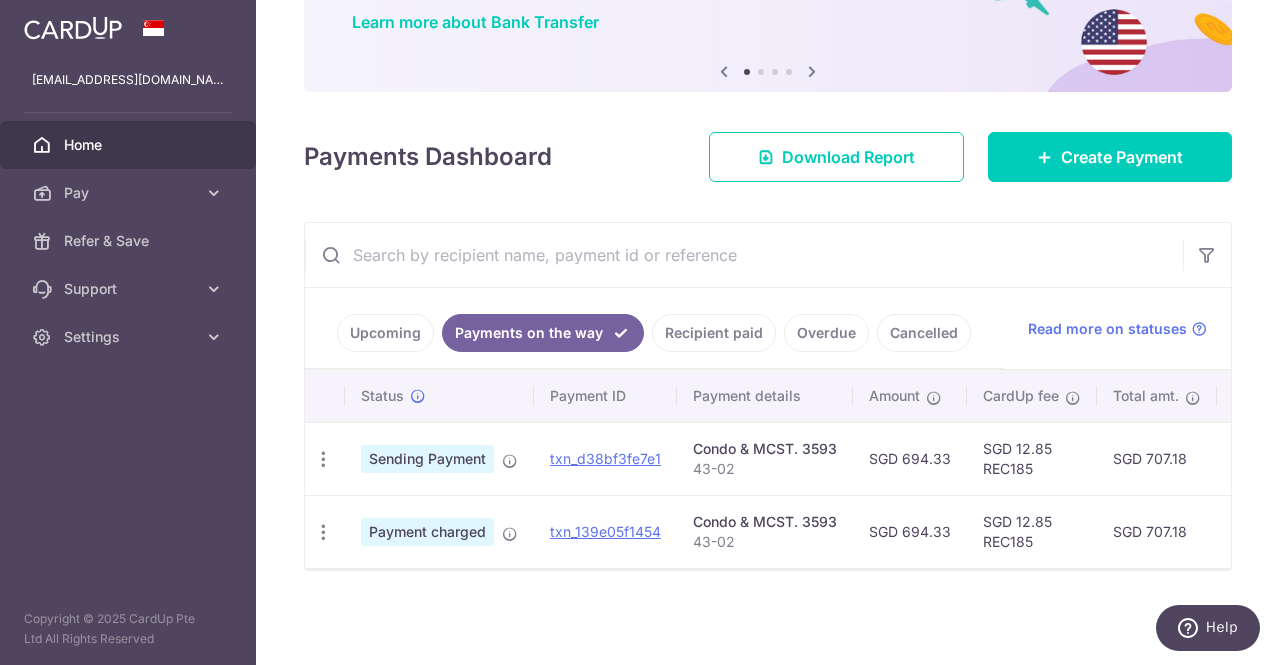 click on "Recipient paid" at bounding box center [714, 333] 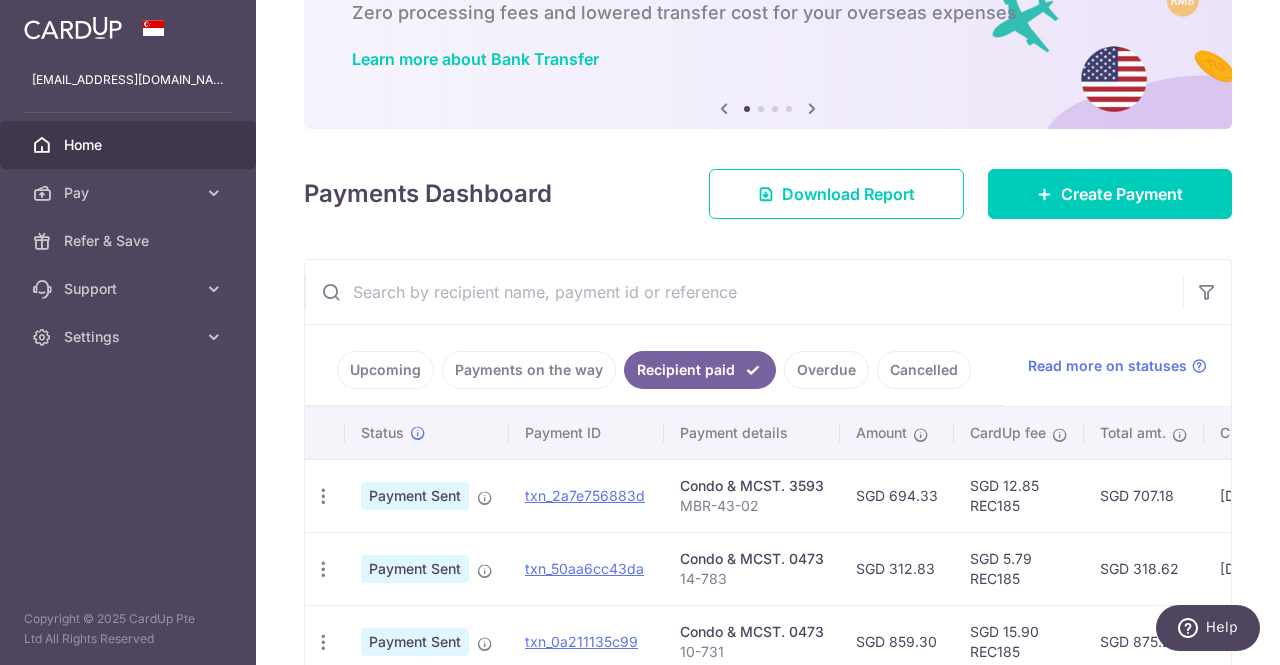 scroll, scrollTop: 400, scrollLeft: 0, axis: vertical 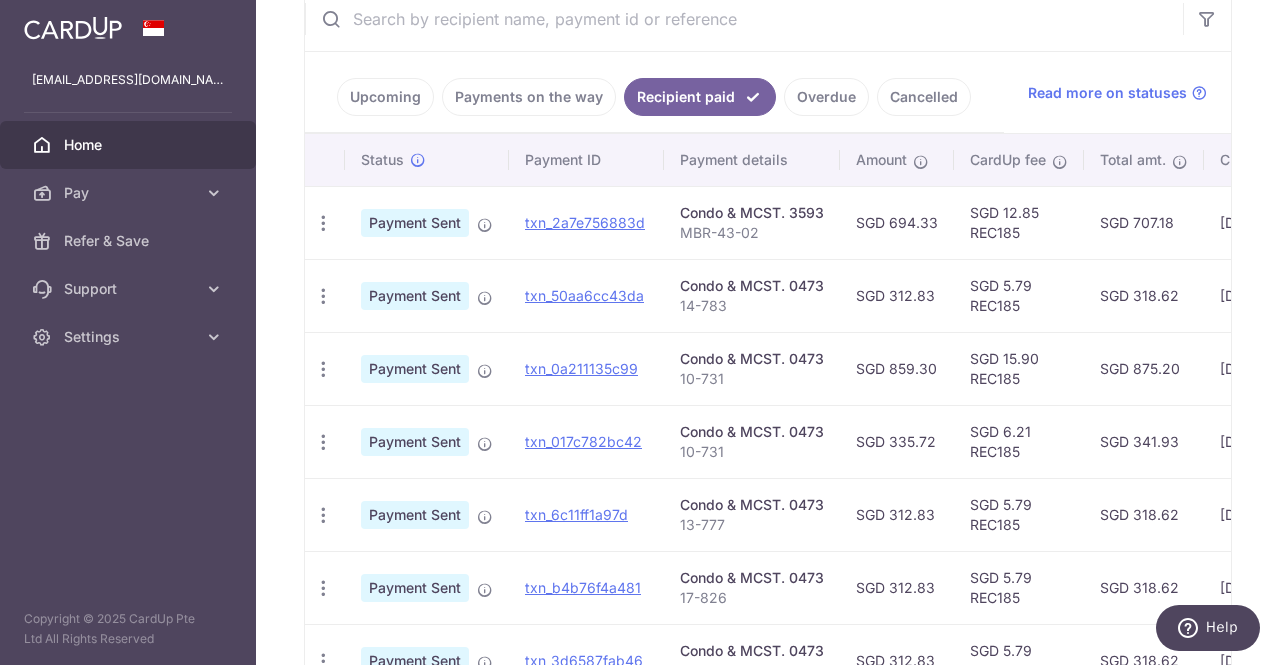 click on "Payments on the way" at bounding box center [529, 97] 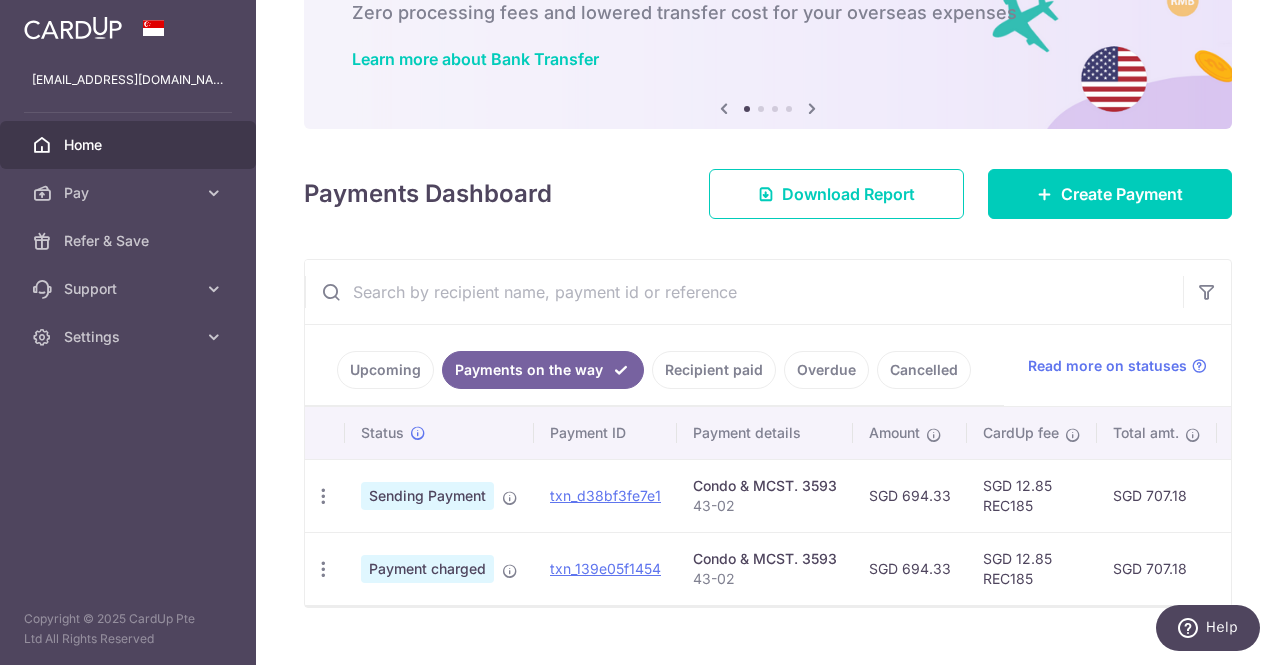 scroll, scrollTop: 169, scrollLeft: 0, axis: vertical 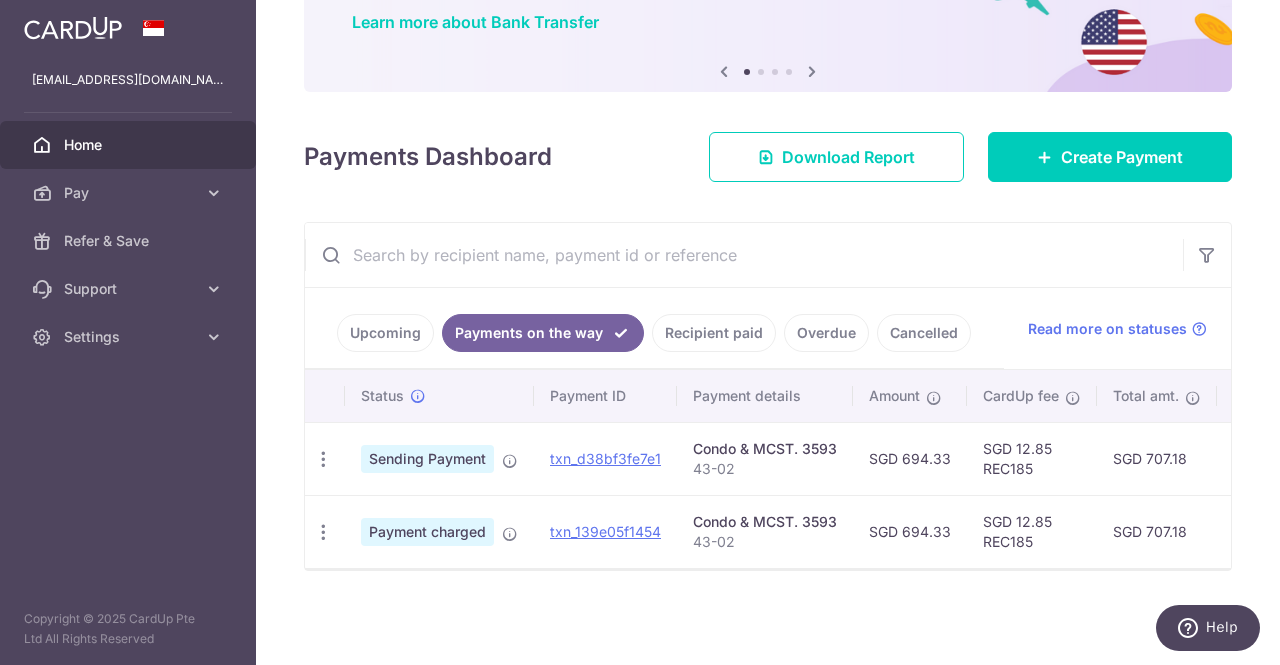 click on "Condo & MCST. 3593
43-02" at bounding box center (765, 458) 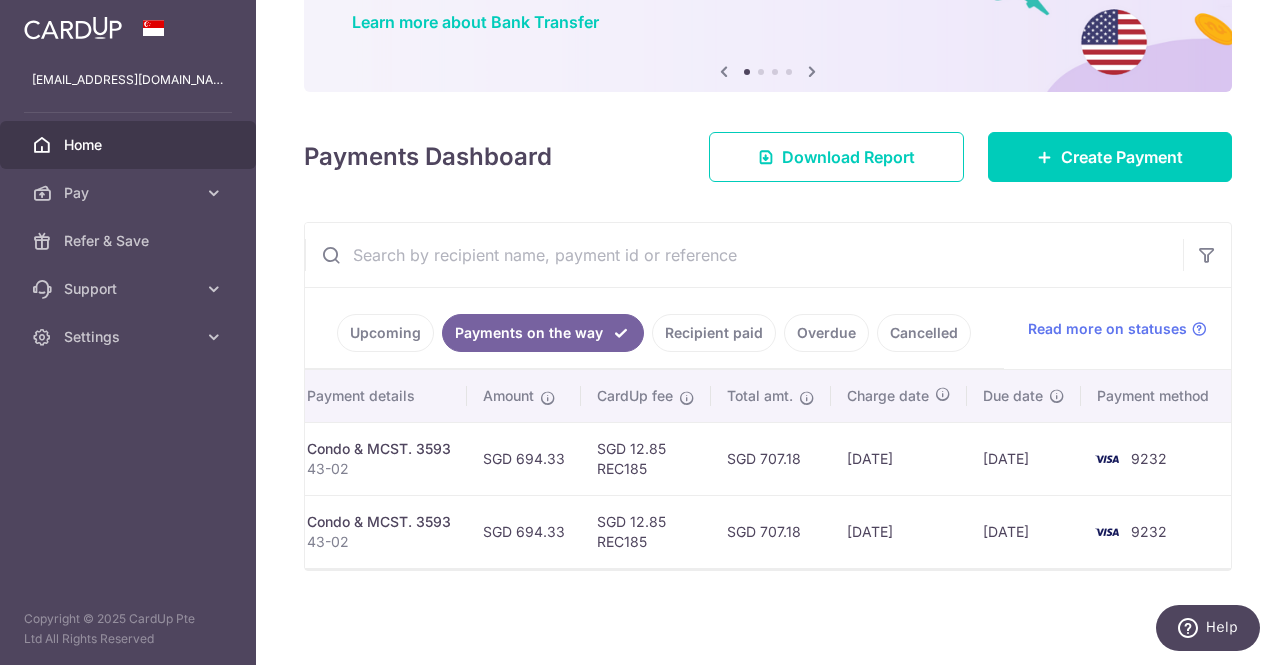 scroll, scrollTop: 0, scrollLeft: 396, axis: horizontal 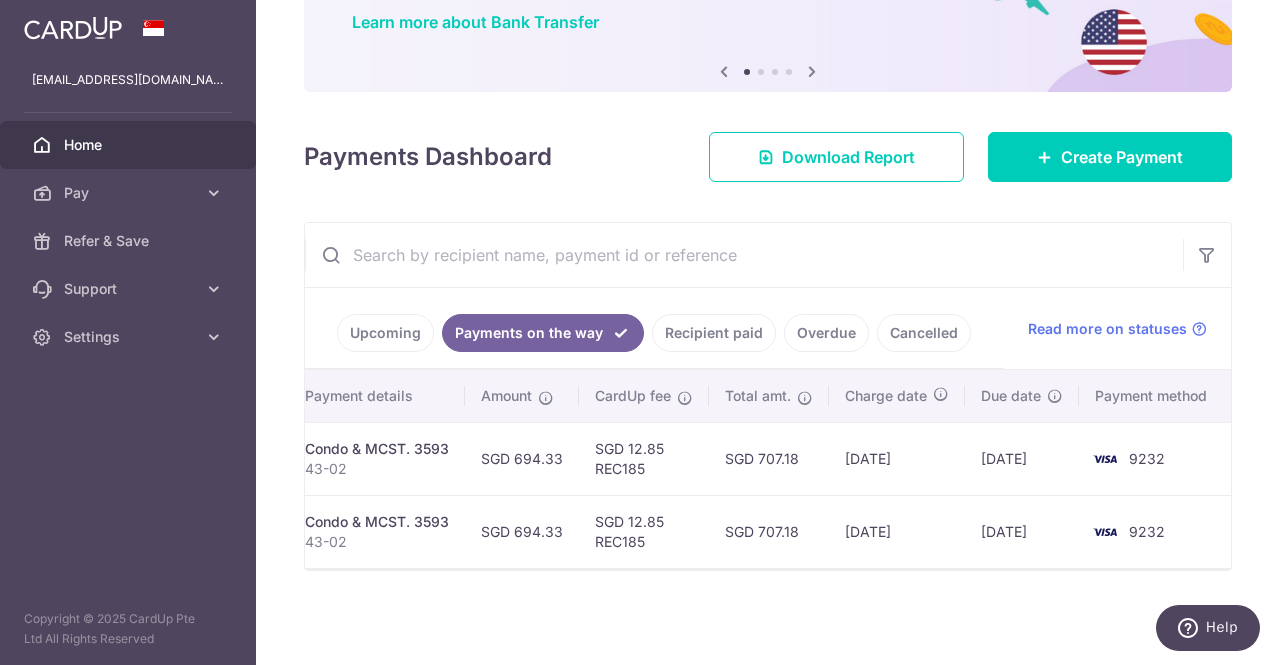 click on "Recipient paid" at bounding box center [714, 333] 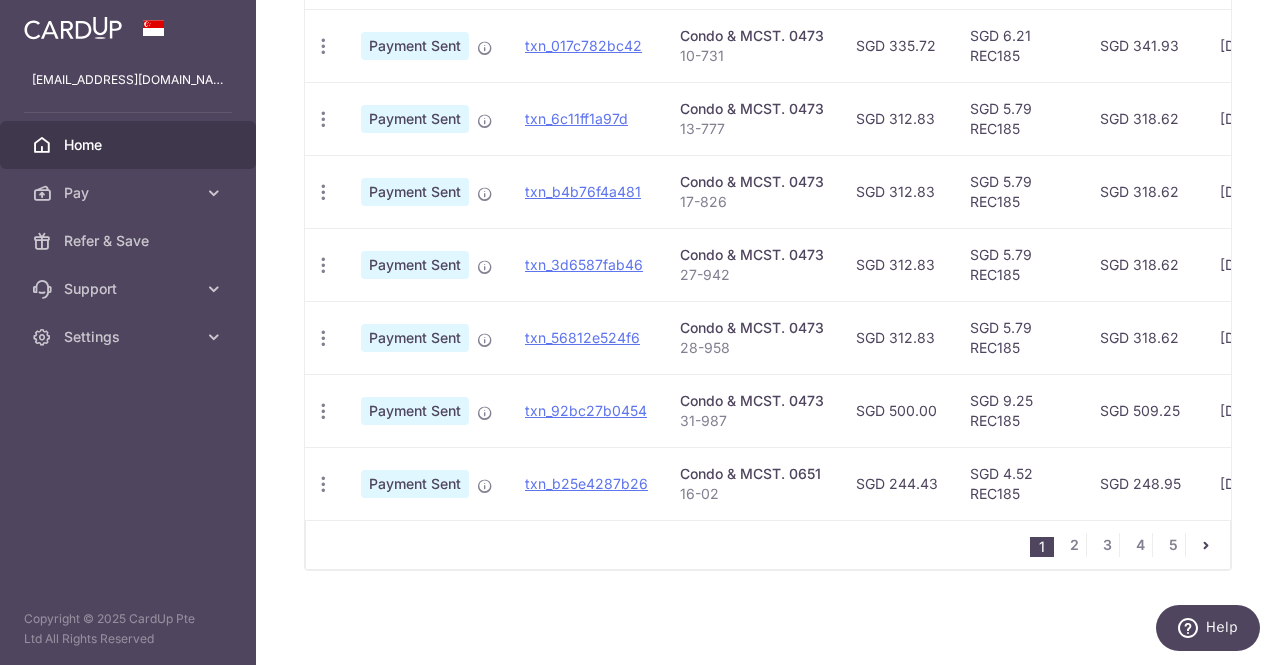 scroll, scrollTop: 798, scrollLeft: 0, axis: vertical 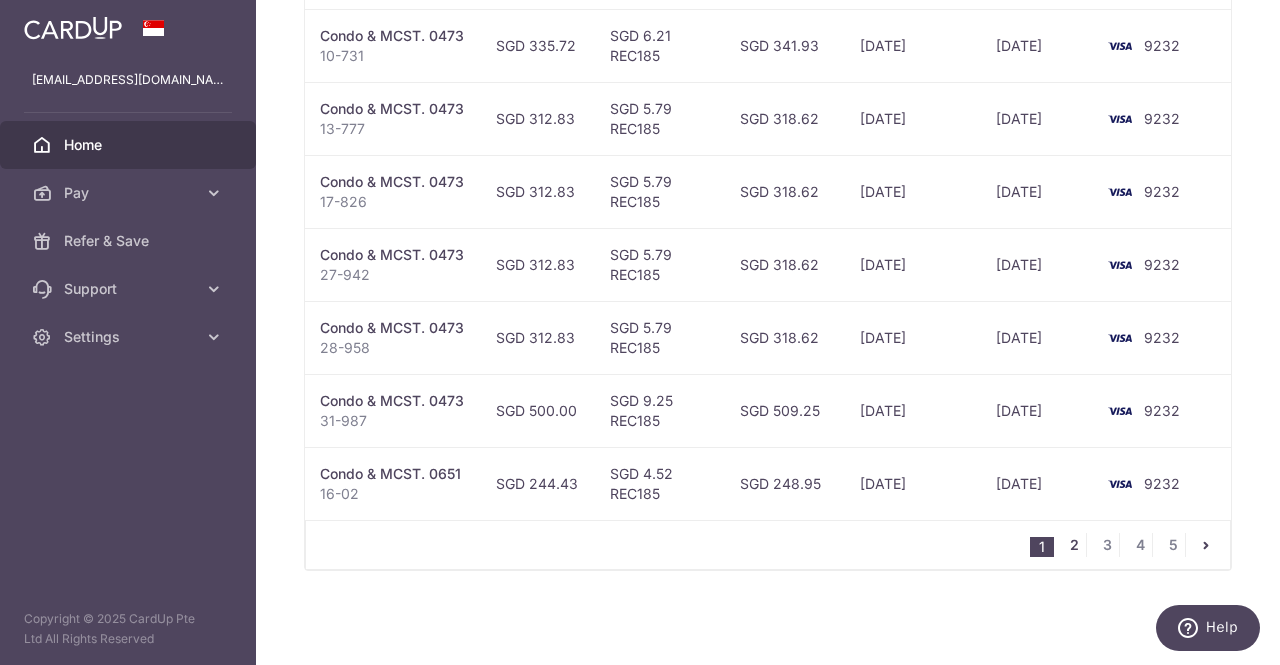 click on "2" at bounding box center (1074, 545) 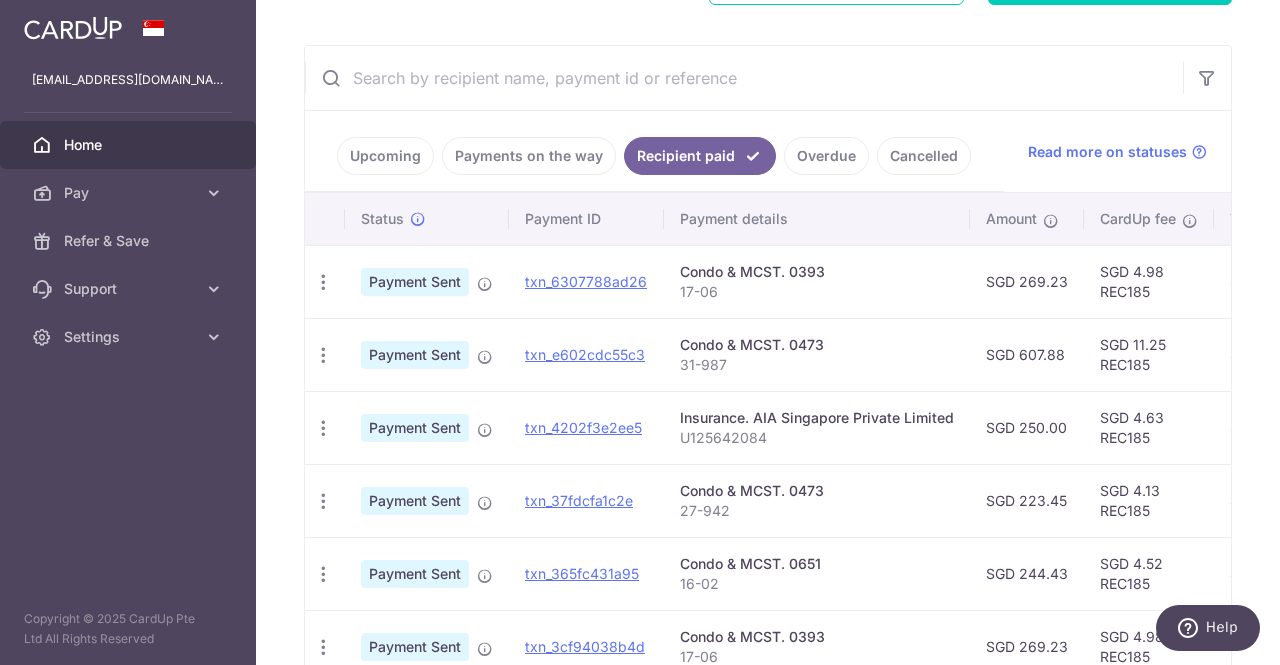 scroll, scrollTop: 427, scrollLeft: 0, axis: vertical 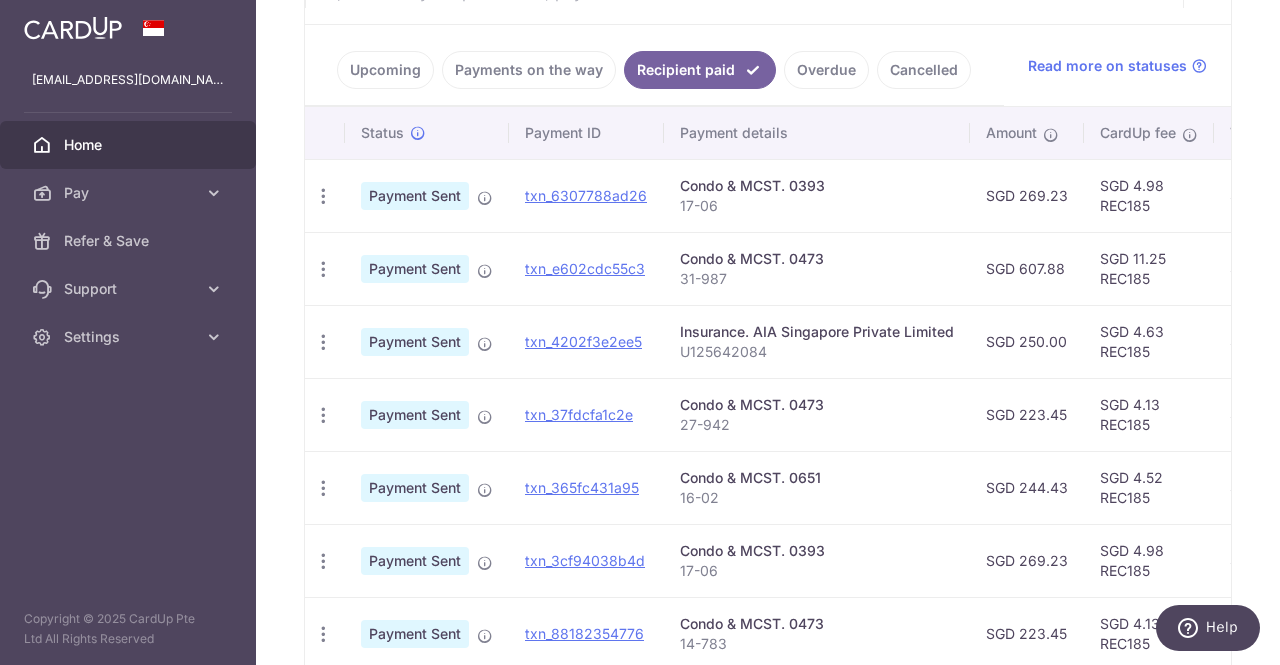 click on "Condo & MCST. 0651
16-02" at bounding box center (817, 487) 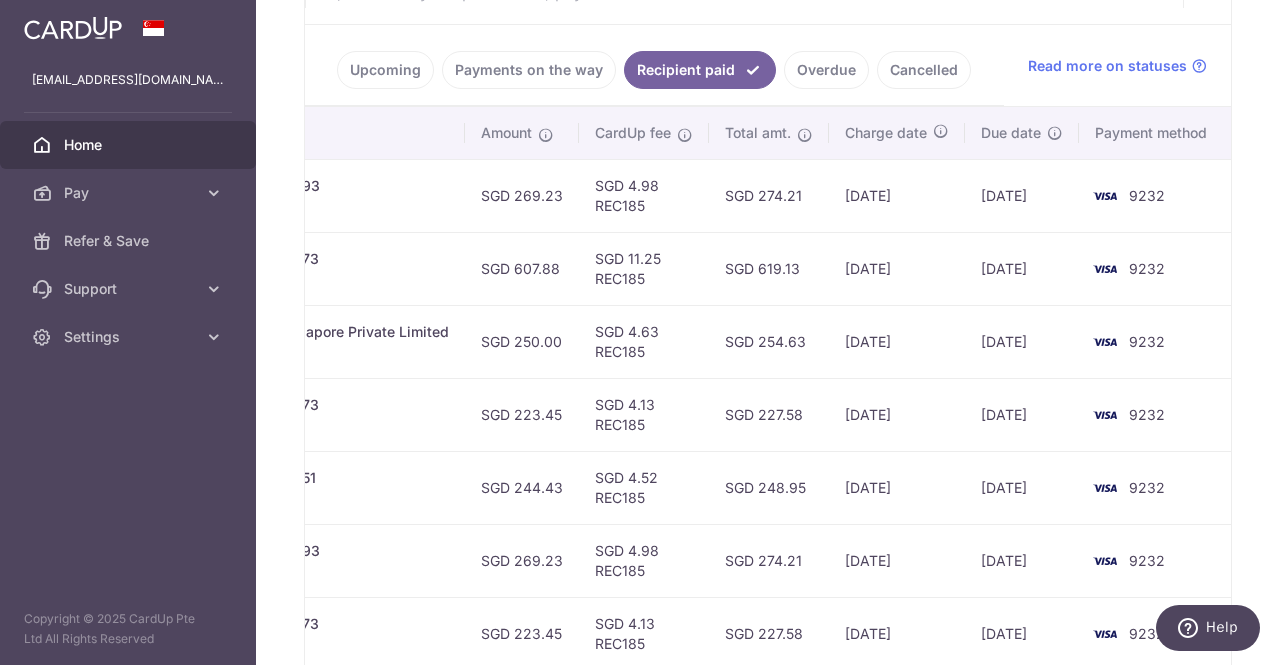 scroll, scrollTop: 0, scrollLeft: 511, axis: horizontal 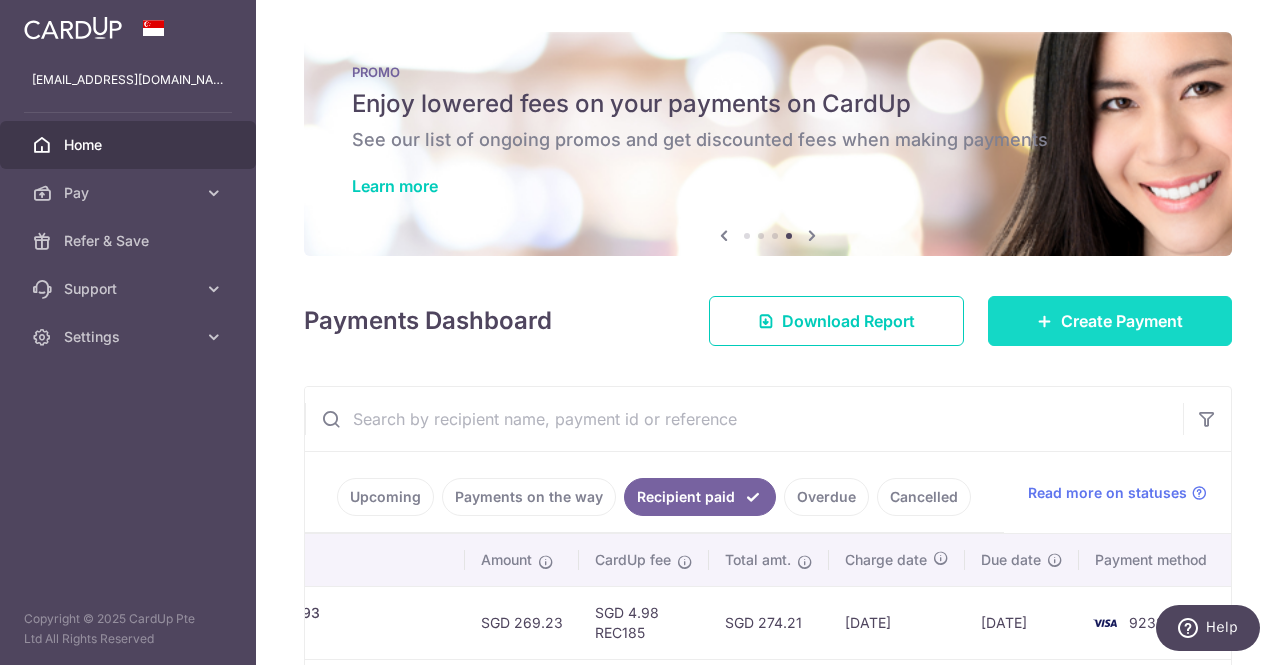 click on "Create Payment" at bounding box center [1110, 321] 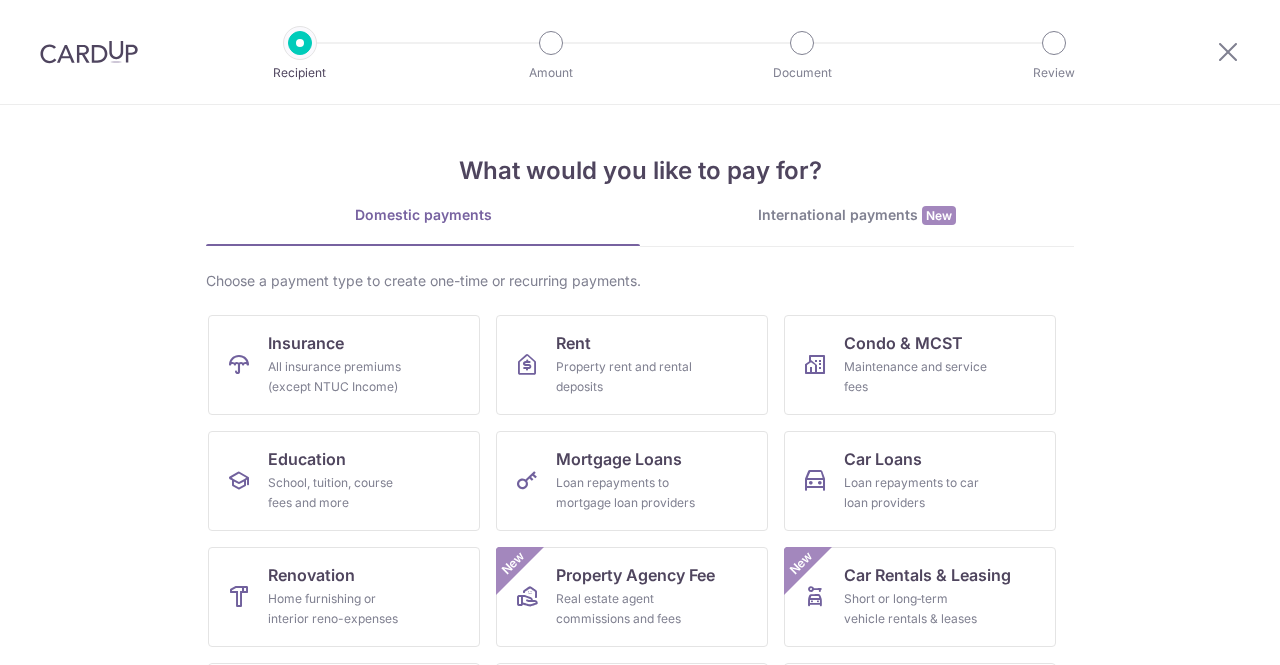 scroll, scrollTop: 0, scrollLeft: 0, axis: both 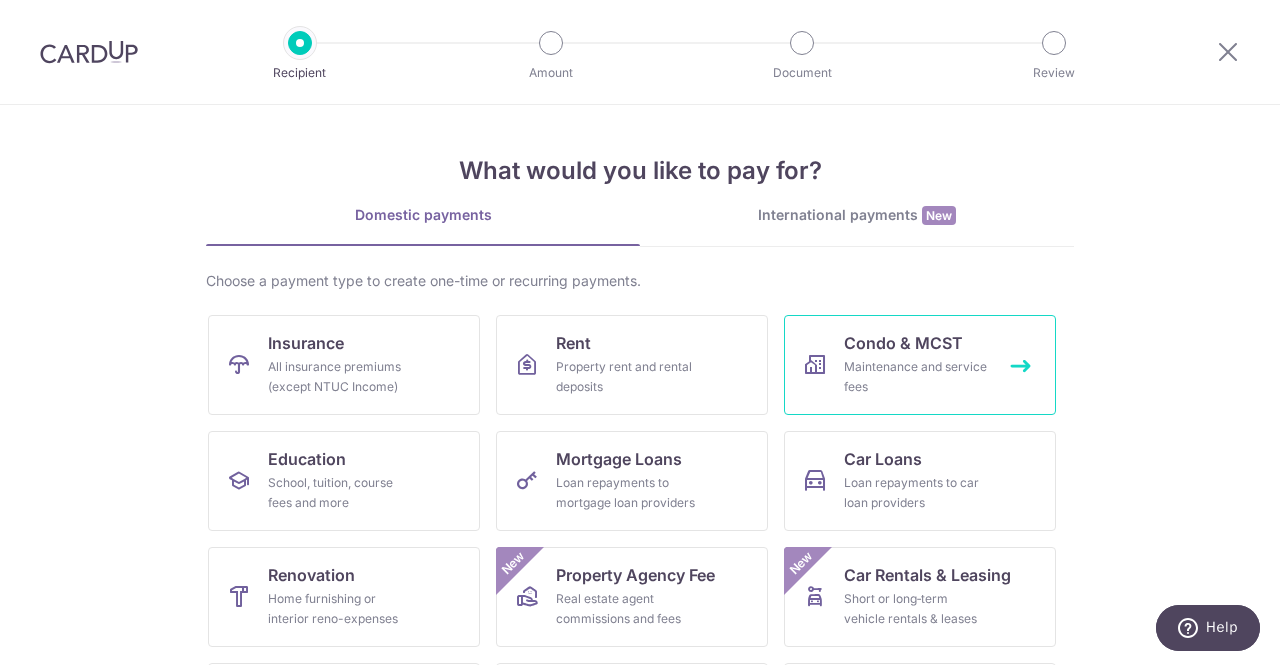 click on "Condo & MCST Maintenance and service fees" at bounding box center (920, 365) 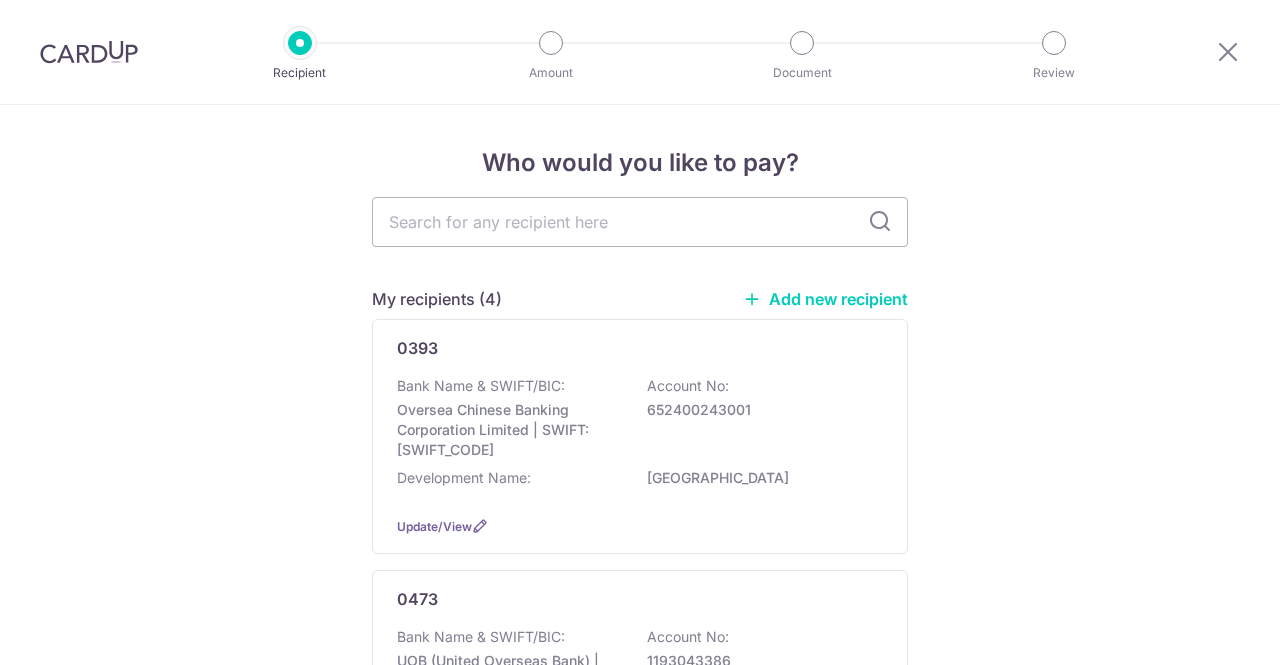 scroll, scrollTop: 0, scrollLeft: 0, axis: both 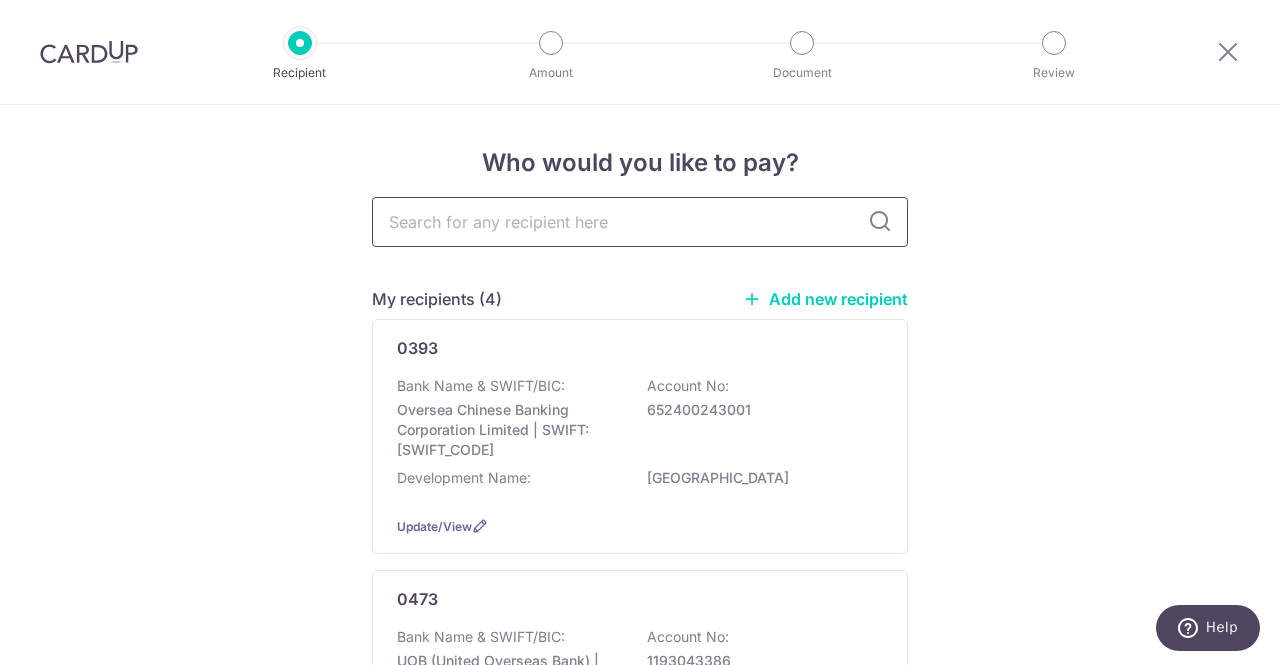 click at bounding box center [640, 222] 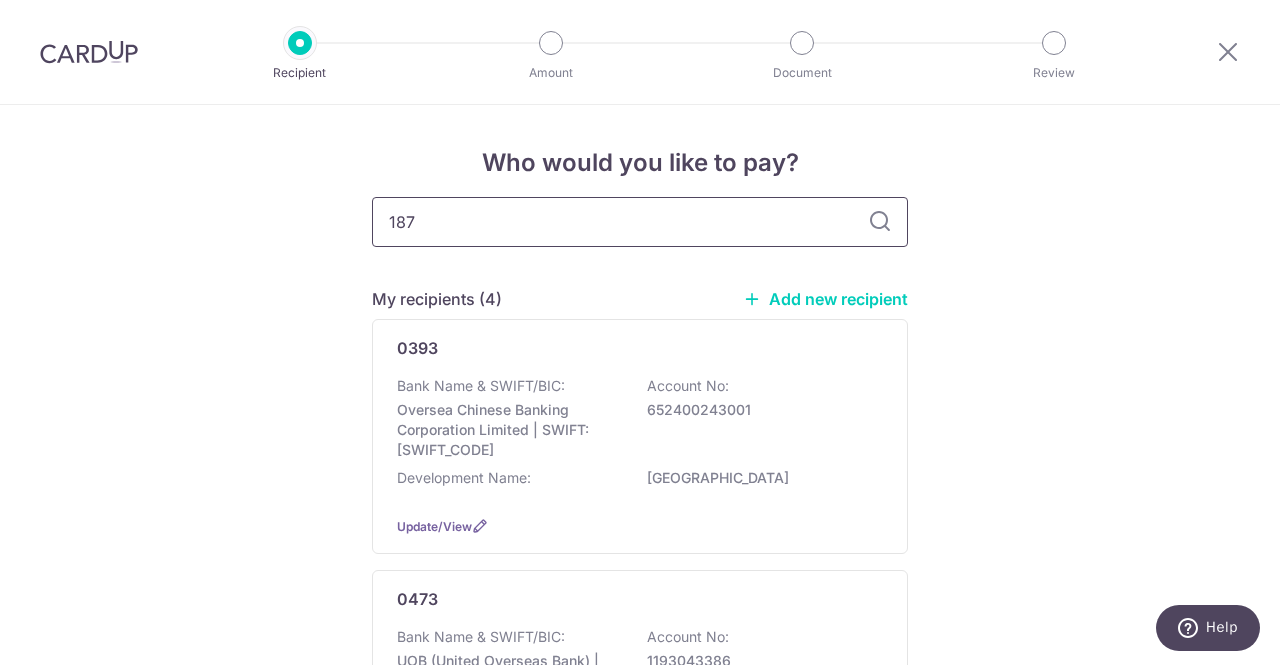 type on "1873" 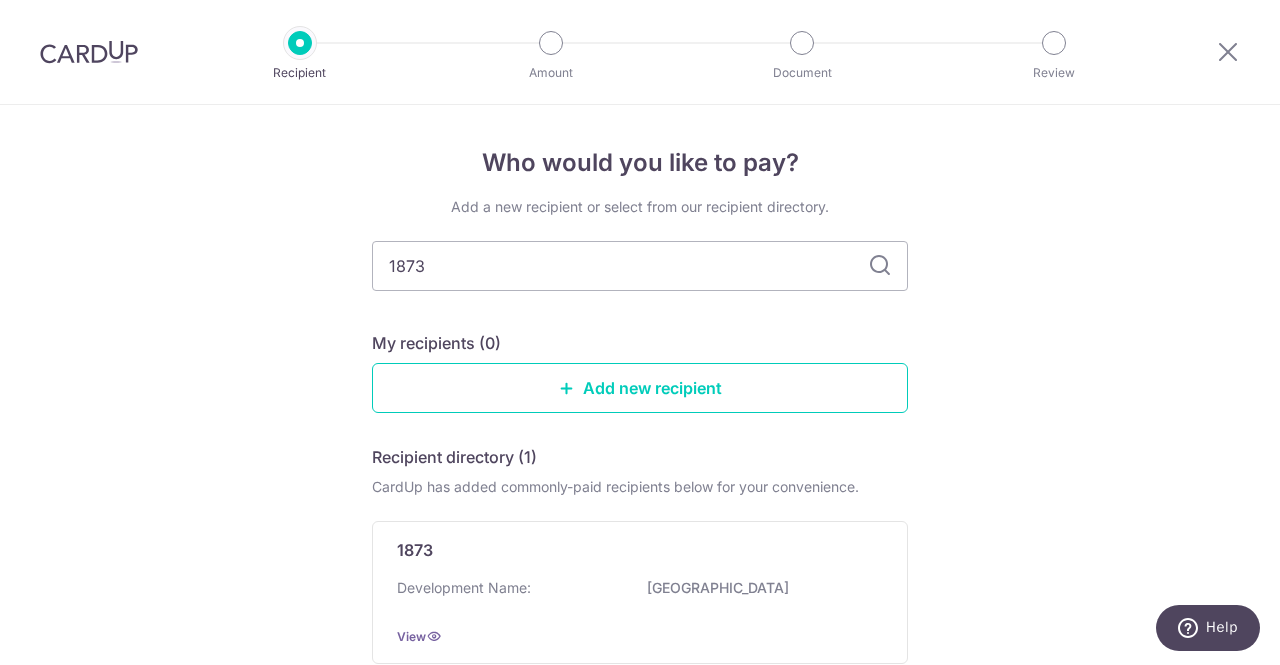click on "Add a new recipient or select from our recipient directory.
1873
My recipients (0)
Add new recipient
Recipient directory (1)
CardUp has added commonly-paid recipients below for your convenience.
1873
Development Name:
[GEOGRAPHIC_DATA]
View
Can’t find a recipient? Search for a recipient  or  add a new recipient" at bounding box center (640, 470) 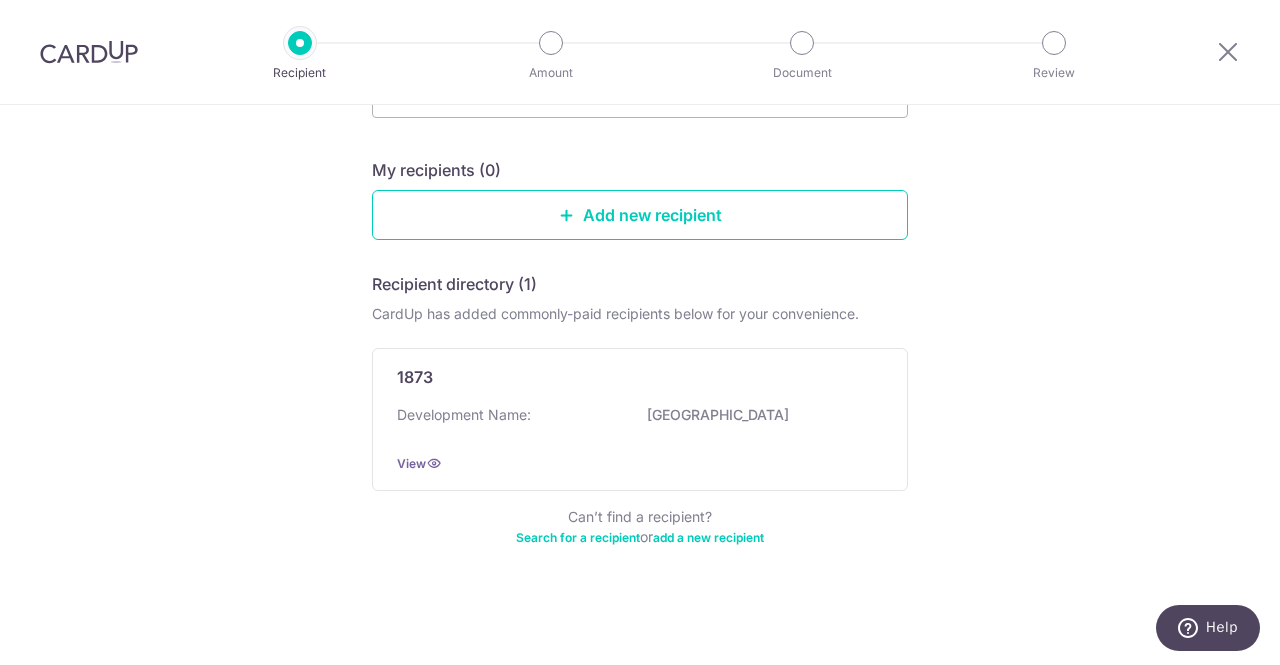 scroll, scrollTop: 180, scrollLeft: 0, axis: vertical 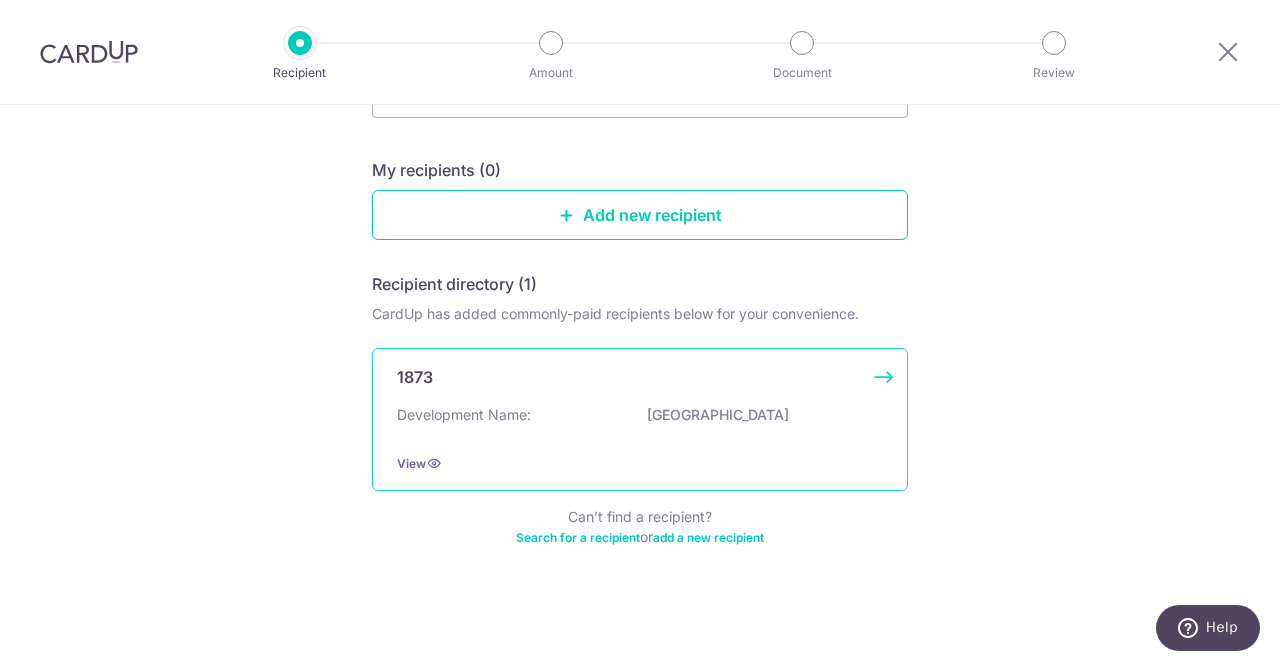 click on "1873
Development Name:
[GEOGRAPHIC_DATA]
View" at bounding box center (640, 419) 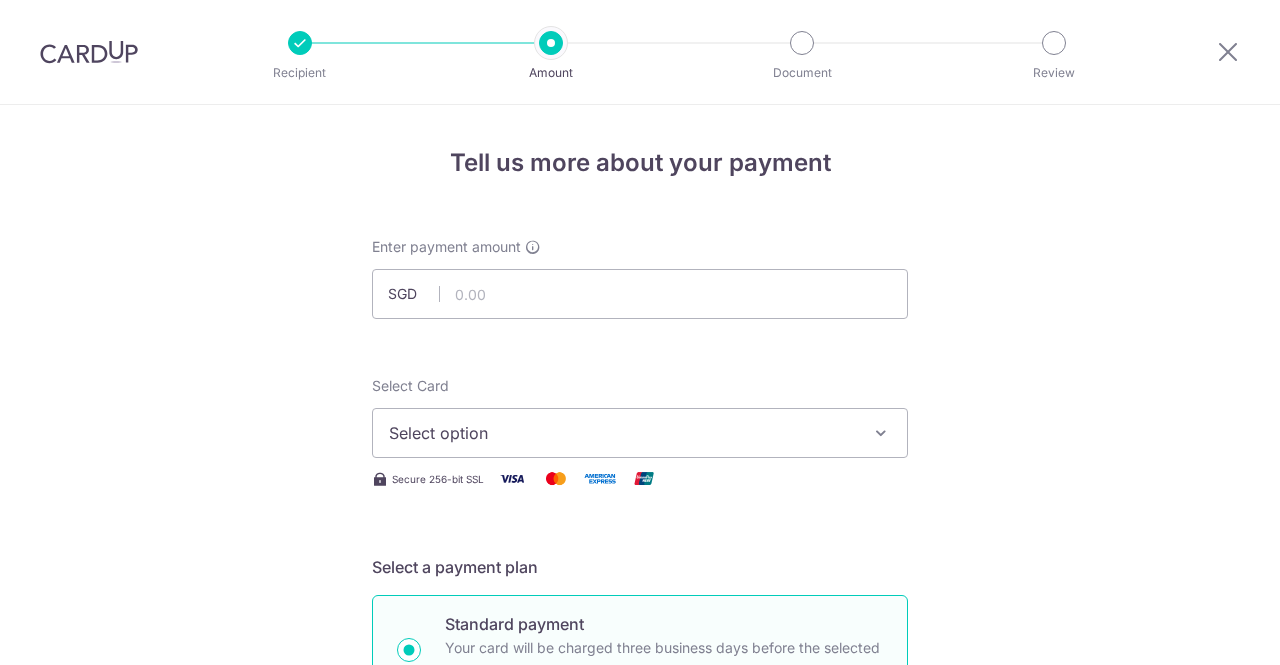 scroll, scrollTop: 0, scrollLeft: 0, axis: both 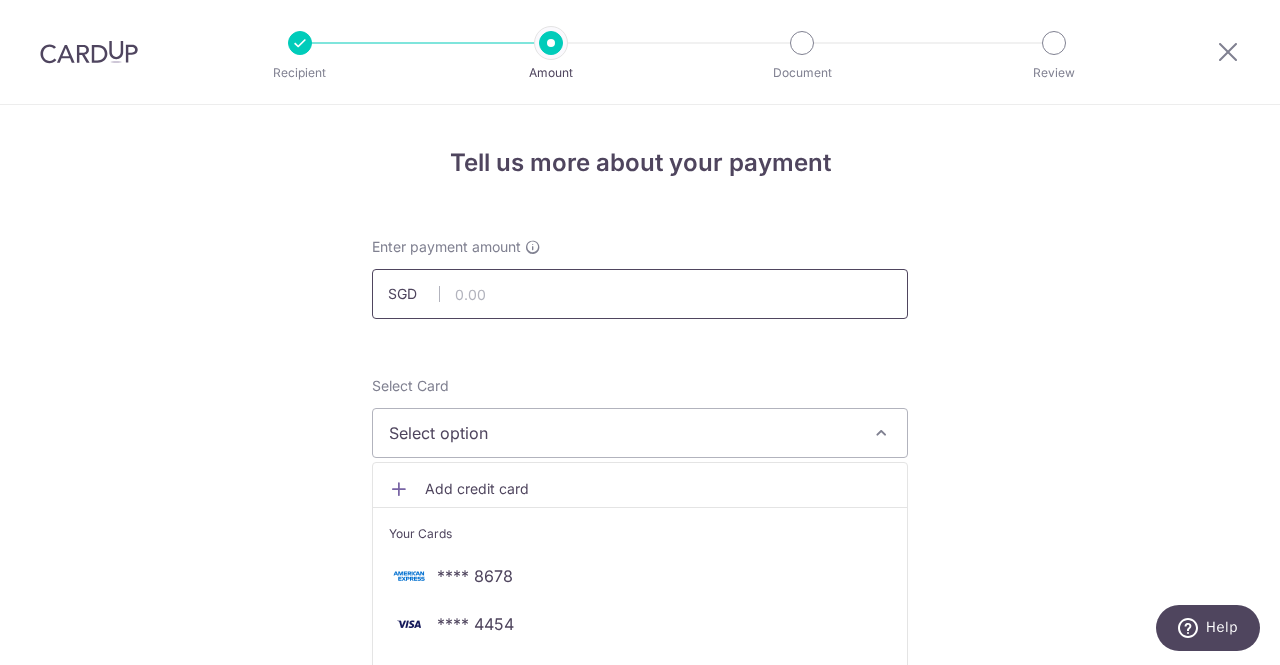click at bounding box center (640, 294) 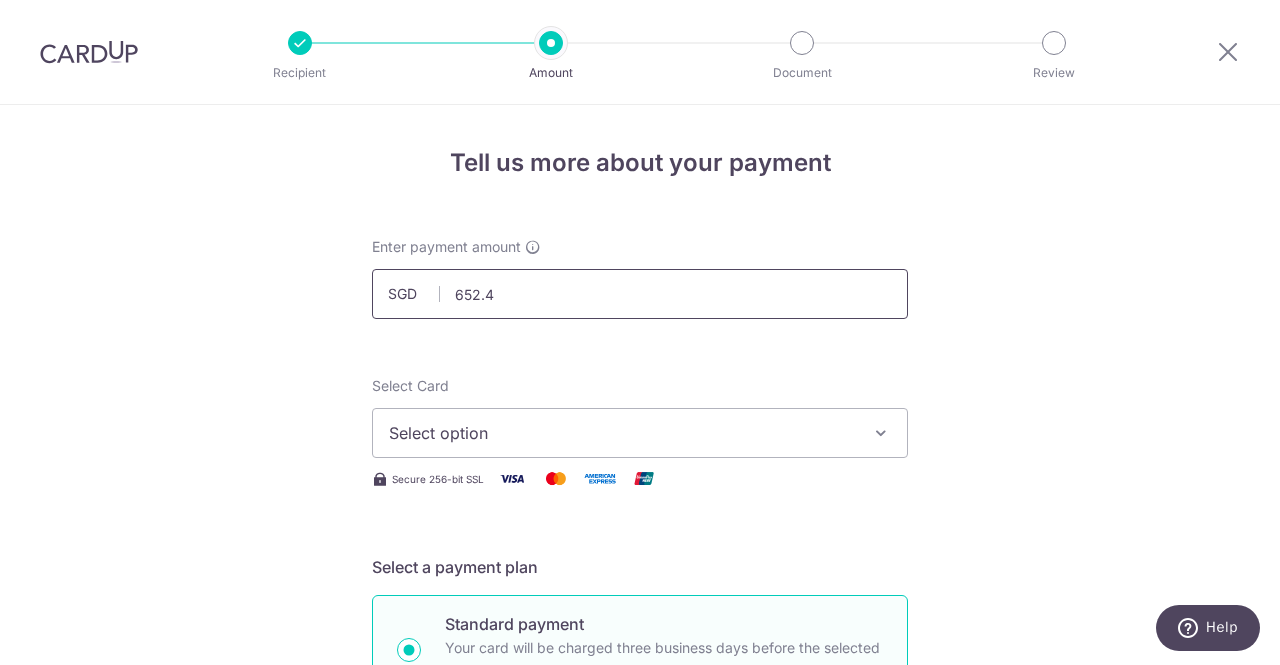 type on "652.40" 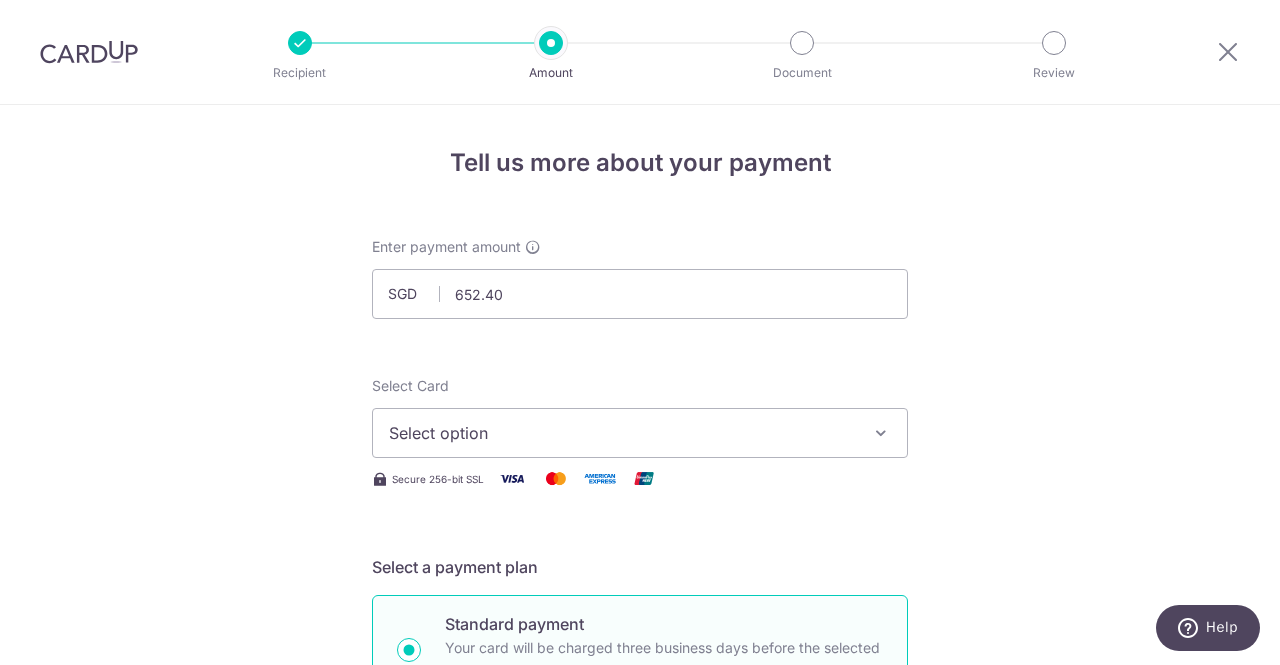 click on "Select option" at bounding box center [622, 433] 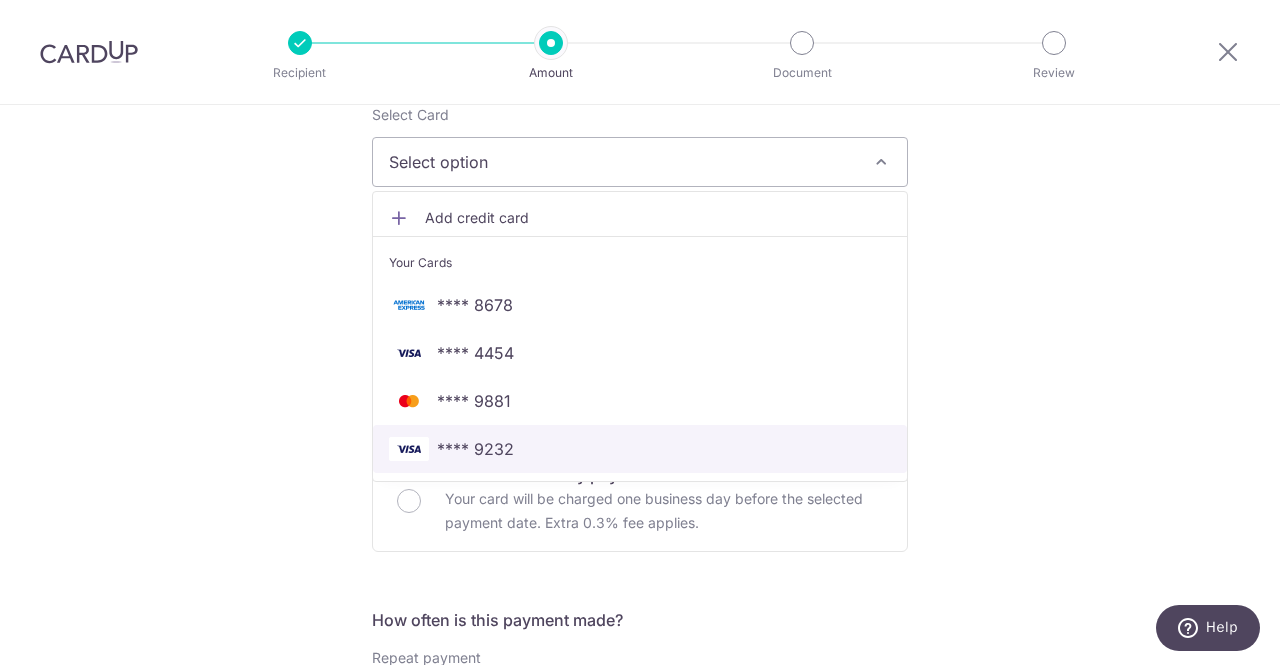 scroll, scrollTop: 300, scrollLeft: 0, axis: vertical 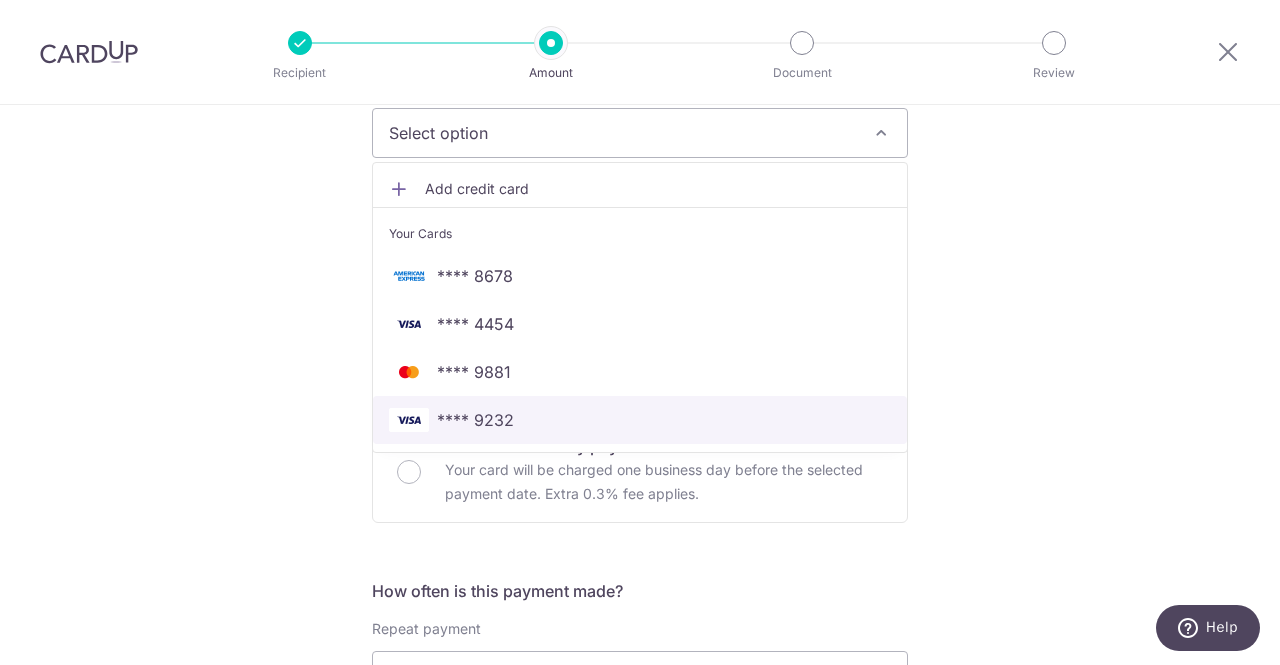 click at bounding box center (409, 420) 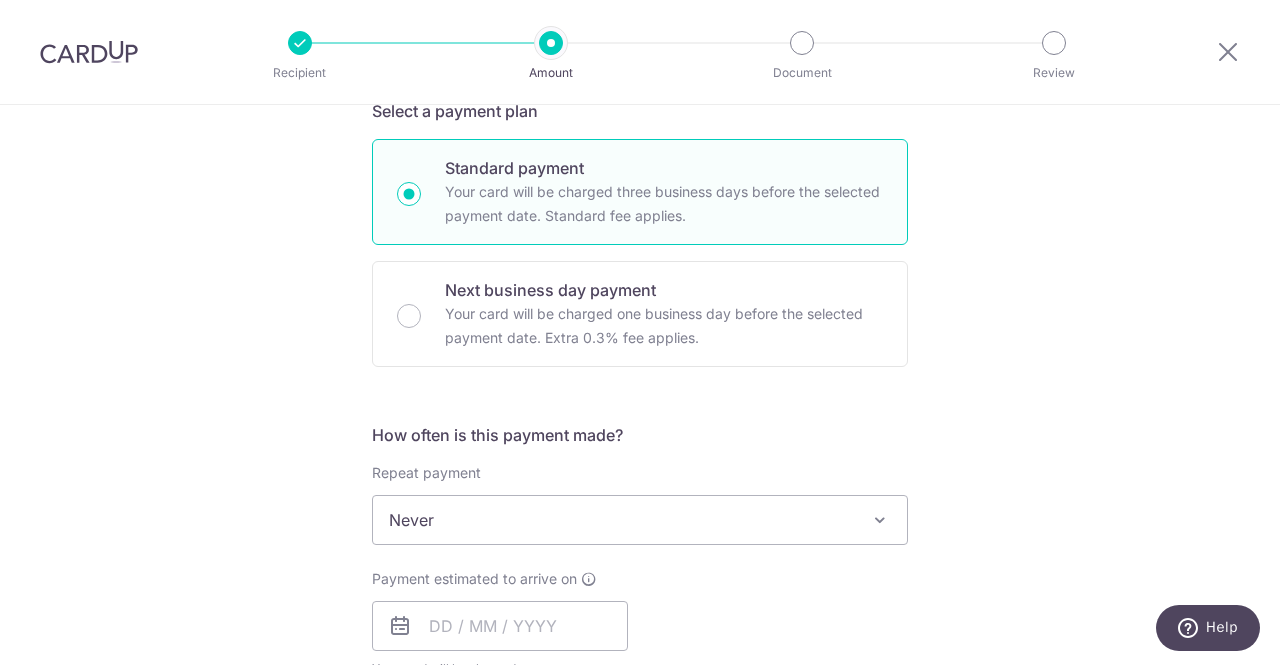 scroll, scrollTop: 500, scrollLeft: 0, axis: vertical 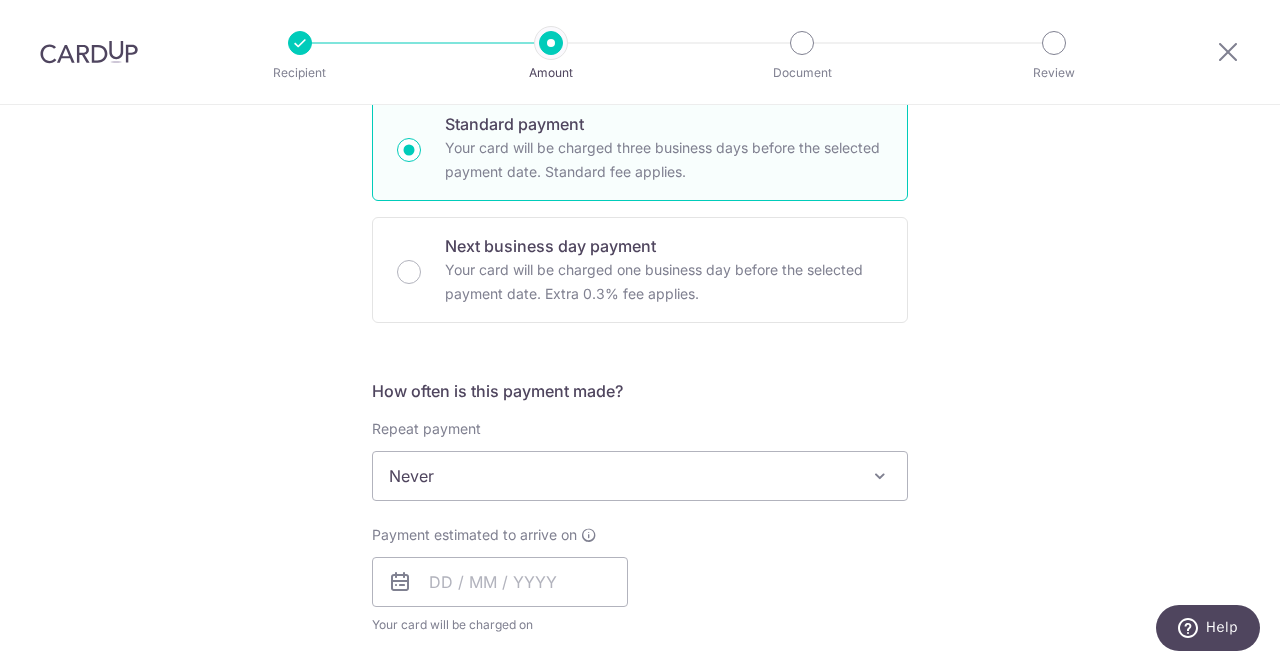 click on "Never" at bounding box center (640, 476) 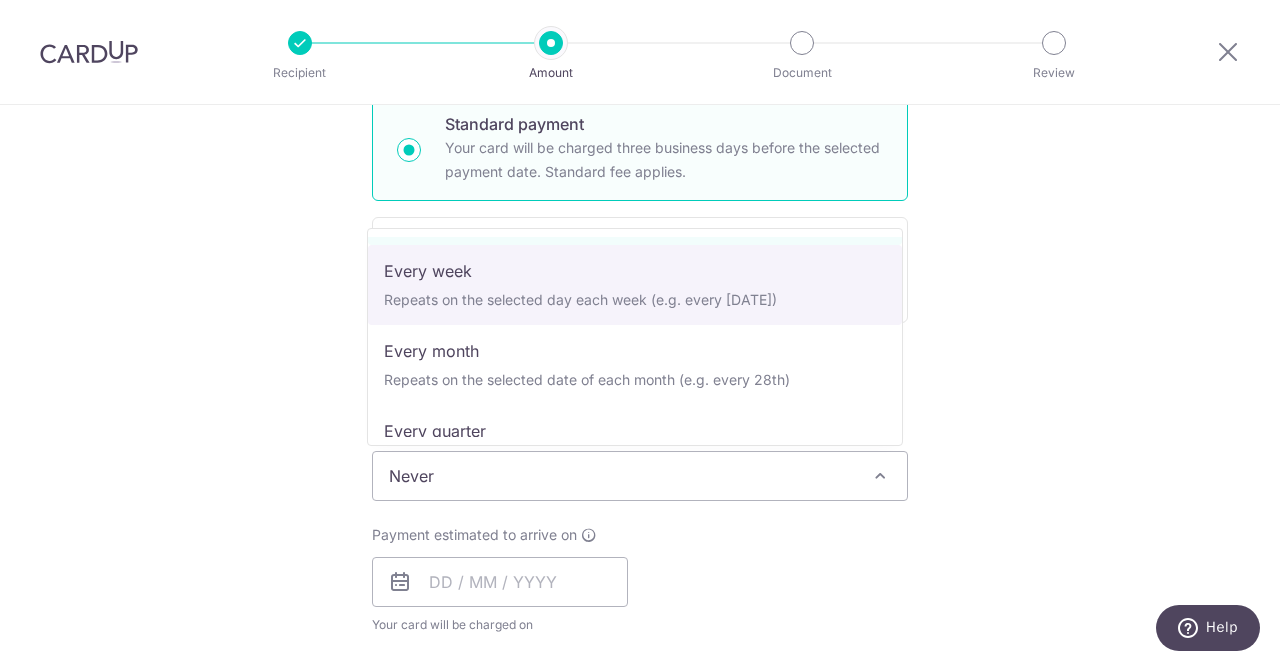 scroll, scrollTop: 100, scrollLeft: 0, axis: vertical 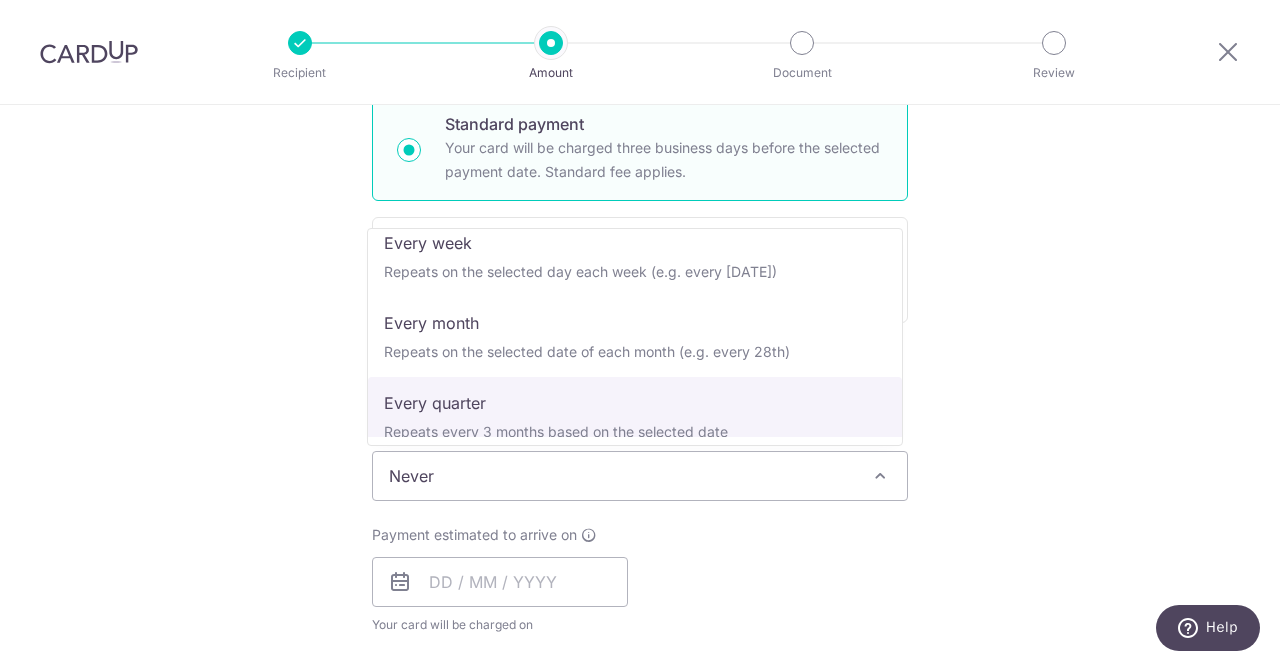 select on "4" 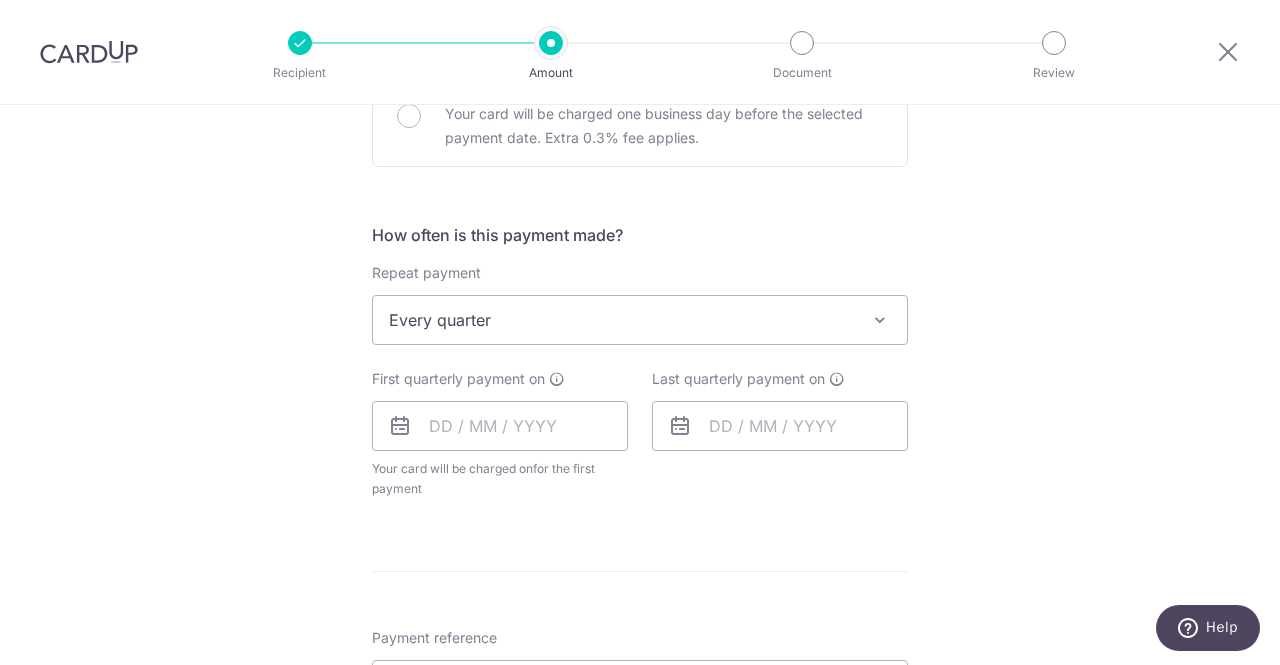 scroll, scrollTop: 700, scrollLeft: 0, axis: vertical 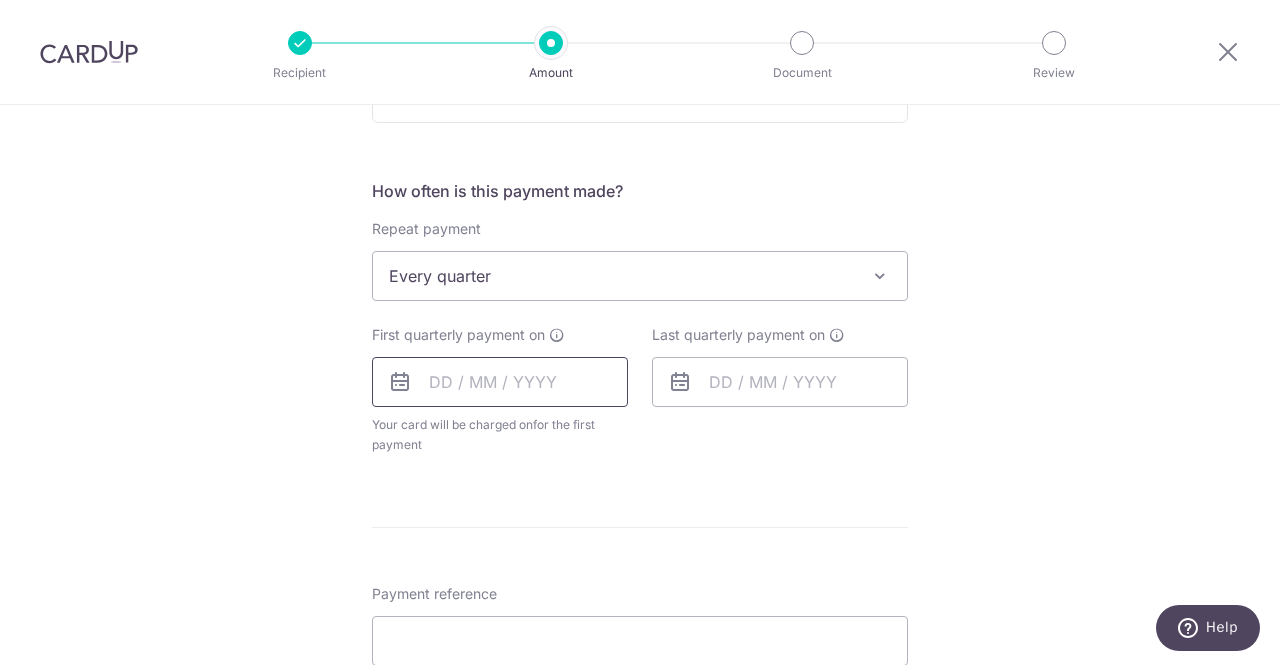 click at bounding box center (500, 382) 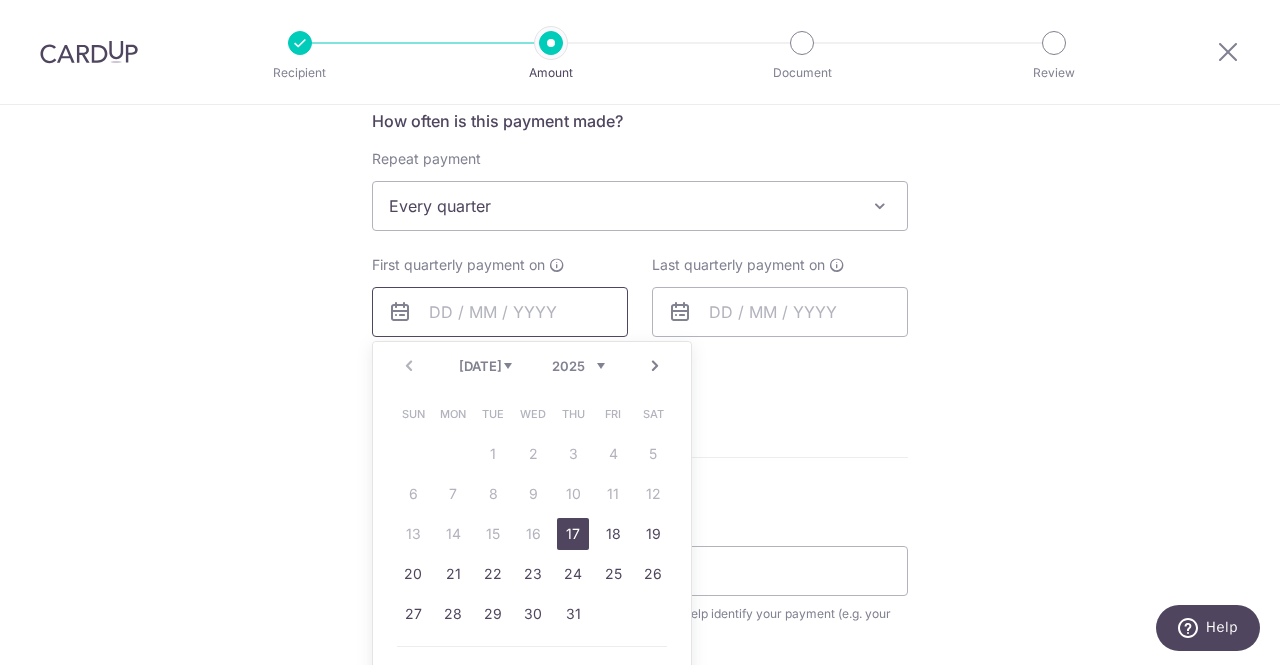 scroll, scrollTop: 800, scrollLeft: 0, axis: vertical 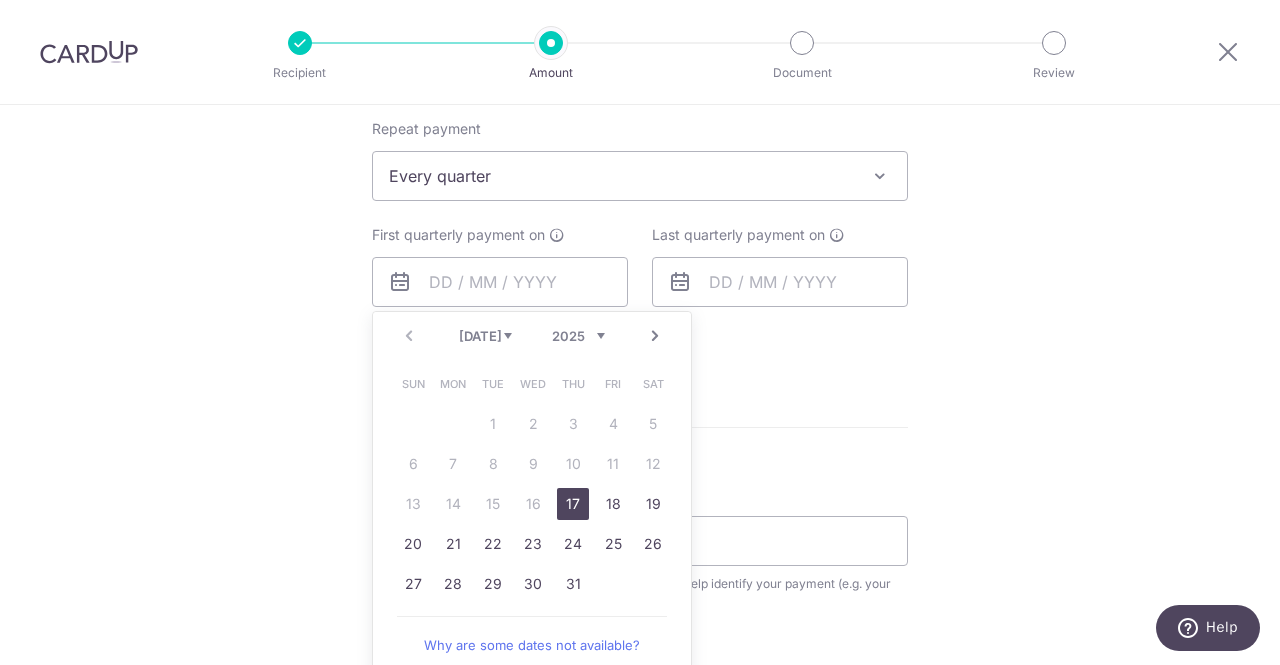 click on "17" at bounding box center [573, 504] 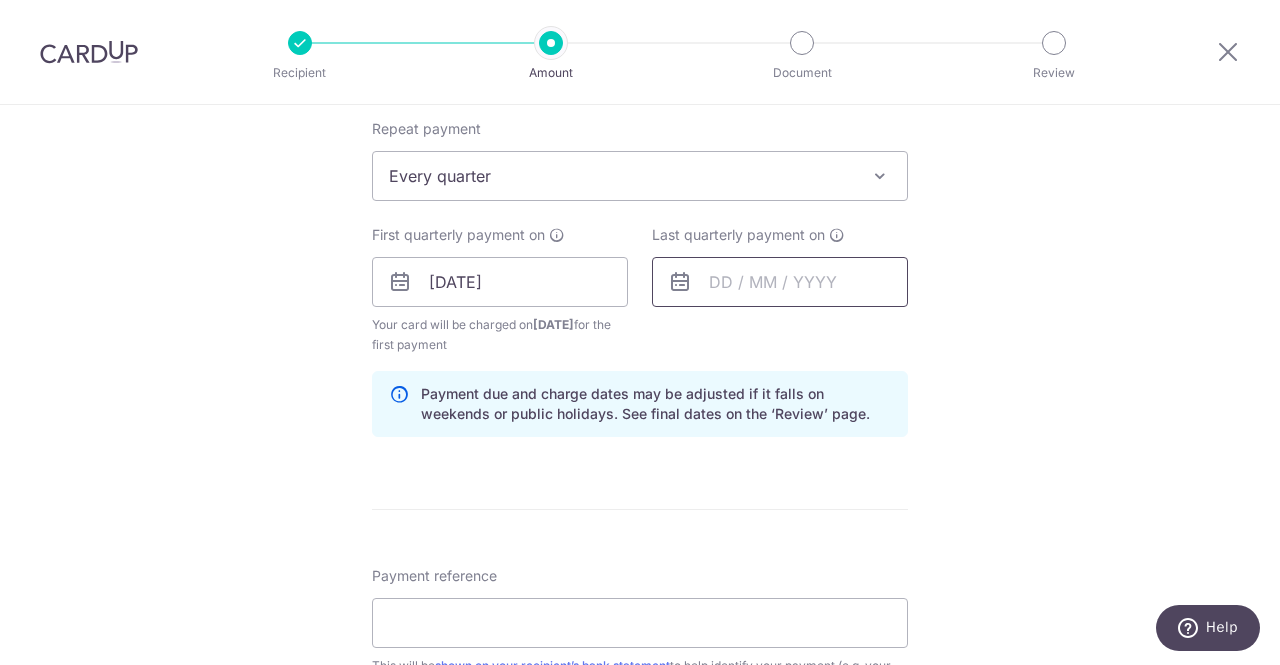 click at bounding box center [780, 282] 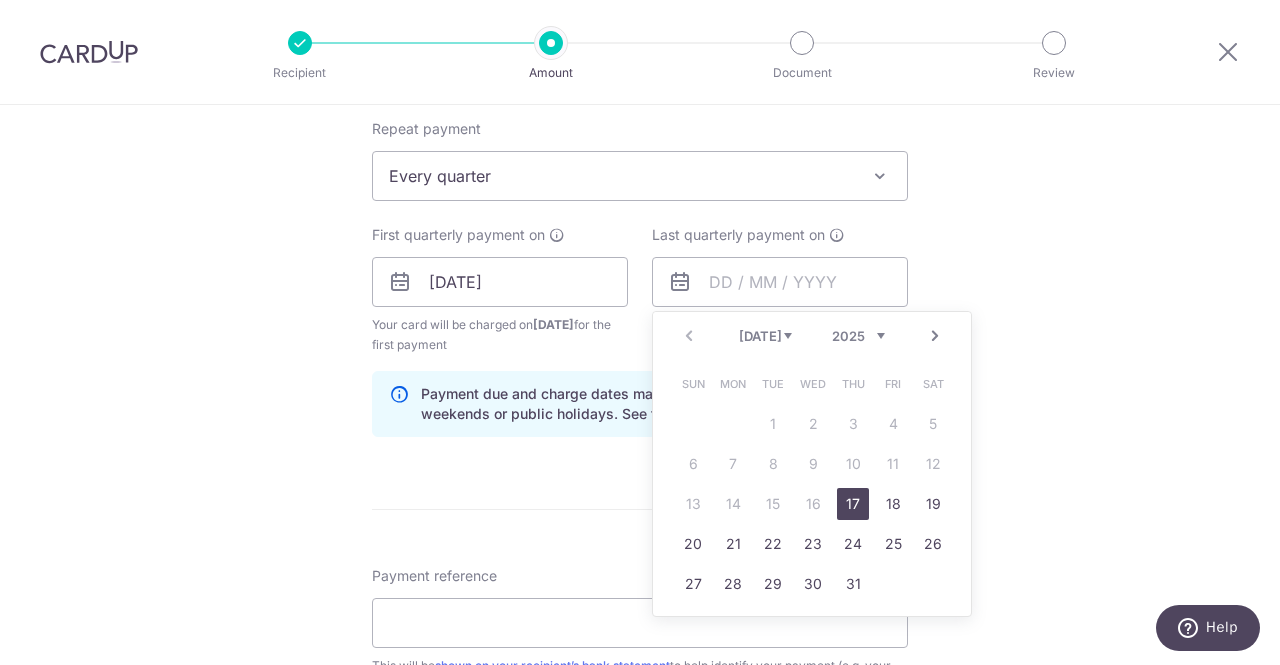 click on "2025 2026 2027 2028 2029 2030 2031 2032 2033 2034 2035" at bounding box center [858, 336] 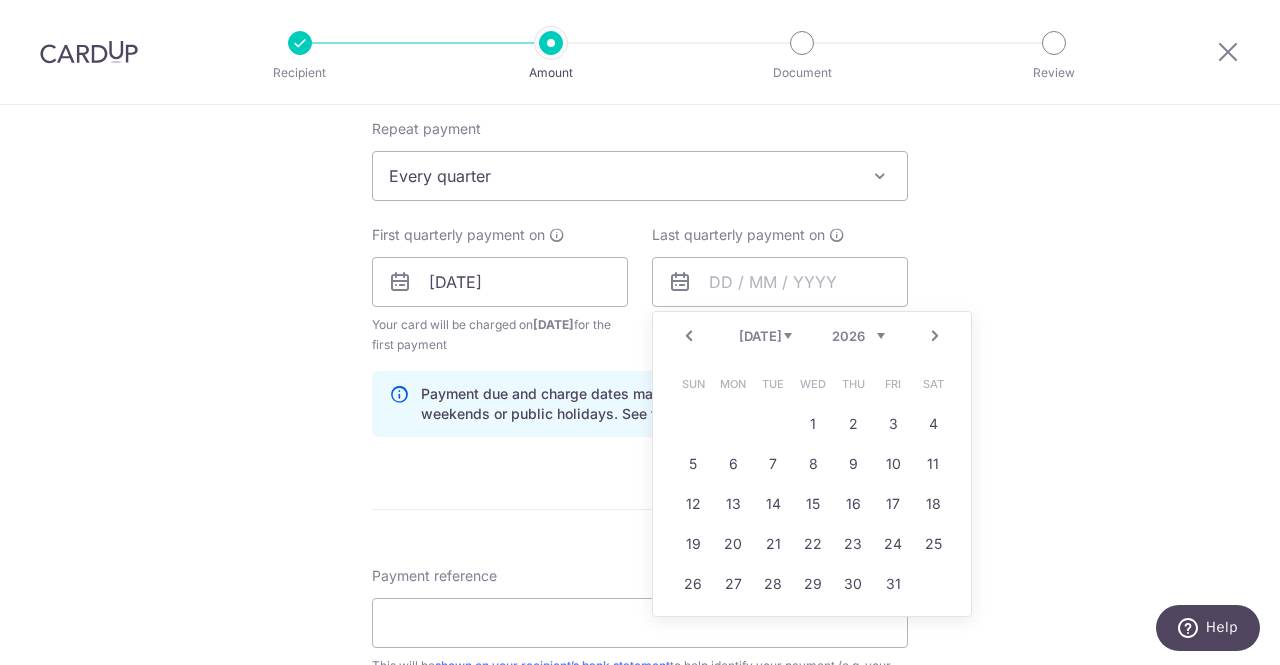 click on "Jan Feb Mar Apr May Jun Jul Aug Sep Oct Nov Dec" at bounding box center (765, 336) 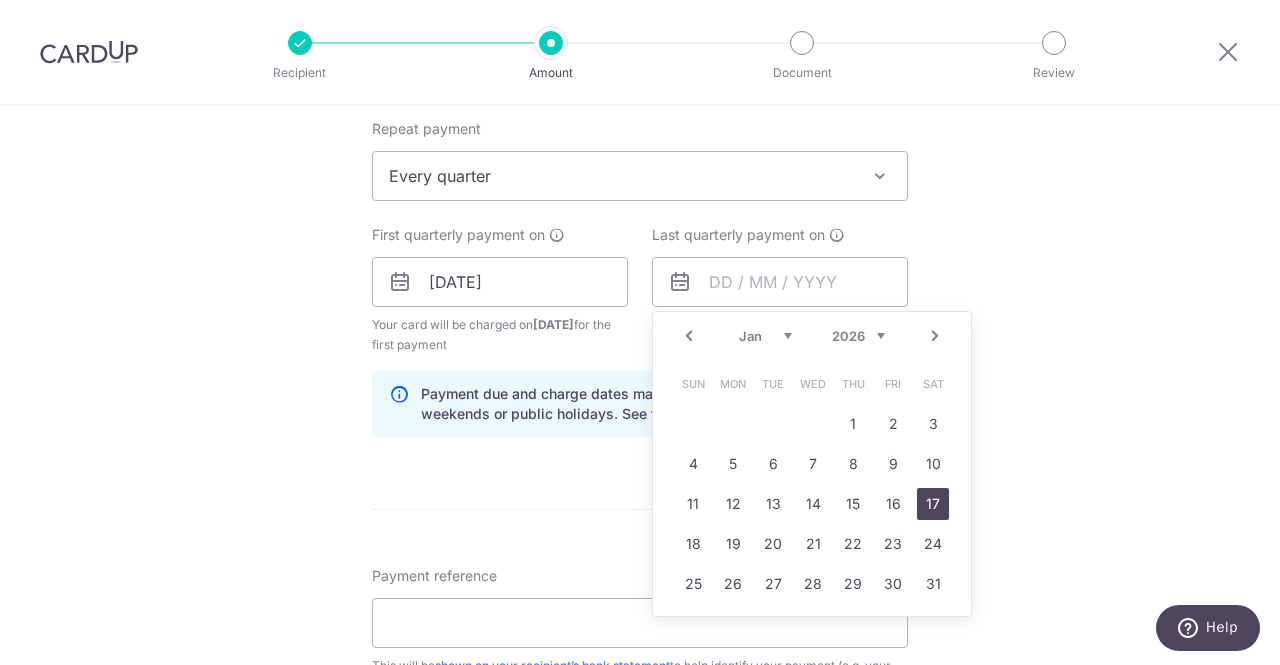 click on "17" at bounding box center (933, 504) 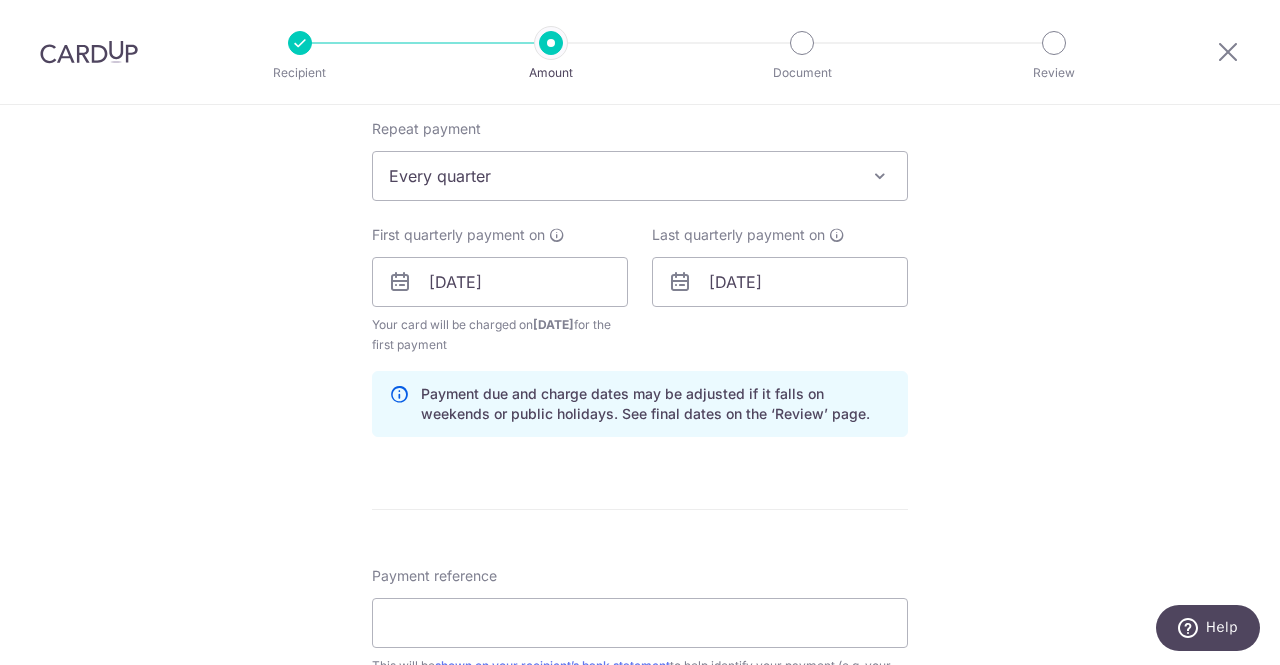 click on "Enter payment amount
SGD
652.40
652.40
Select Card
**** 9232
Add credit card
Your Cards
**** 8678
**** 4454
**** 9881
**** 9232
Secure 256-bit SSL
Text
New card details
Card" at bounding box center (640, 279) 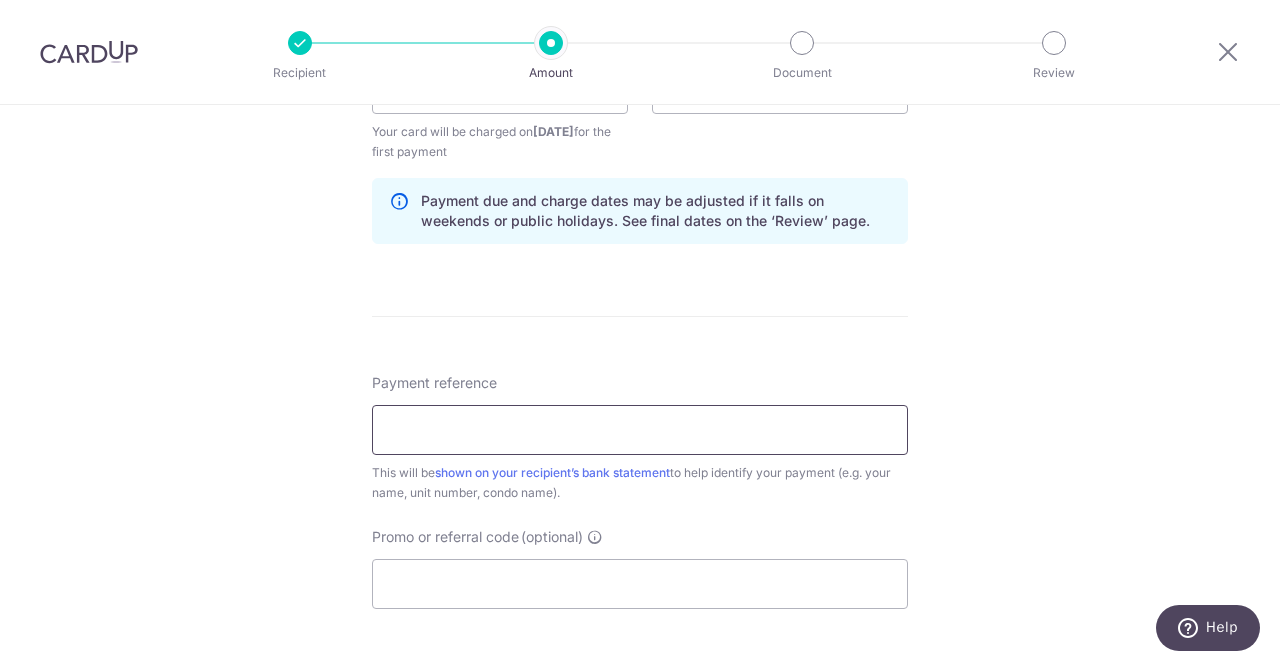 scroll, scrollTop: 1000, scrollLeft: 0, axis: vertical 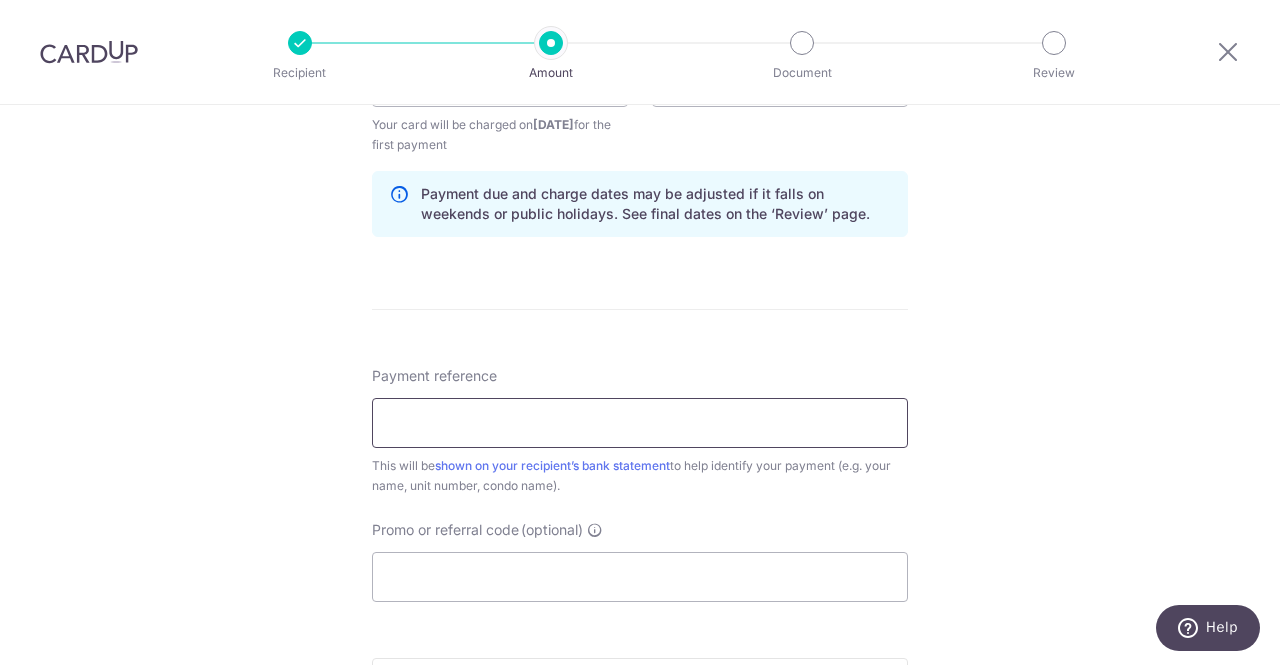 click on "Payment reference" at bounding box center [640, 423] 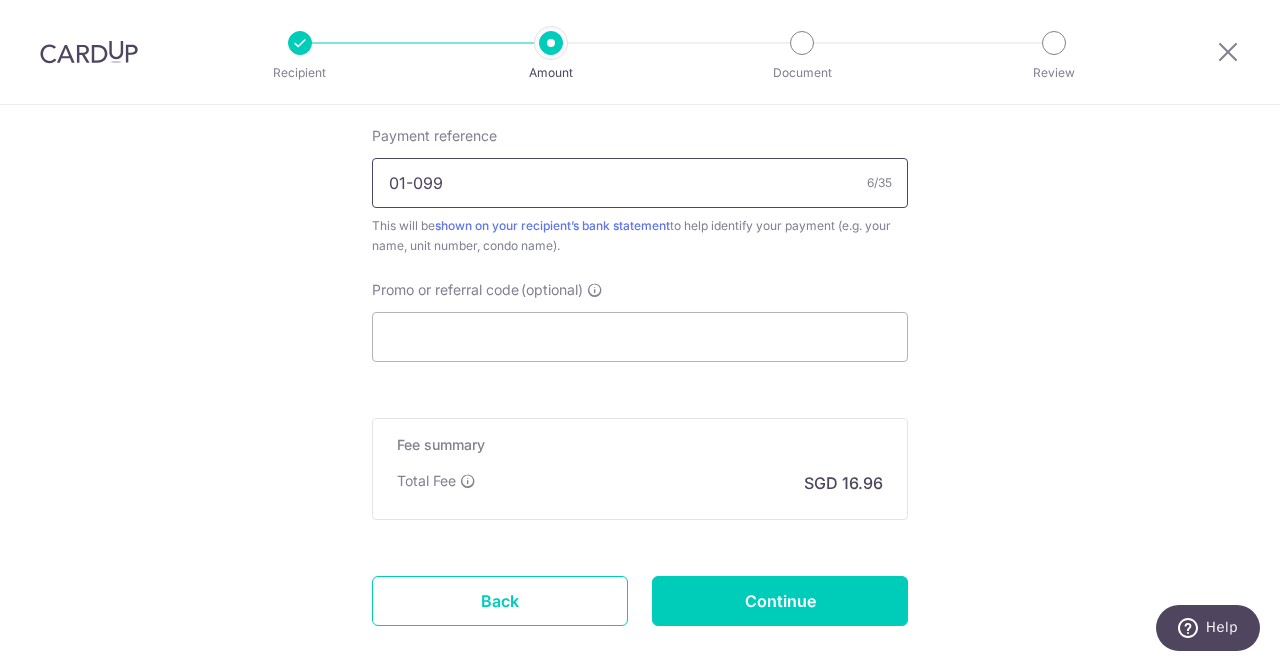 scroll, scrollTop: 1300, scrollLeft: 0, axis: vertical 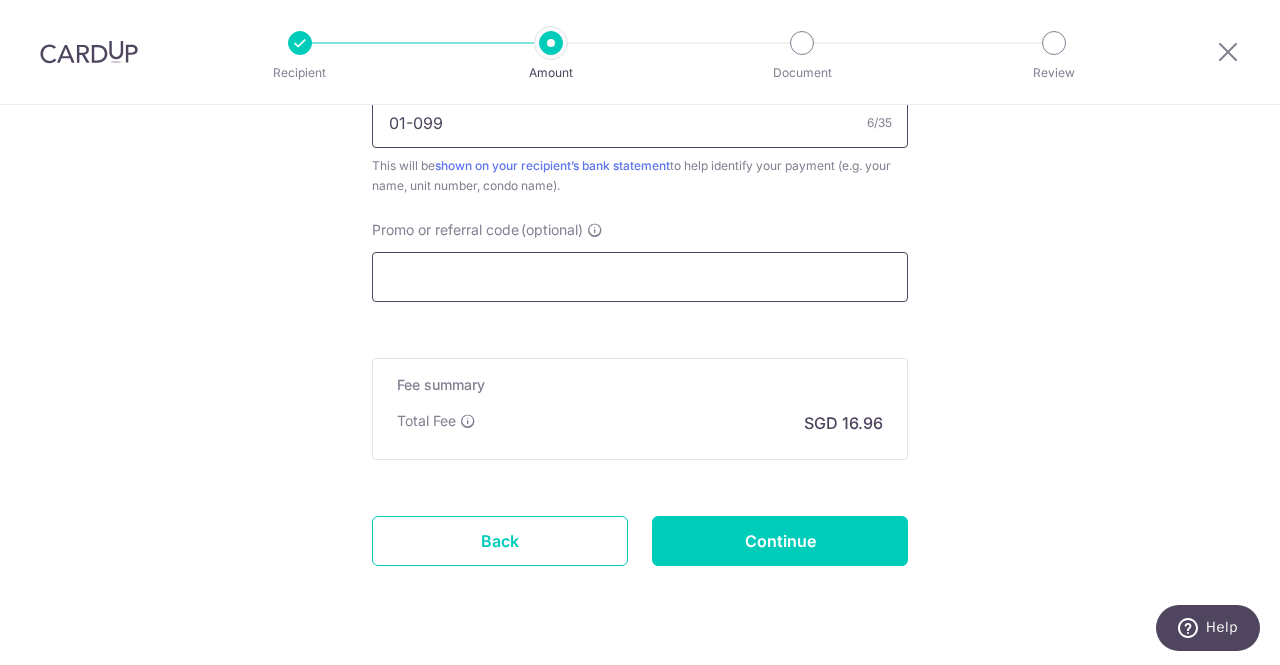 type on "01-099" 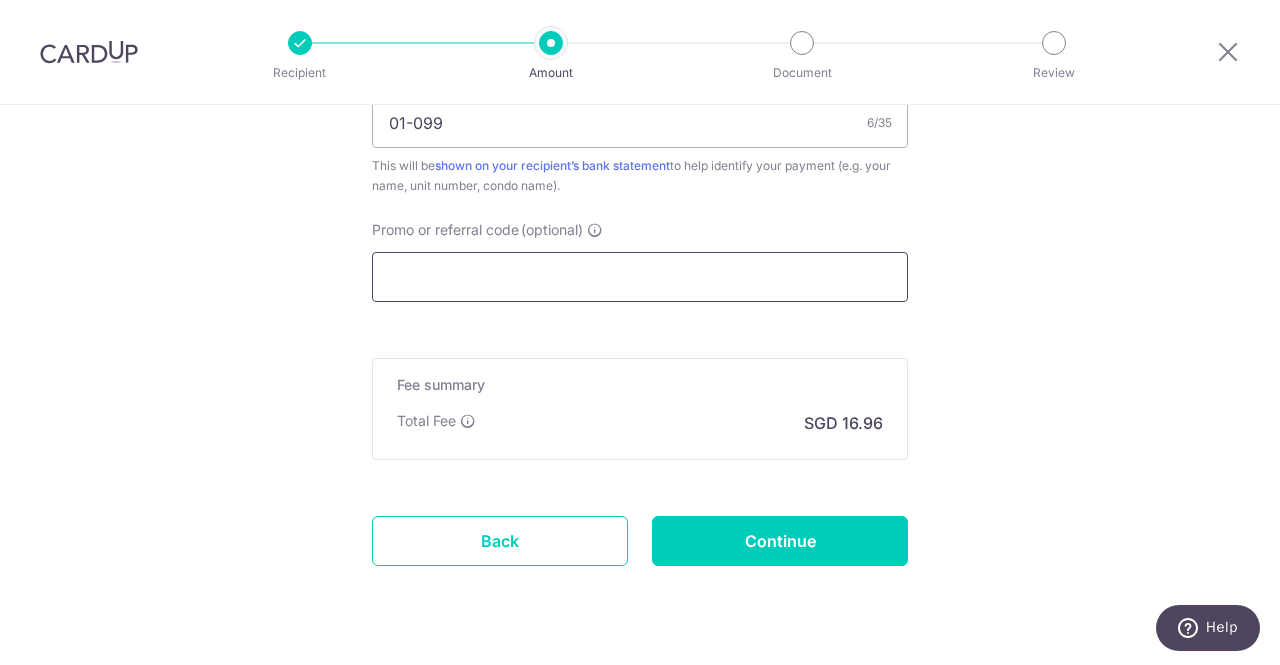 click on "Promo or referral code
(optional)" at bounding box center [640, 277] 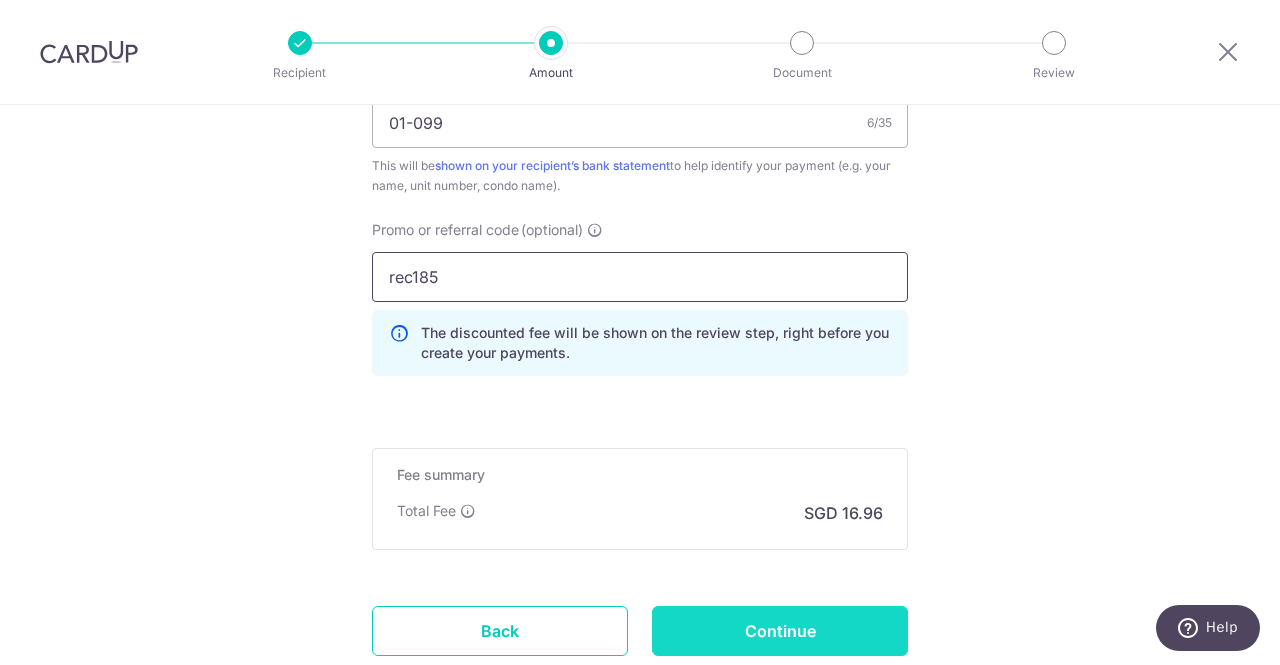 type on "rec185" 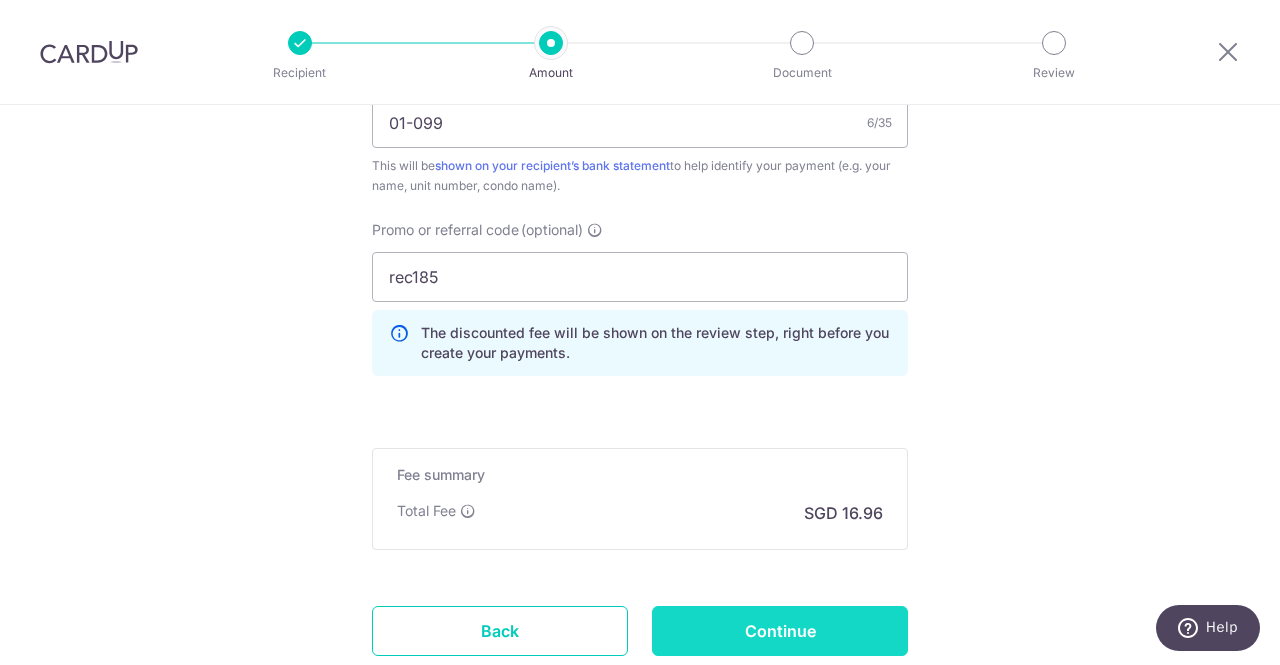 click on "Continue" at bounding box center (780, 631) 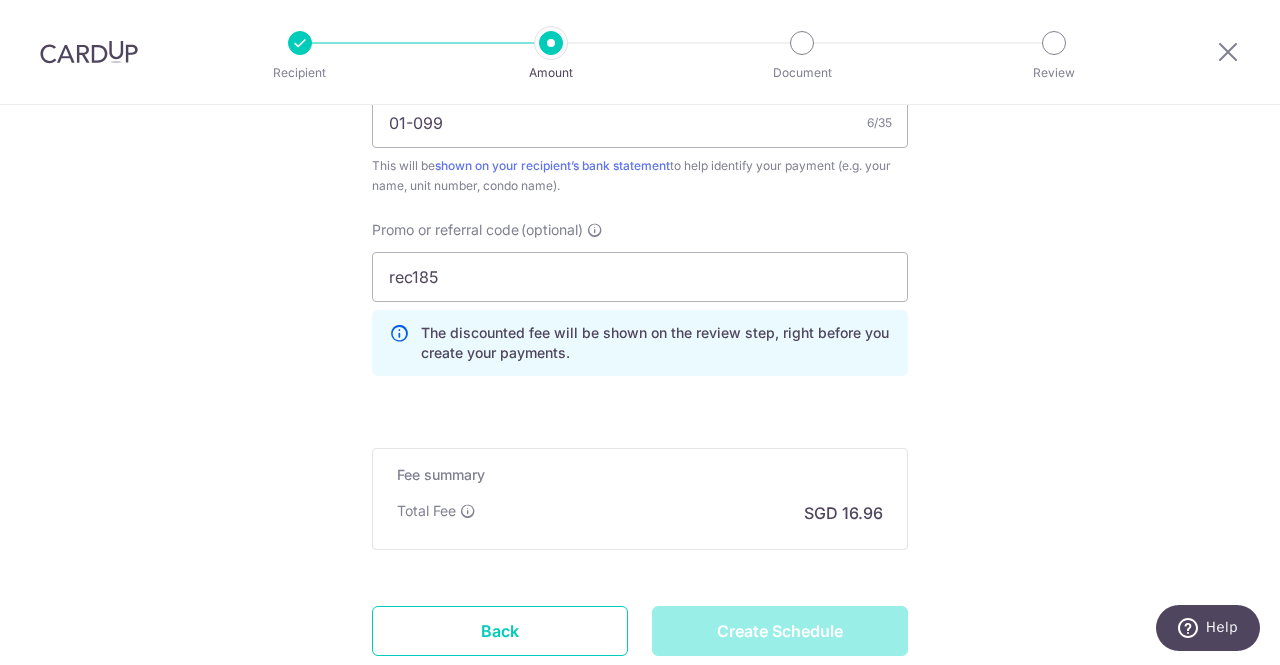 type on "Create Schedule" 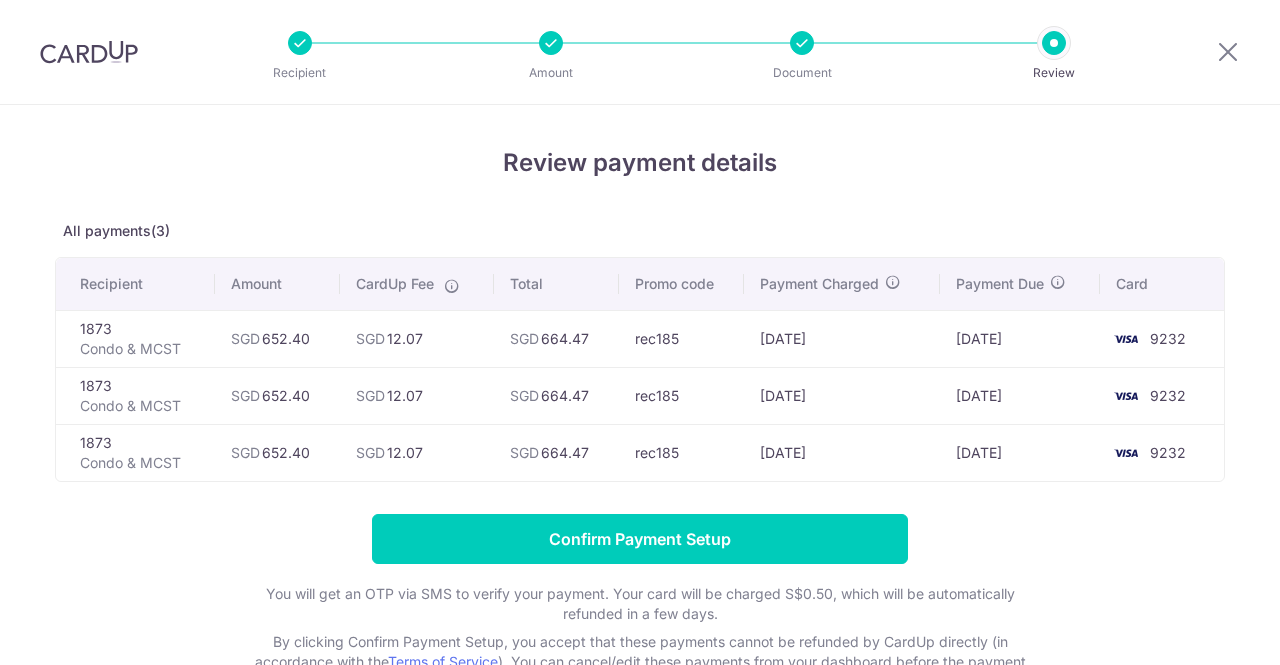 scroll, scrollTop: 0, scrollLeft: 0, axis: both 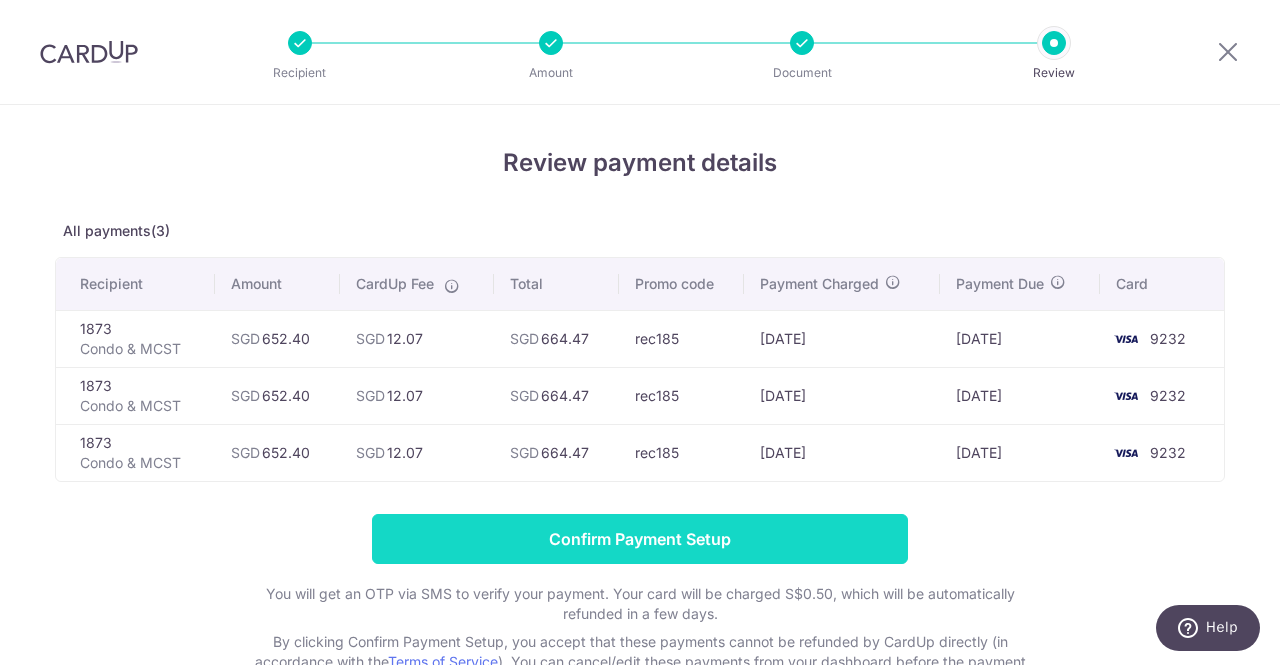 click on "Confirm Payment Setup" at bounding box center [640, 539] 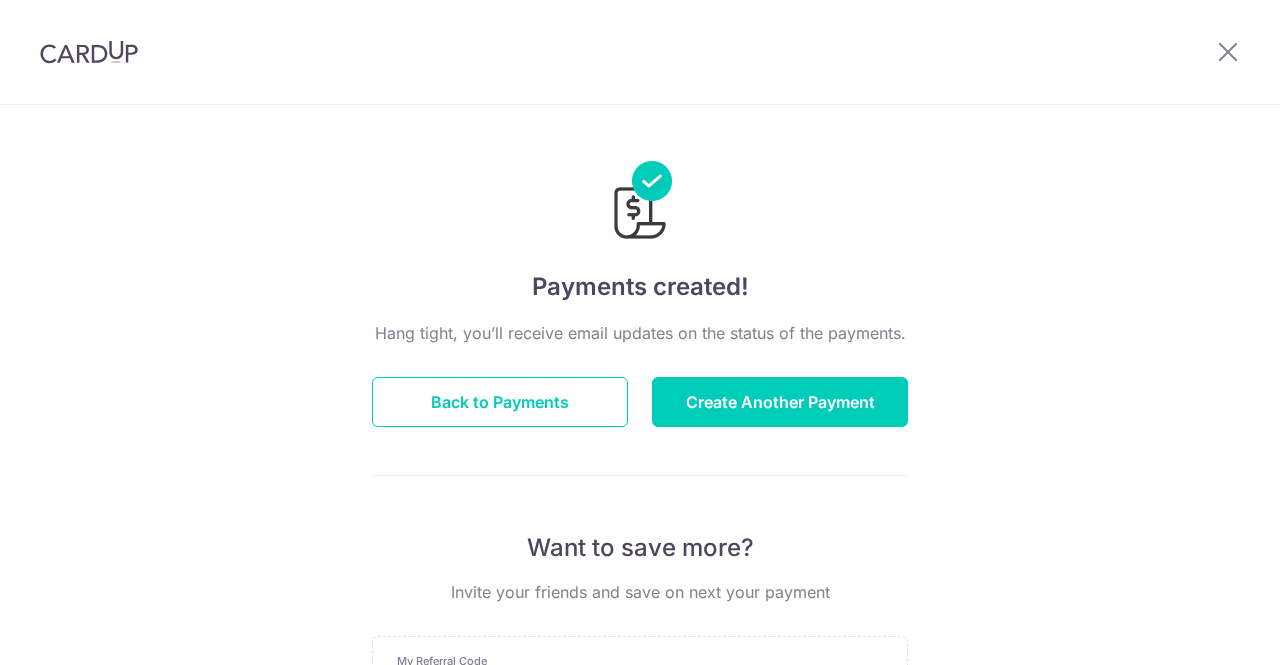 scroll, scrollTop: 0, scrollLeft: 0, axis: both 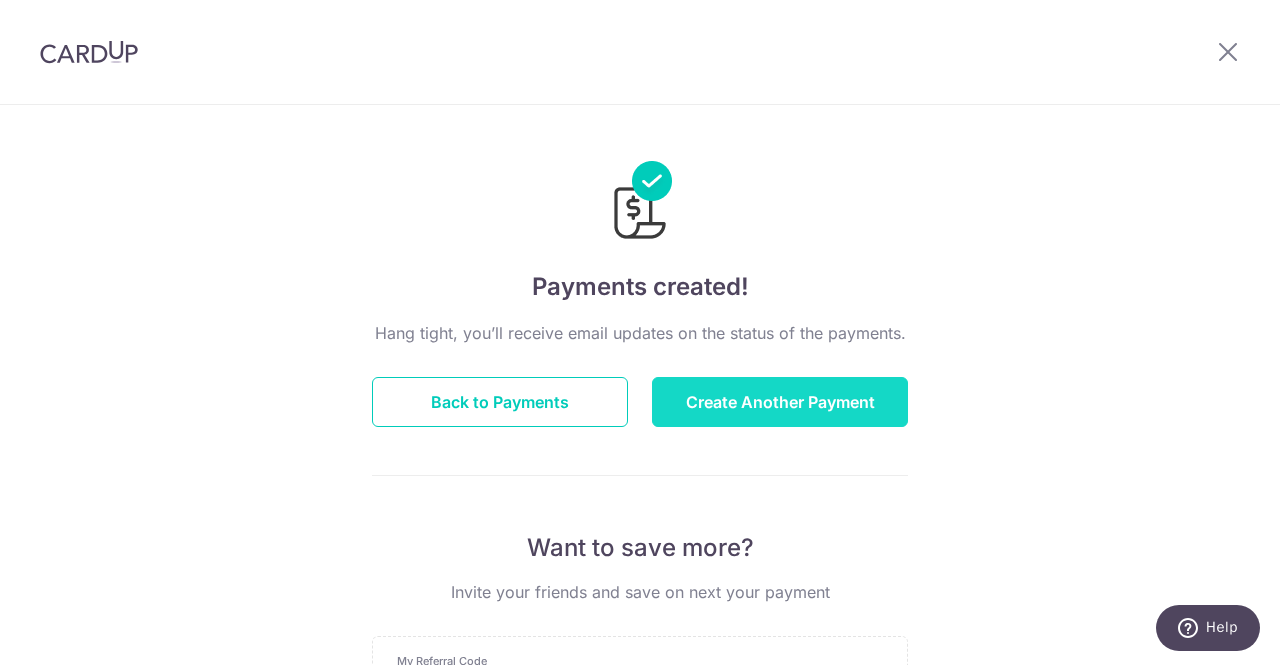 click on "Create Another Payment" at bounding box center (780, 402) 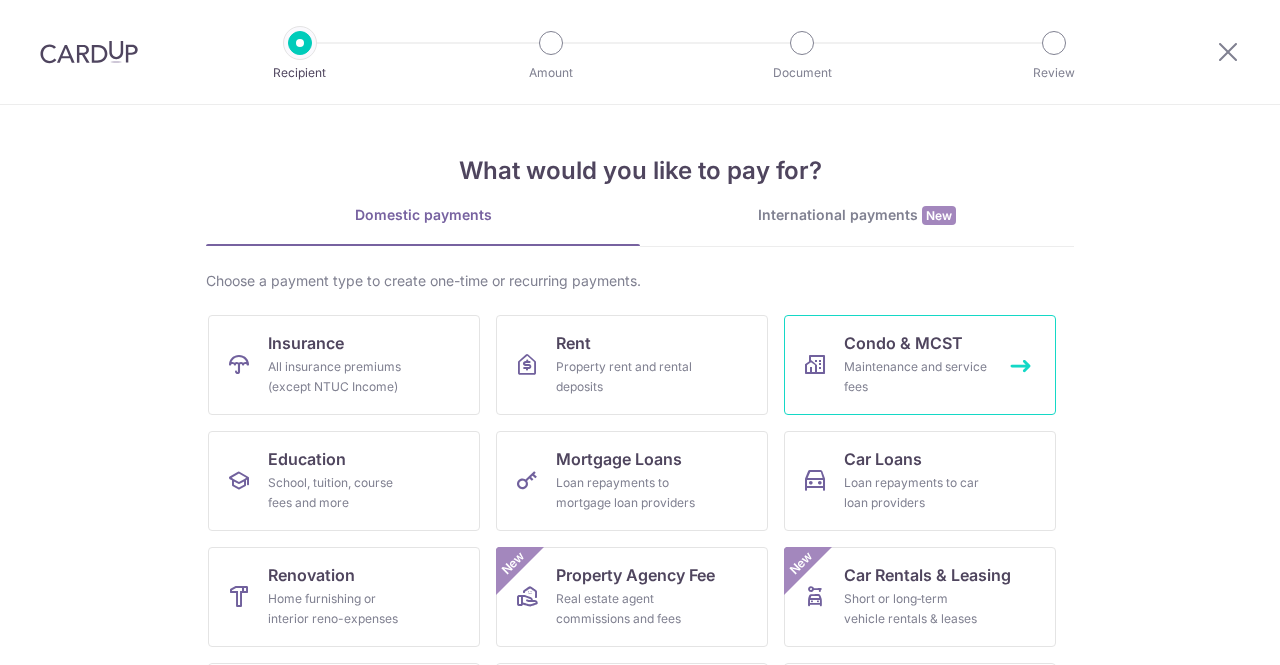 scroll, scrollTop: 0, scrollLeft: 0, axis: both 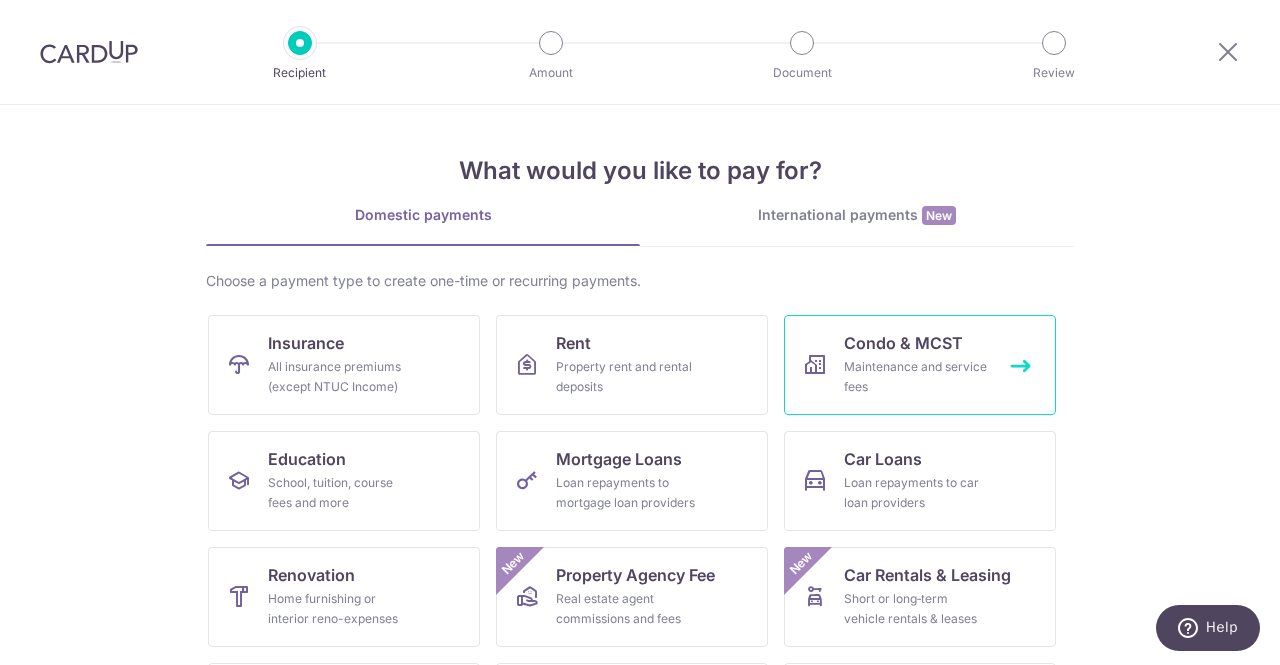 click on "Condo & MCST" at bounding box center (903, 343) 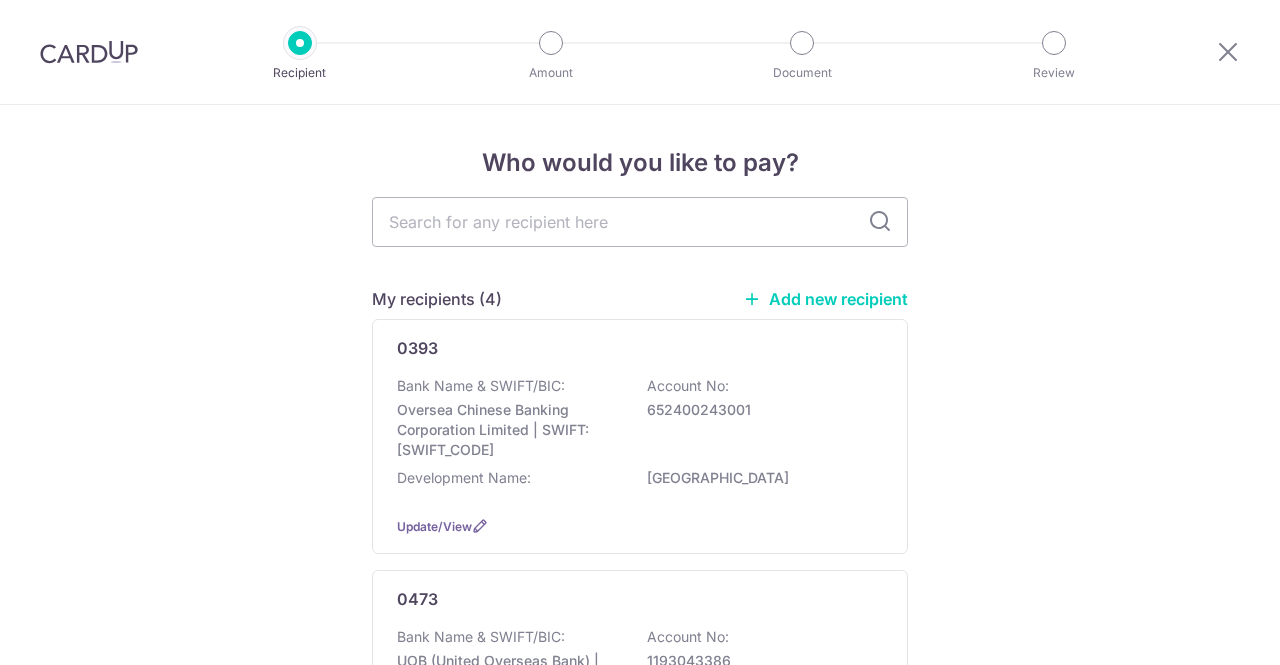 scroll, scrollTop: 0, scrollLeft: 0, axis: both 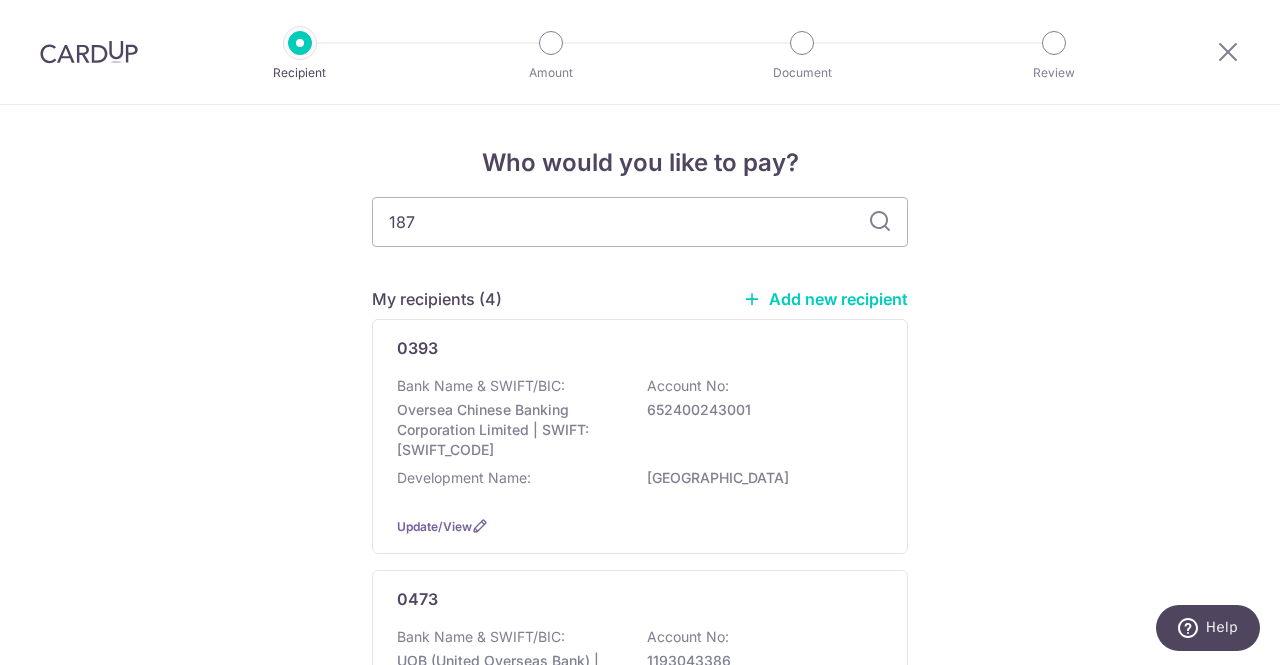 type on "1873" 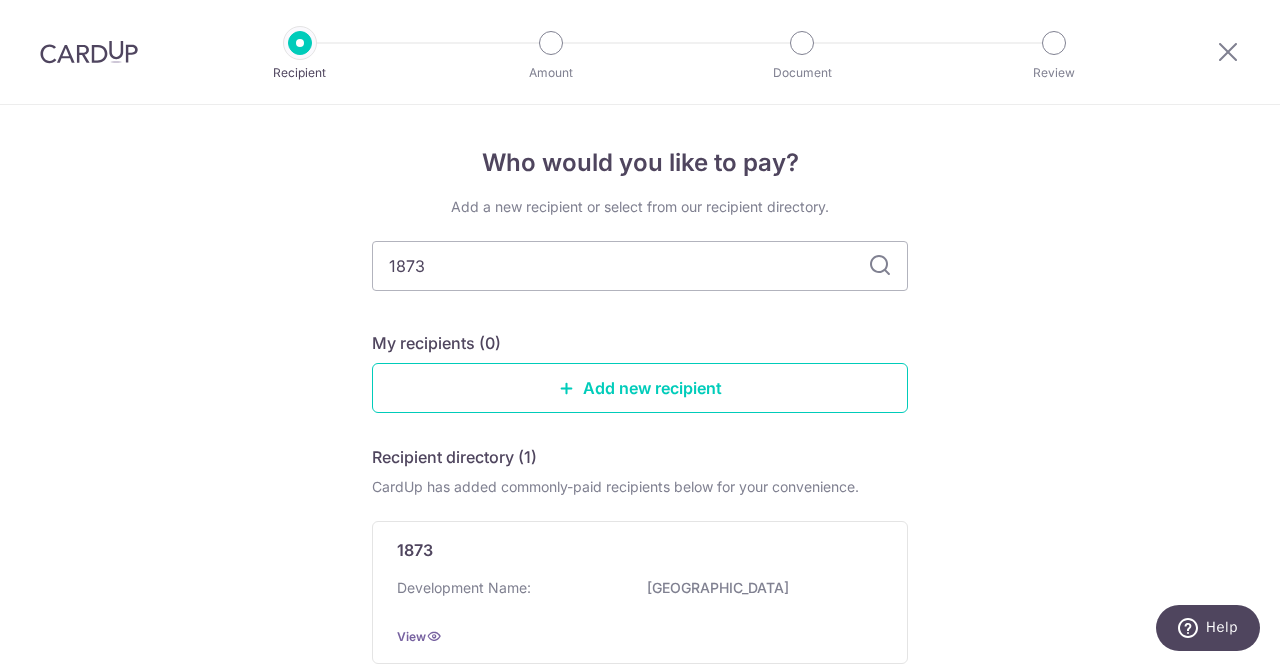 click on "Add a new recipient or select from our recipient directory.
1873
My recipients (0)
Add new recipient
Recipient directory (1)
CardUp has added commonly-paid recipients below for your convenience.
1873
Development Name:
[GEOGRAPHIC_DATA]
View
Can’t find a recipient? Search for a recipient  or  add a new recipient" at bounding box center (640, 470) 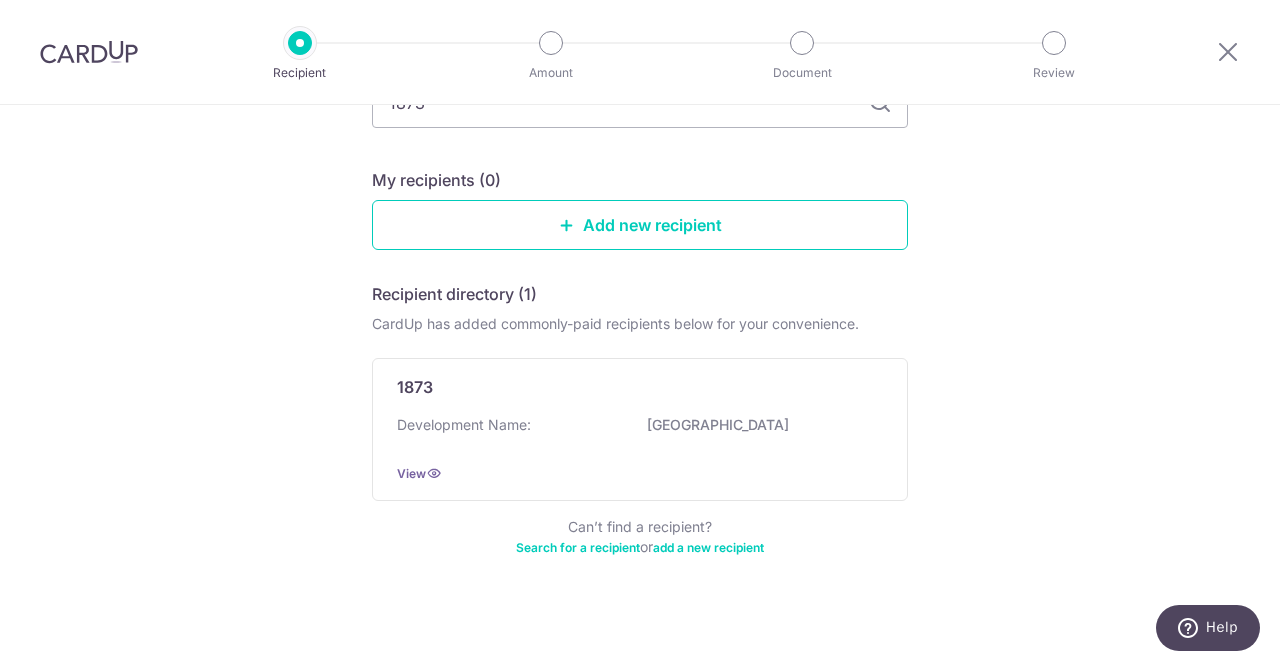 scroll, scrollTop: 180, scrollLeft: 0, axis: vertical 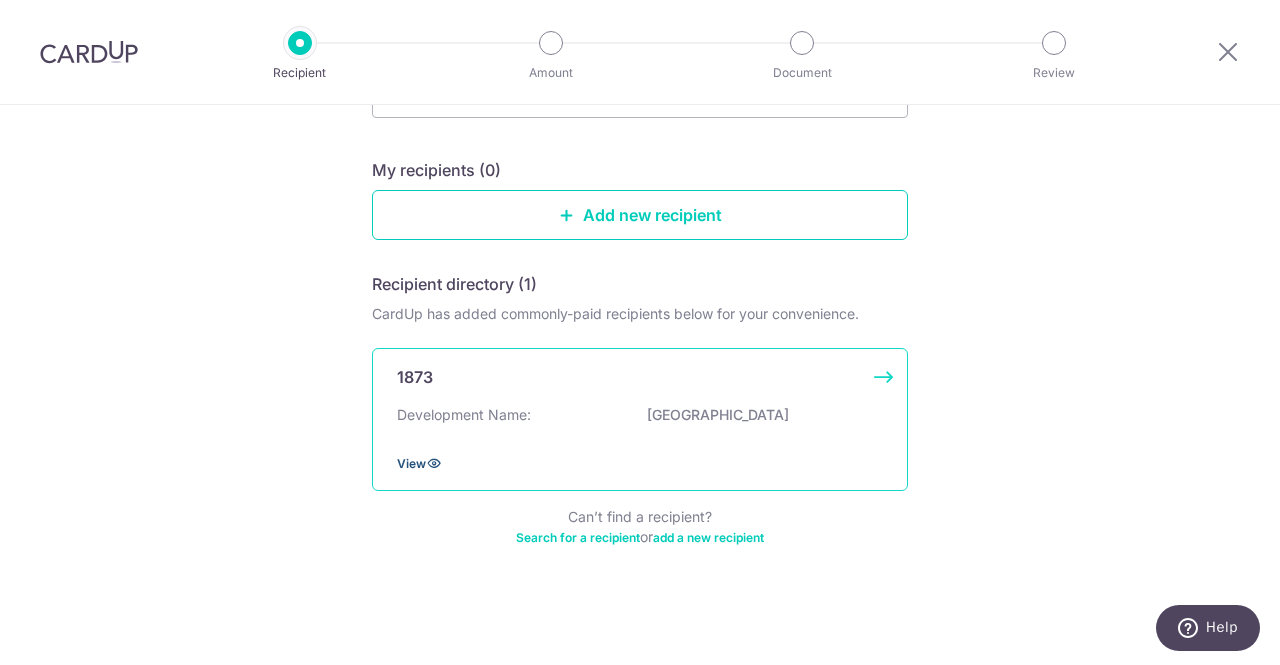 click on "View" at bounding box center [411, 463] 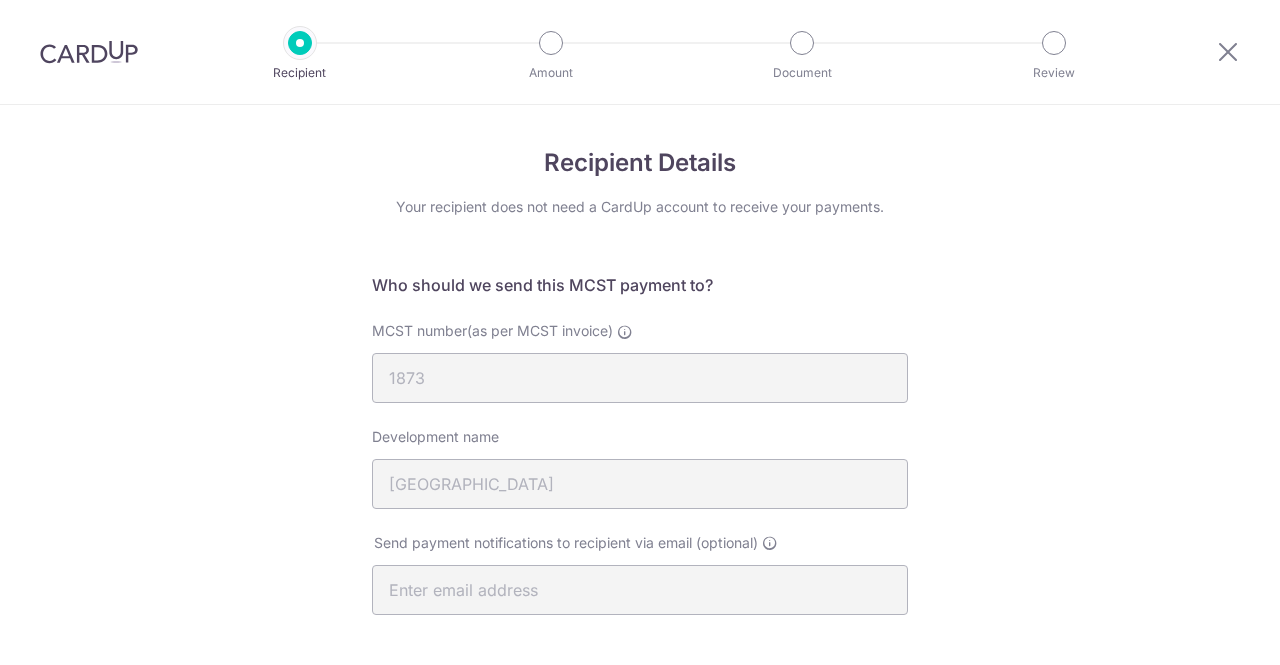 scroll, scrollTop: 0, scrollLeft: 0, axis: both 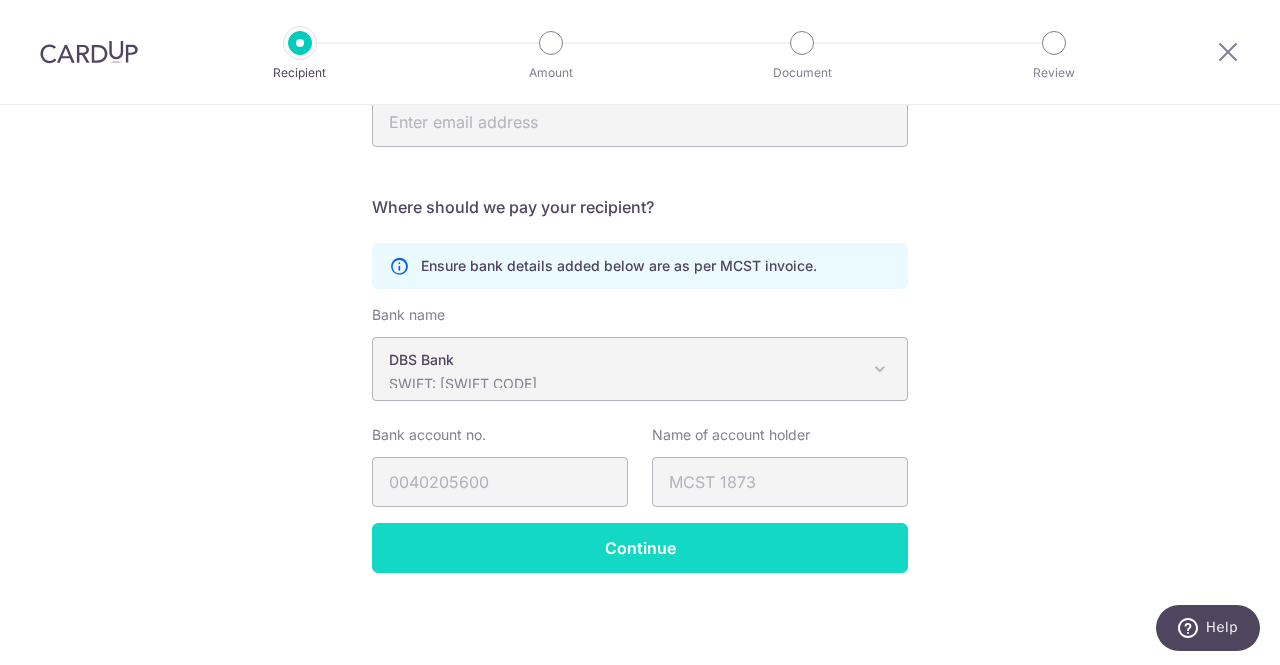 click on "Continue" at bounding box center (640, 548) 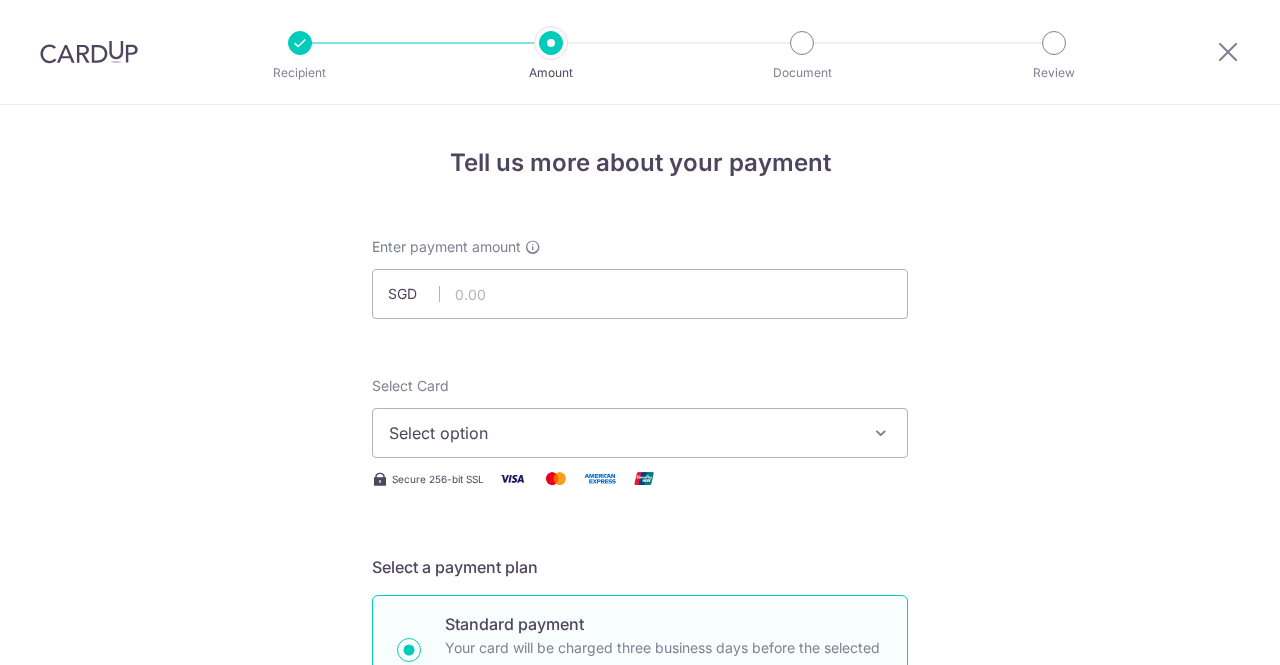scroll, scrollTop: 0, scrollLeft: 0, axis: both 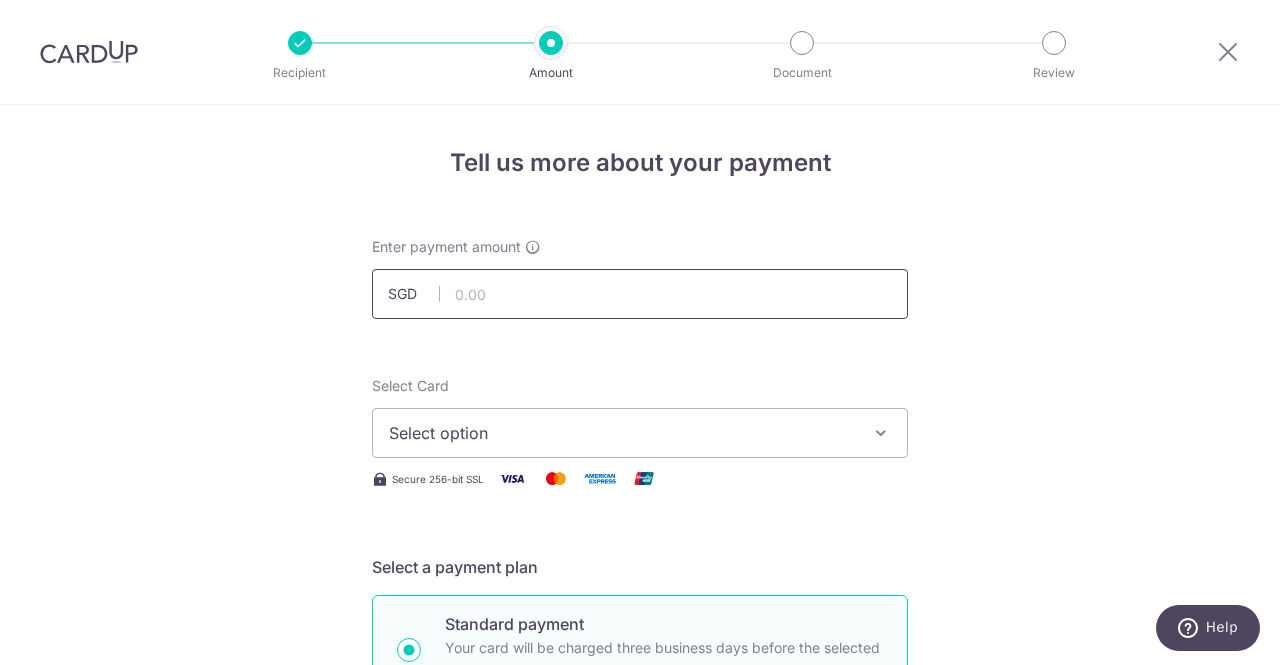 click at bounding box center (640, 294) 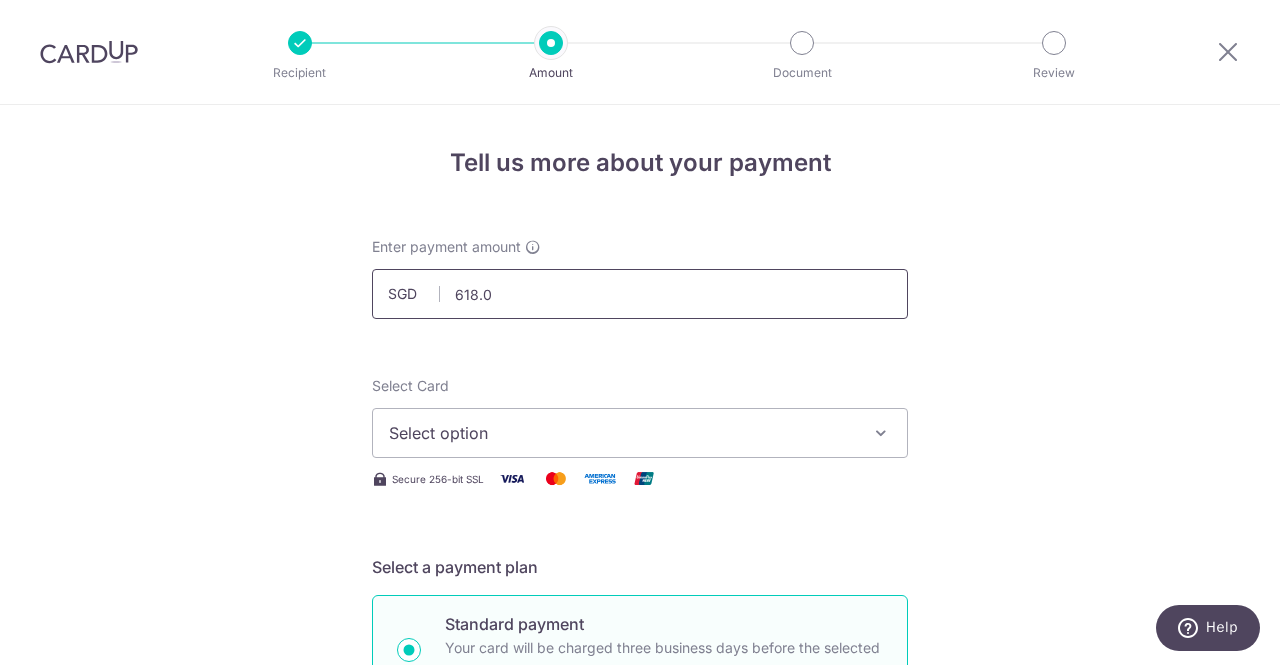 type on "618.03" 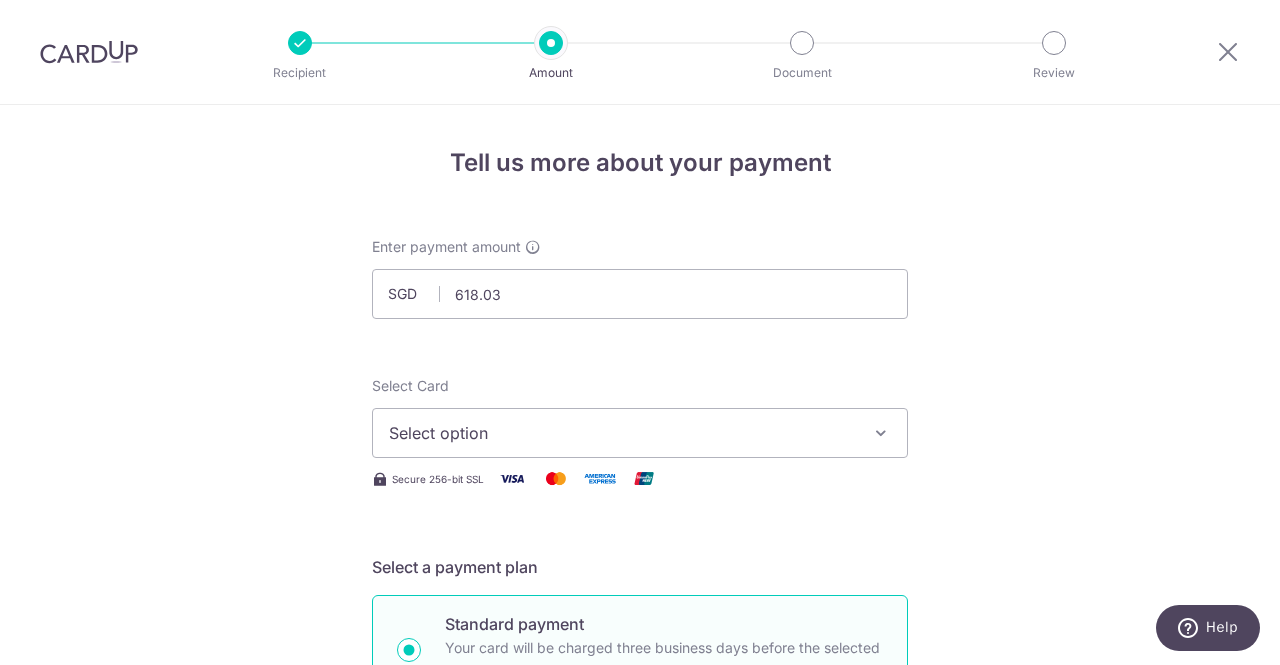 click on "Select Card
Select option
Add credit card
Your Cards
**** 8678
**** 4454
**** 9881
**** 9232" at bounding box center [640, 417] 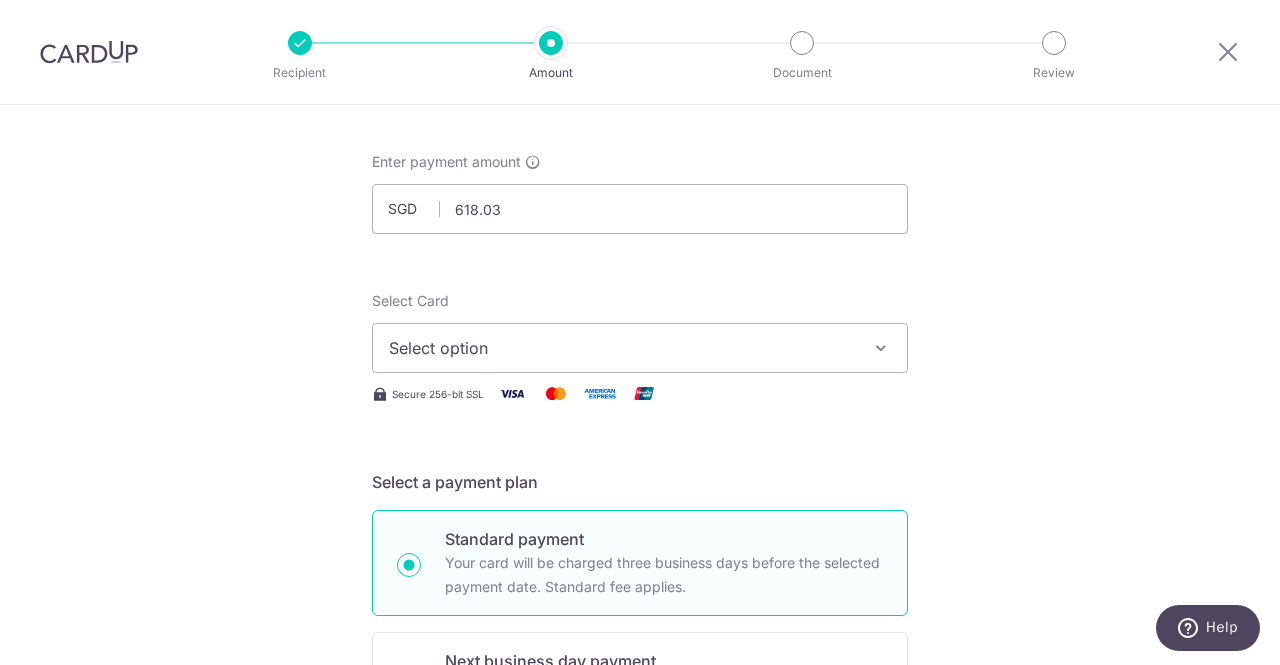 scroll, scrollTop: 200, scrollLeft: 0, axis: vertical 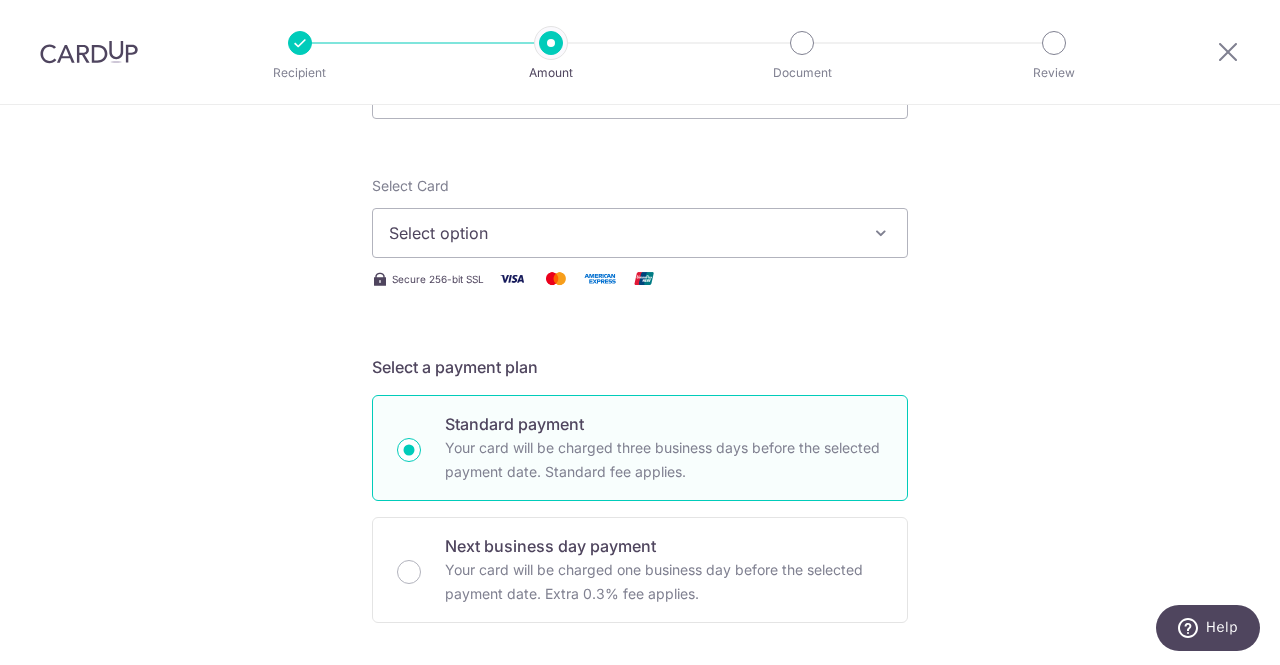 click on "Select option" at bounding box center [622, 233] 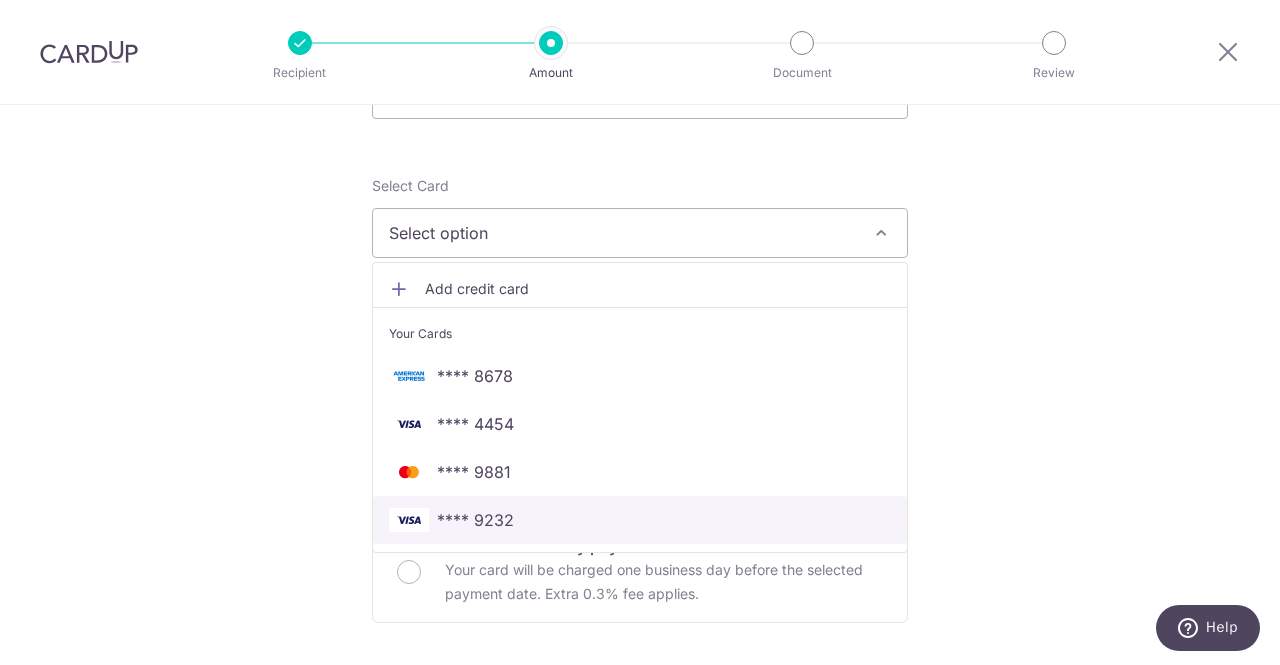 click on "**** 9232" at bounding box center [640, 520] 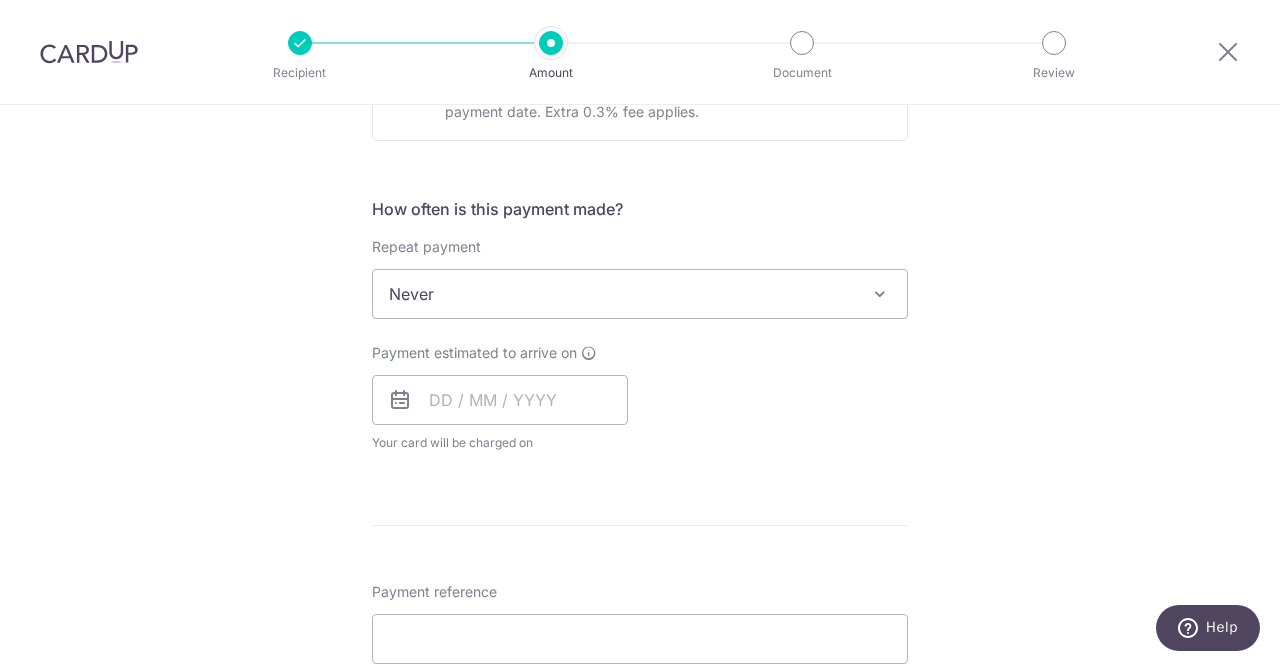 scroll, scrollTop: 700, scrollLeft: 0, axis: vertical 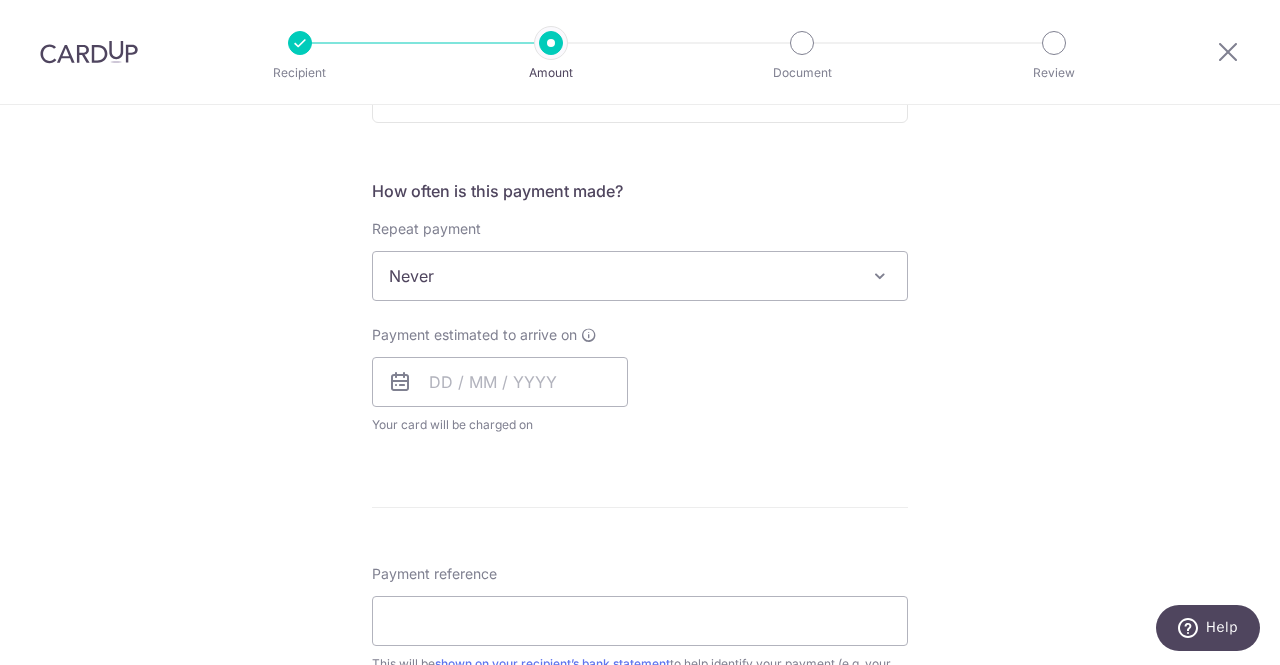click on "Never" at bounding box center [640, 276] 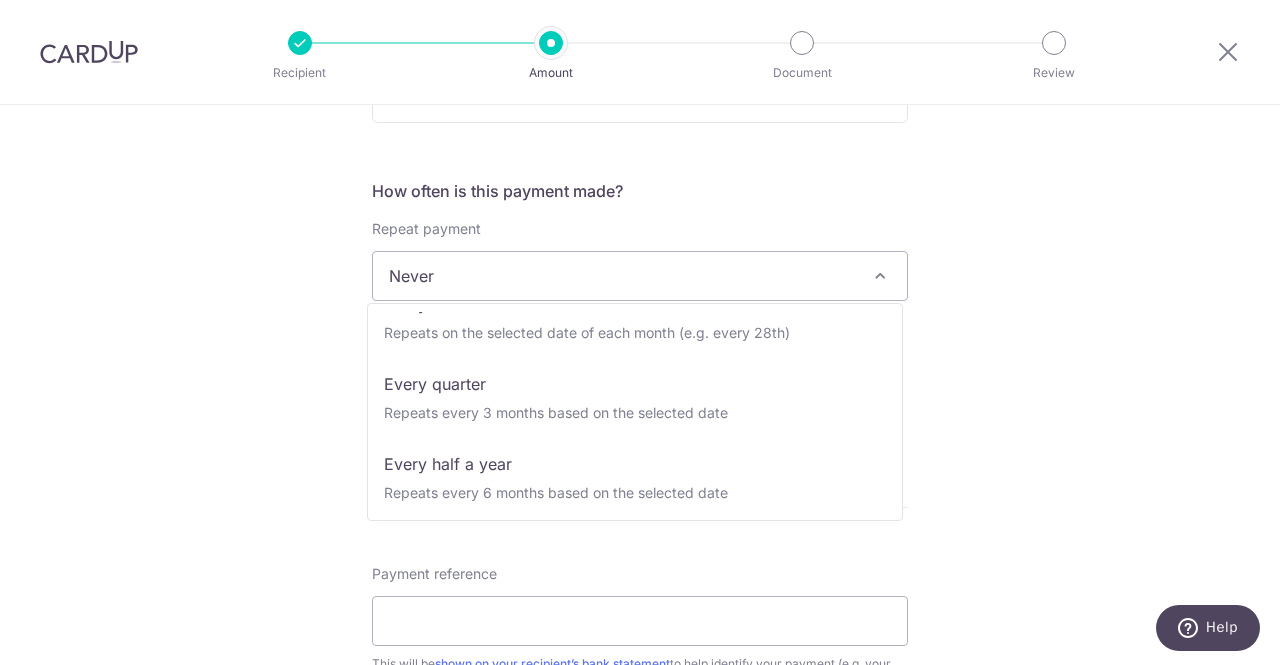 scroll, scrollTop: 200, scrollLeft: 0, axis: vertical 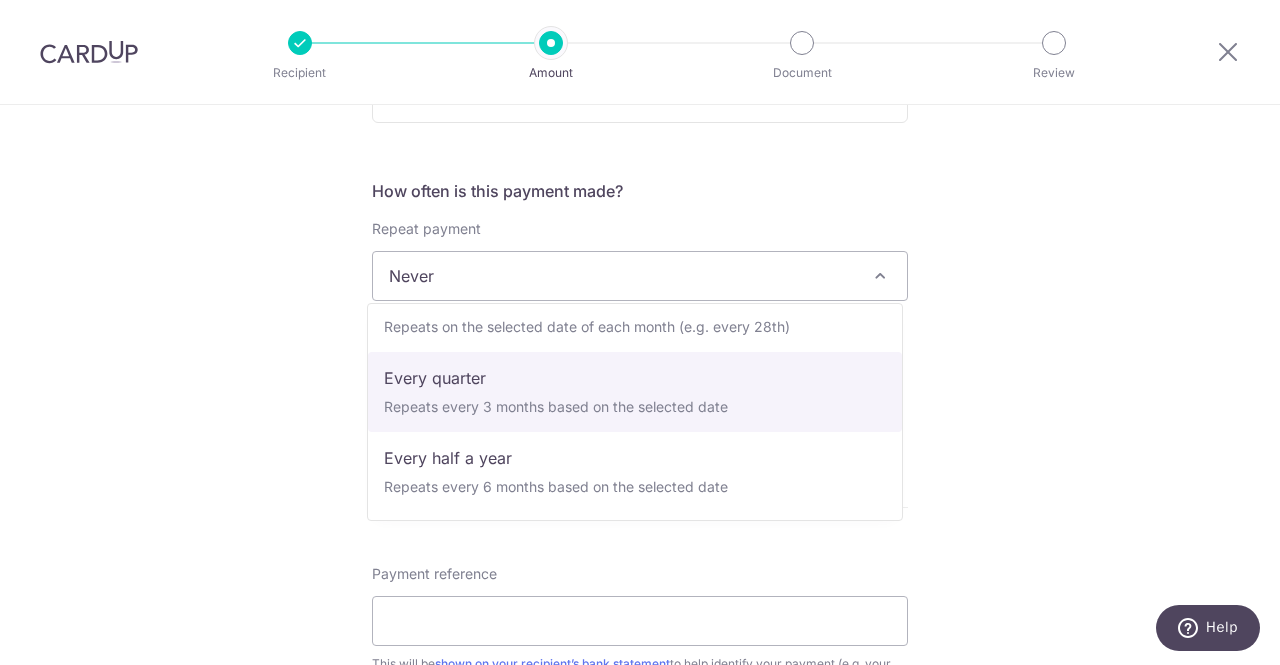 select on "4" 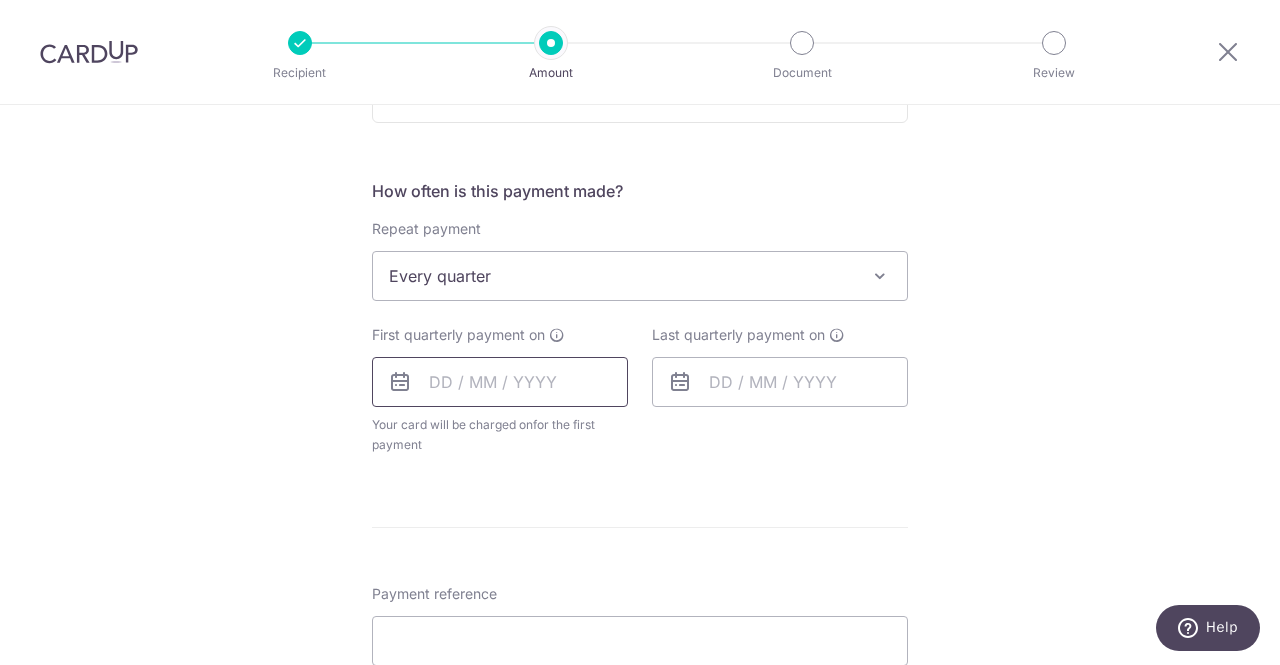 click at bounding box center (500, 382) 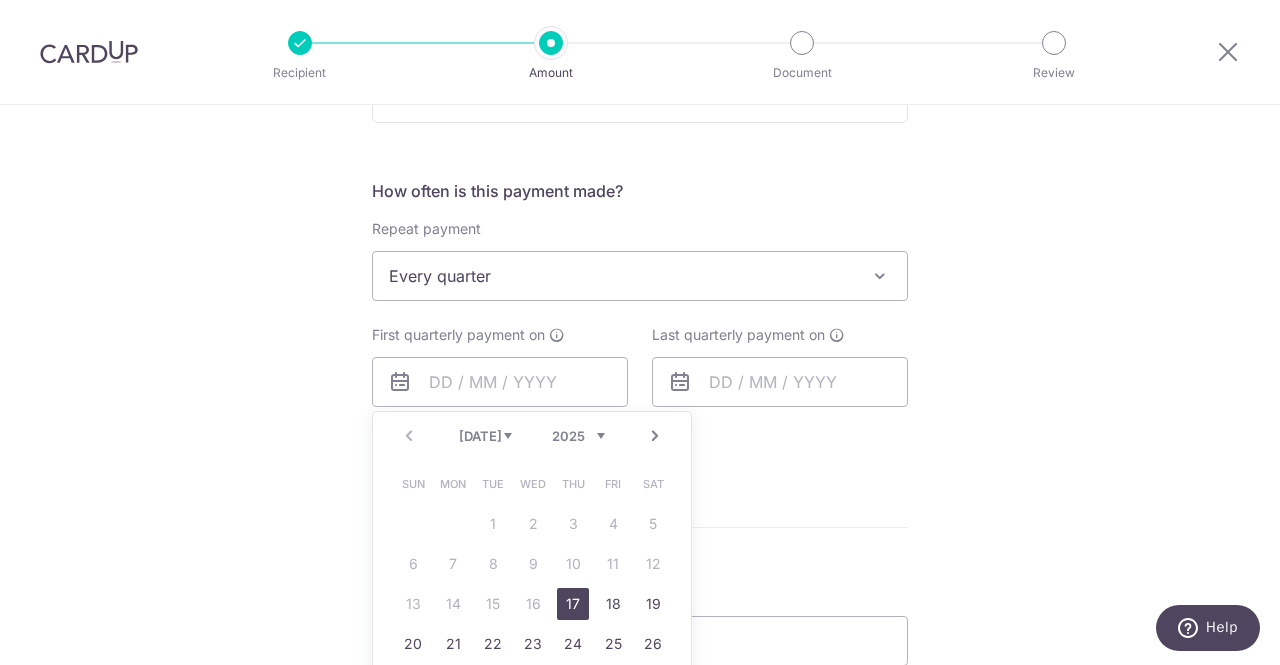 click on "17" at bounding box center (573, 604) 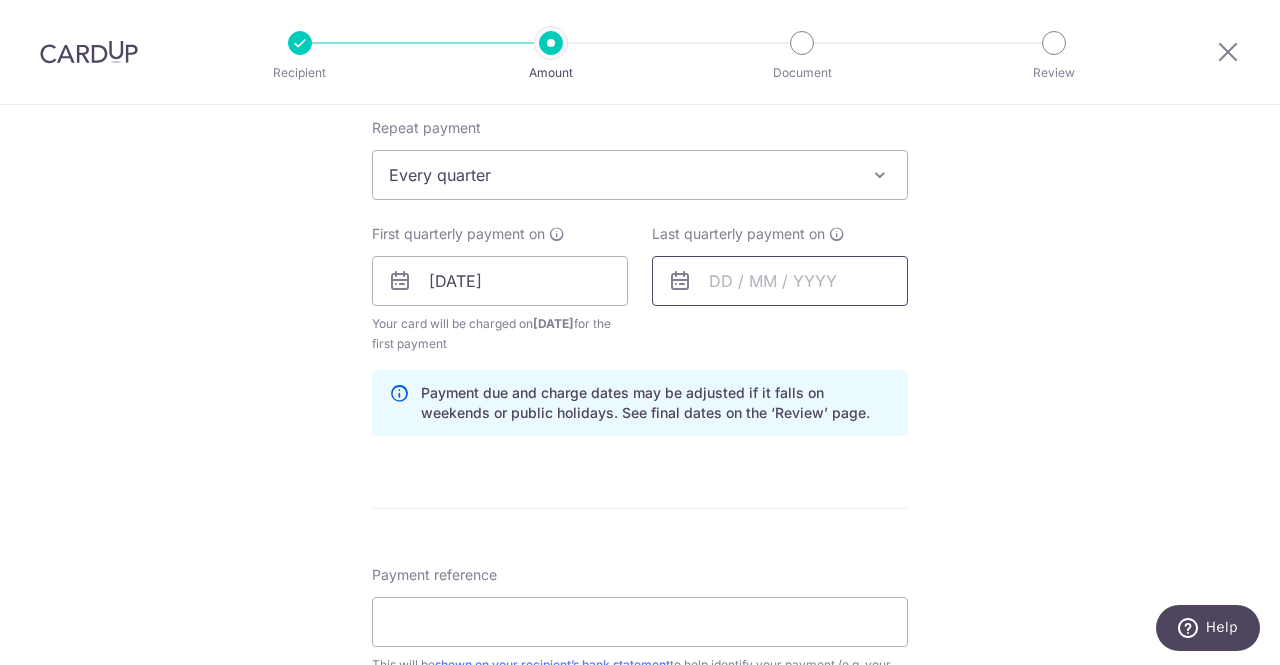 scroll, scrollTop: 800, scrollLeft: 0, axis: vertical 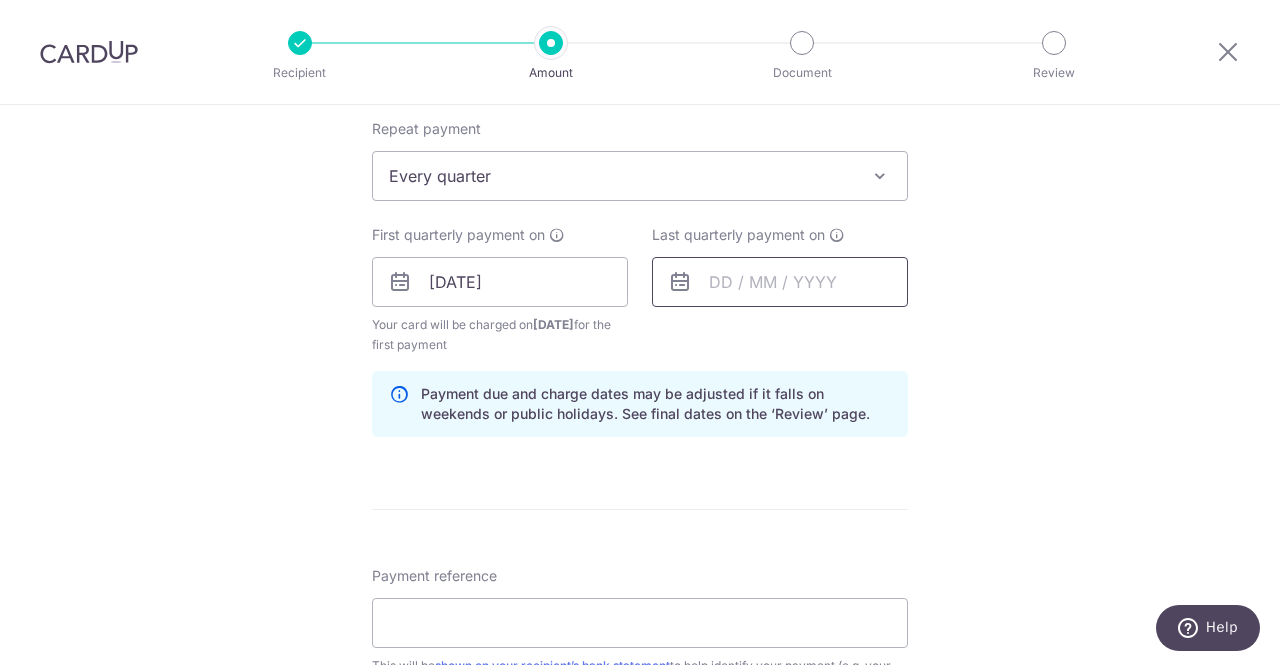 drag, startPoint x: 794, startPoint y: 281, endPoint x: 780, endPoint y: 282, distance: 14.035668 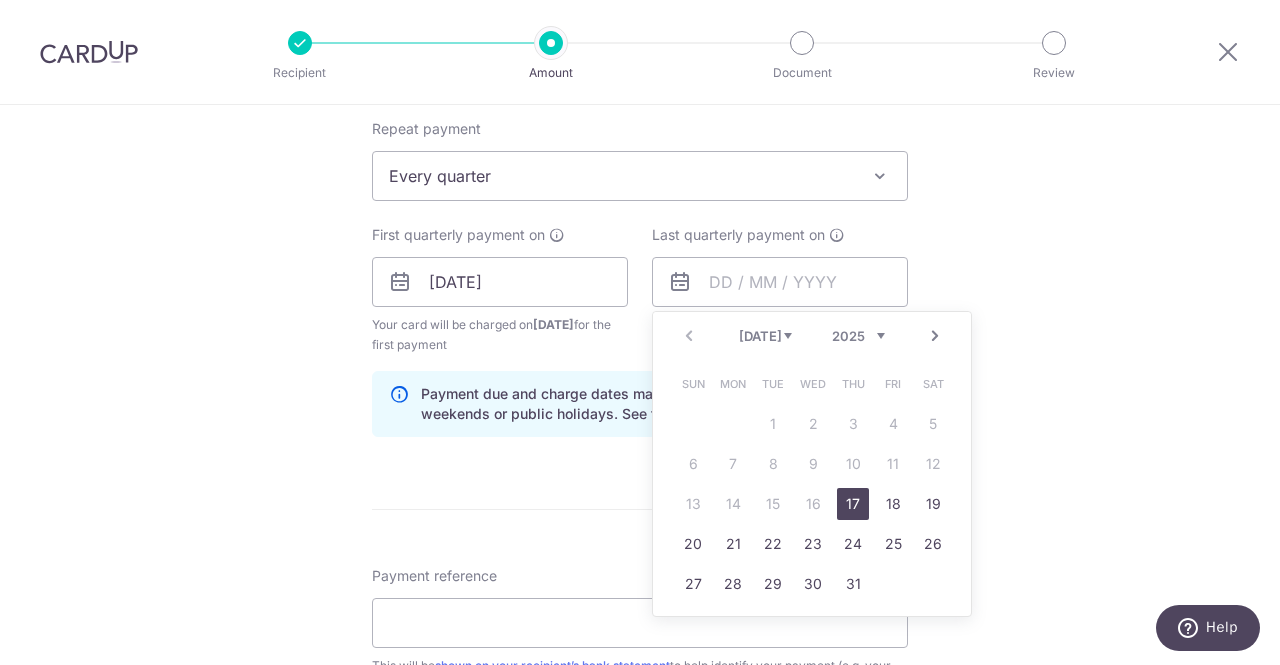 click on "2025 2026 2027 2028 2029 2030 2031 2032 2033 2034 2035" at bounding box center [858, 336] 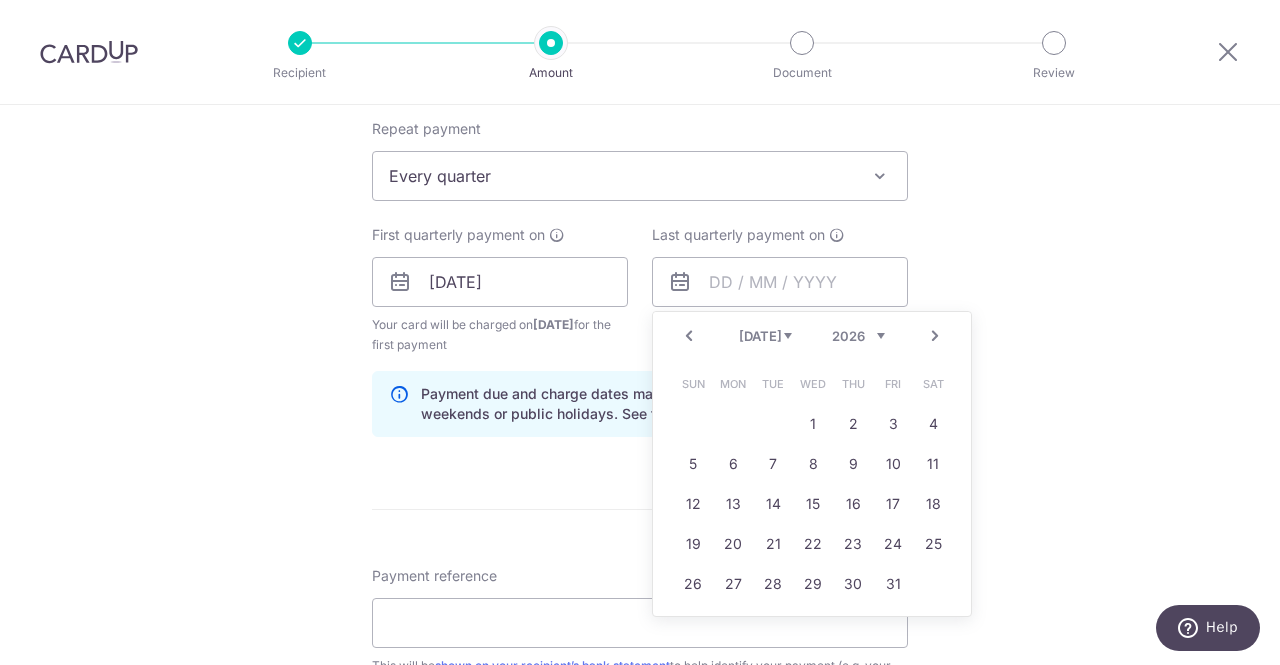 click on "Jan Feb Mar Apr May Jun Jul Aug Sep Oct Nov Dec 2025 2026 2027 2028 2029 2030 2031 2032 2033 2034 2035" at bounding box center [812, 336] 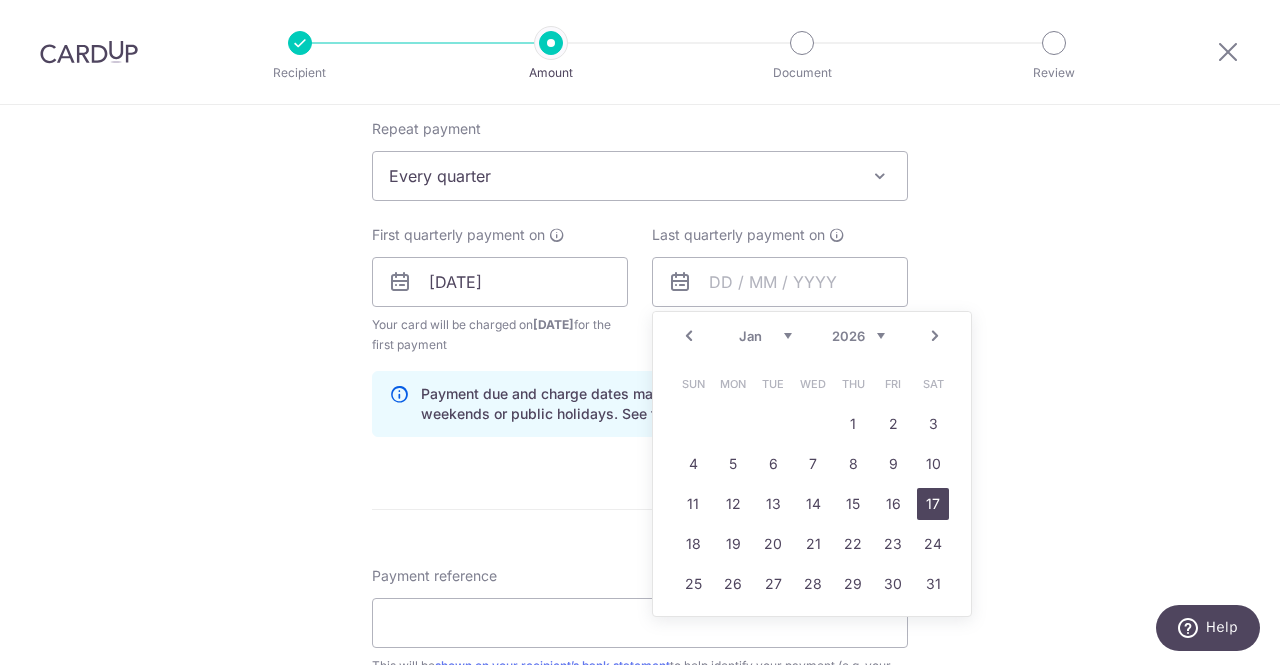 click on "17" at bounding box center (933, 504) 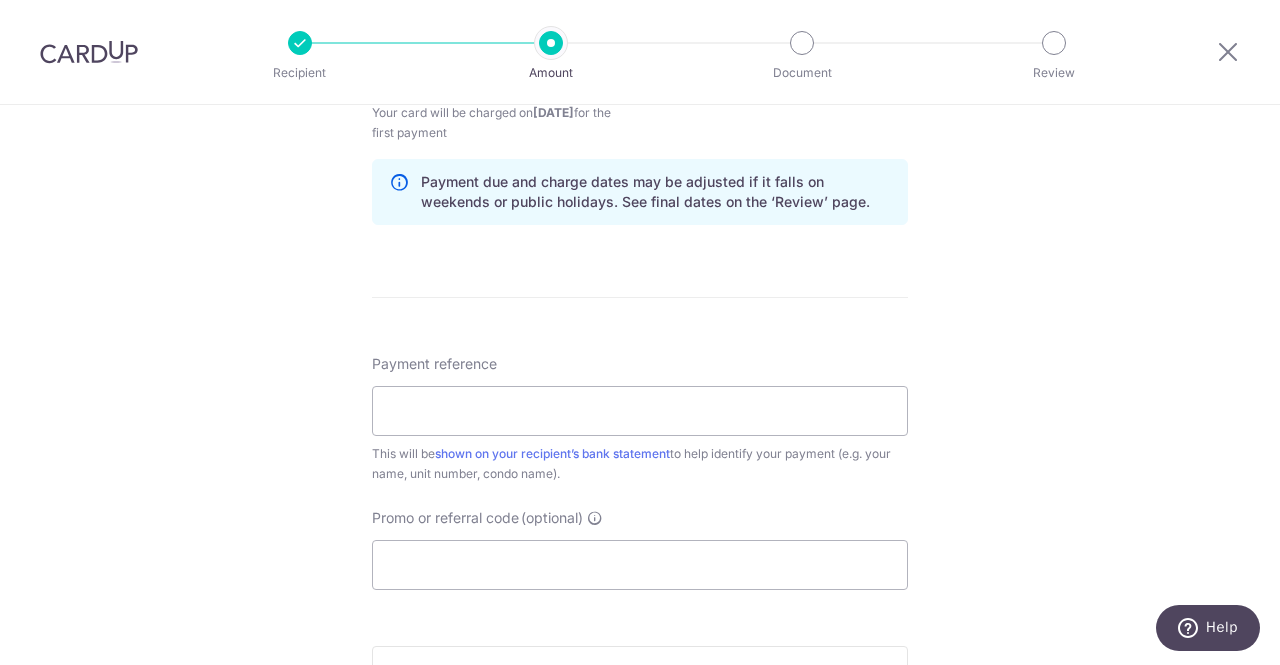 scroll, scrollTop: 1100, scrollLeft: 0, axis: vertical 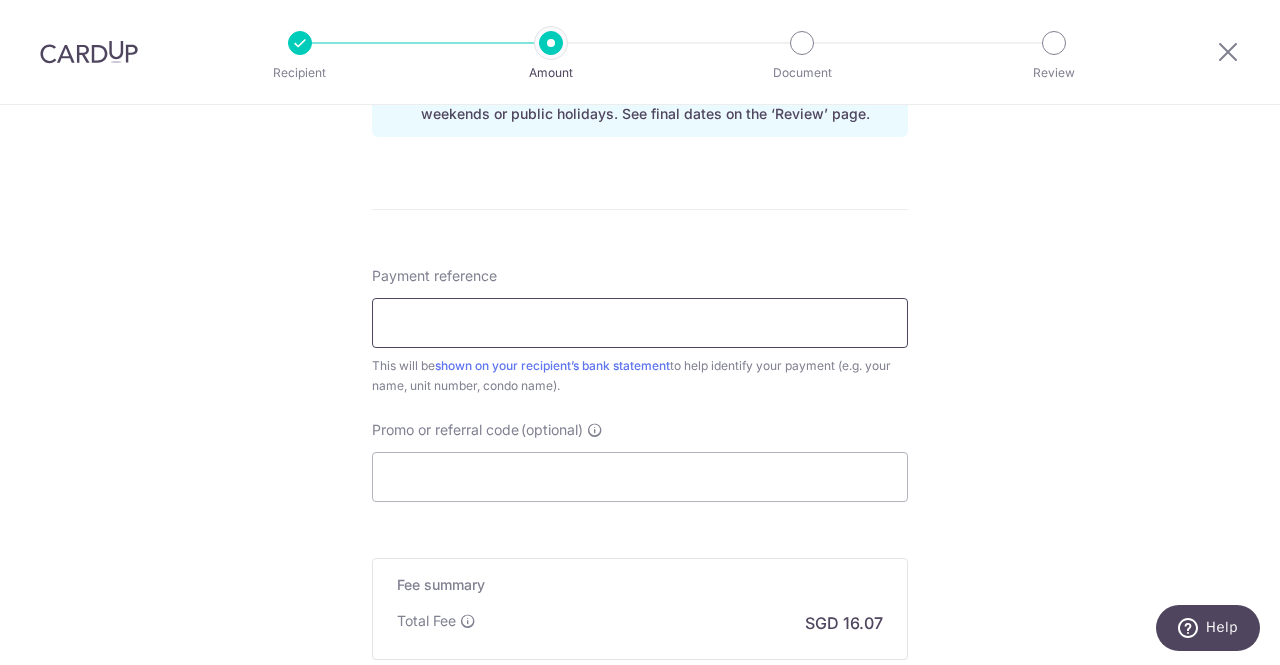 click on "Payment reference" at bounding box center [640, 323] 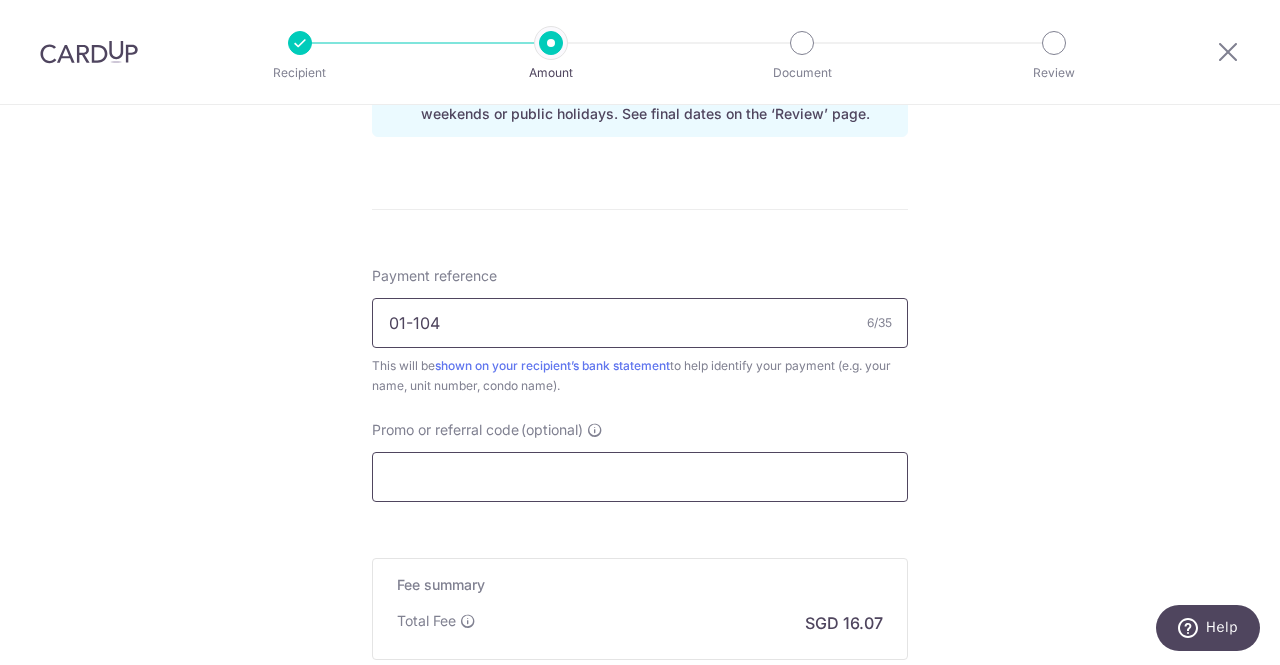 type on "01-104" 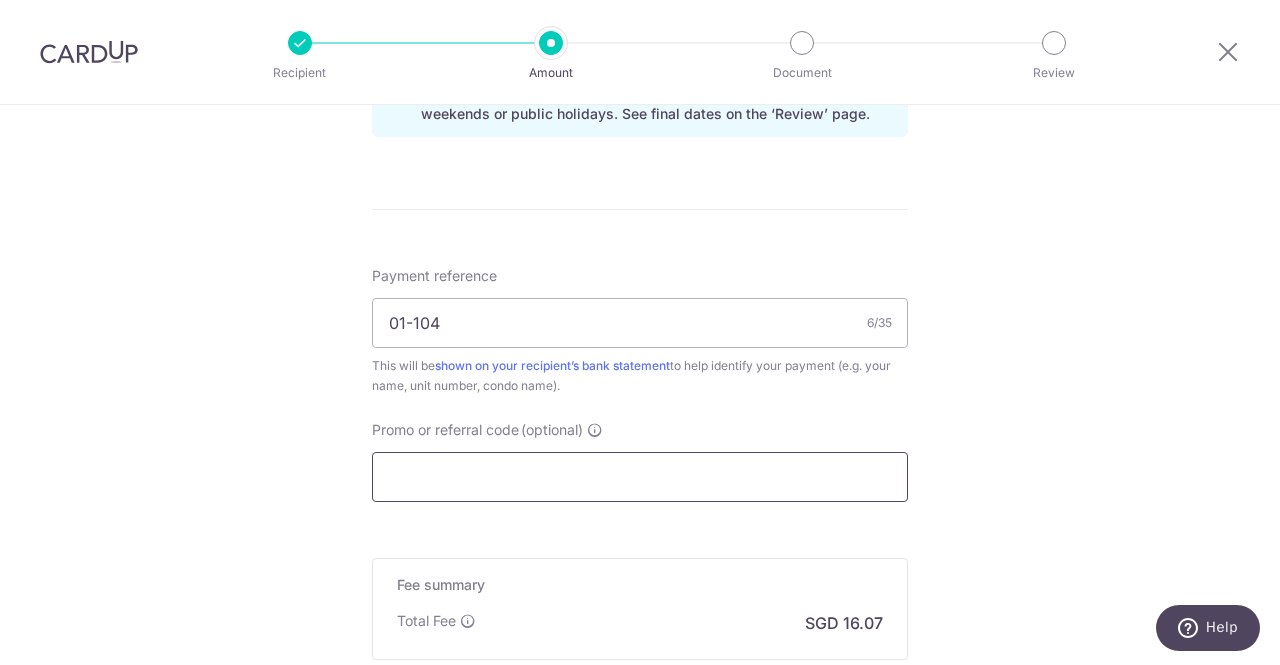 click on "Promo or referral code
(optional)" at bounding box center [640, 477] 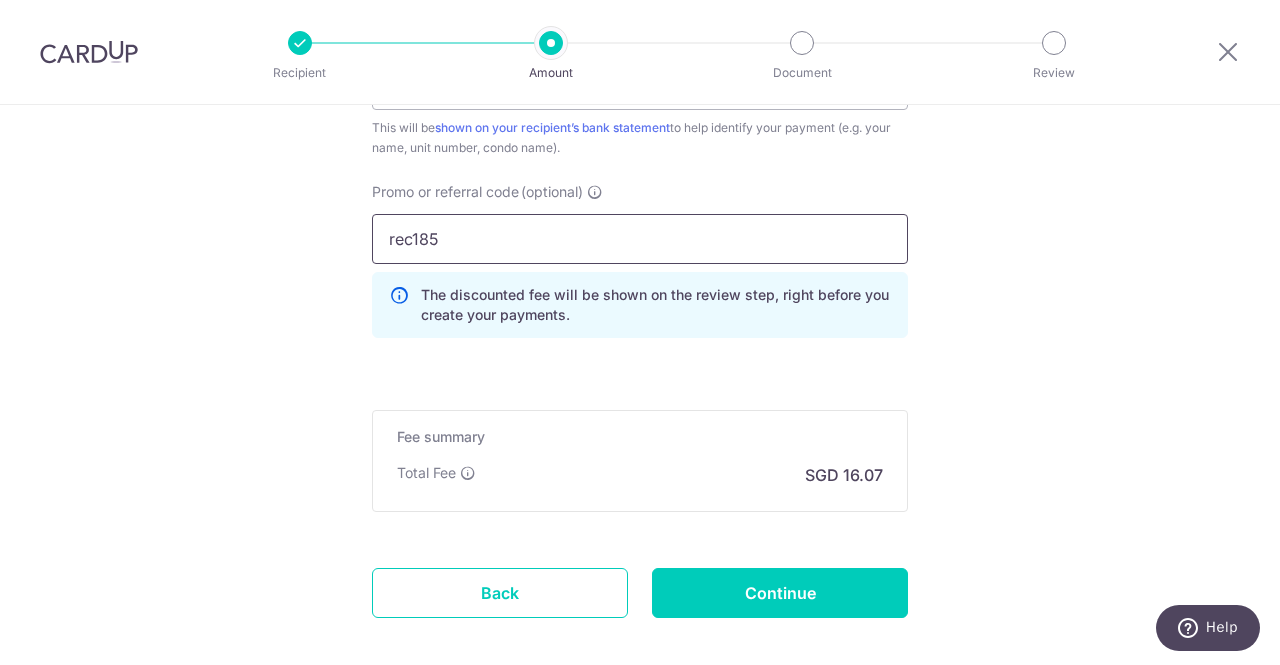 scroll, scrollTop: 1400, scrollLeft: 0, axis: vertical 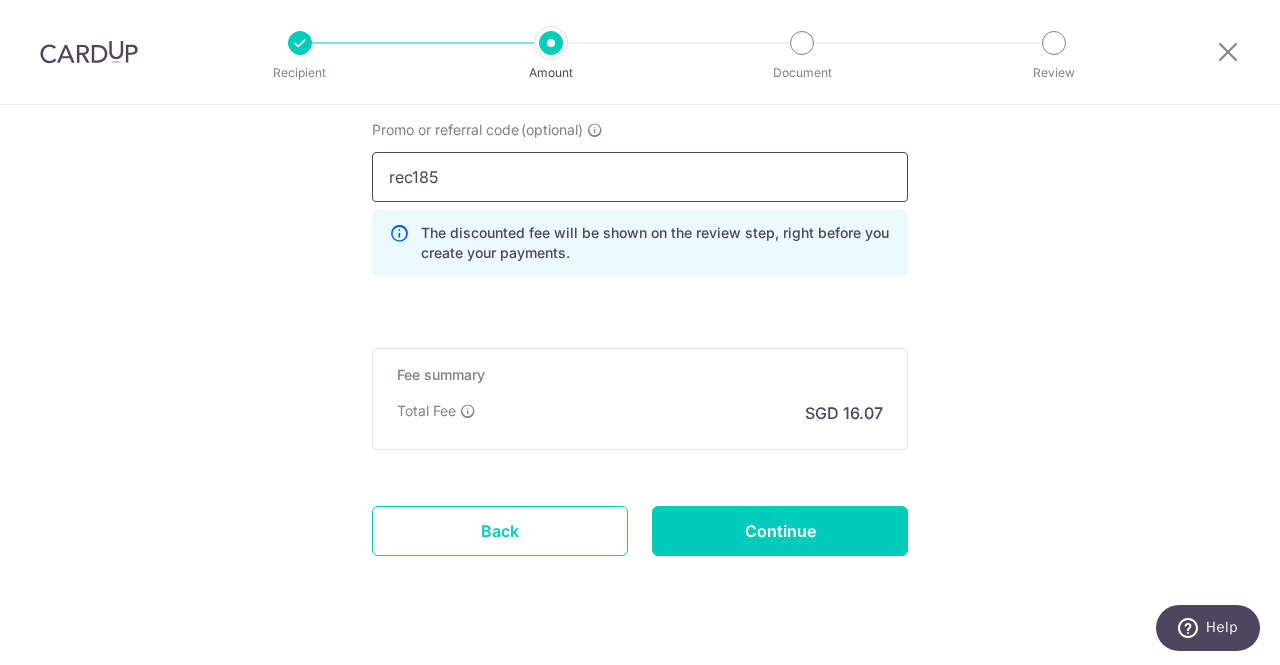 type on "rec185" 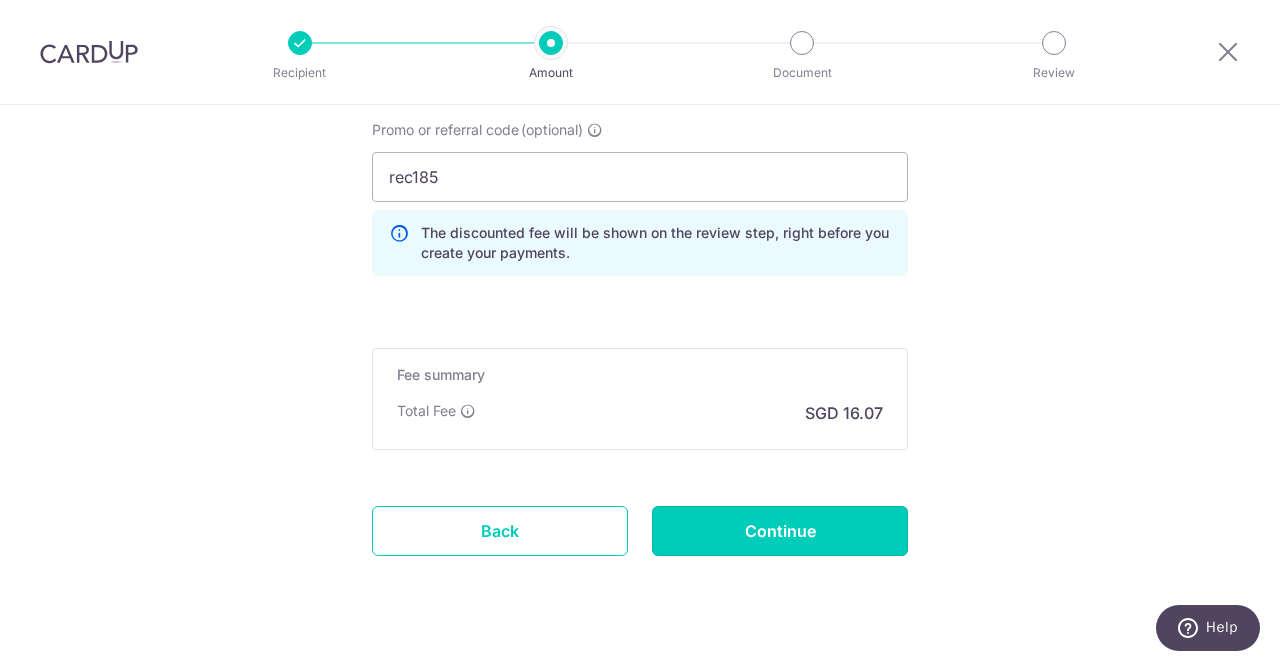 click on "Continue" at bounding box center (780, 531) 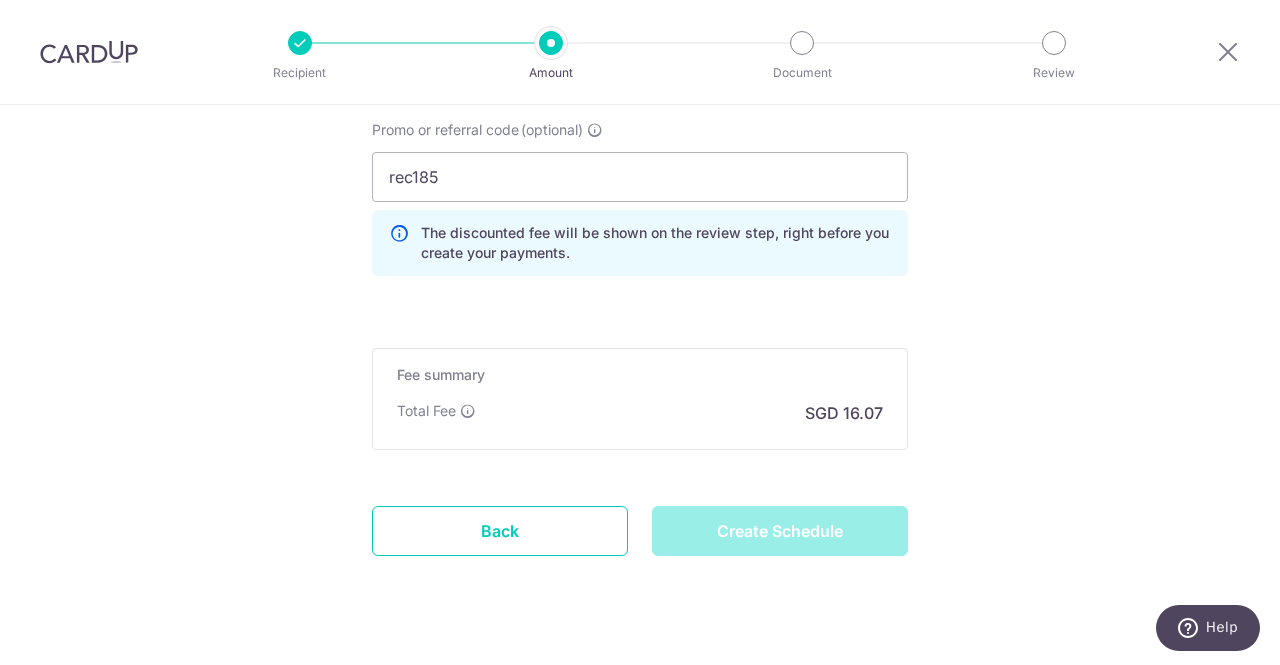 type on "Create Schedule" 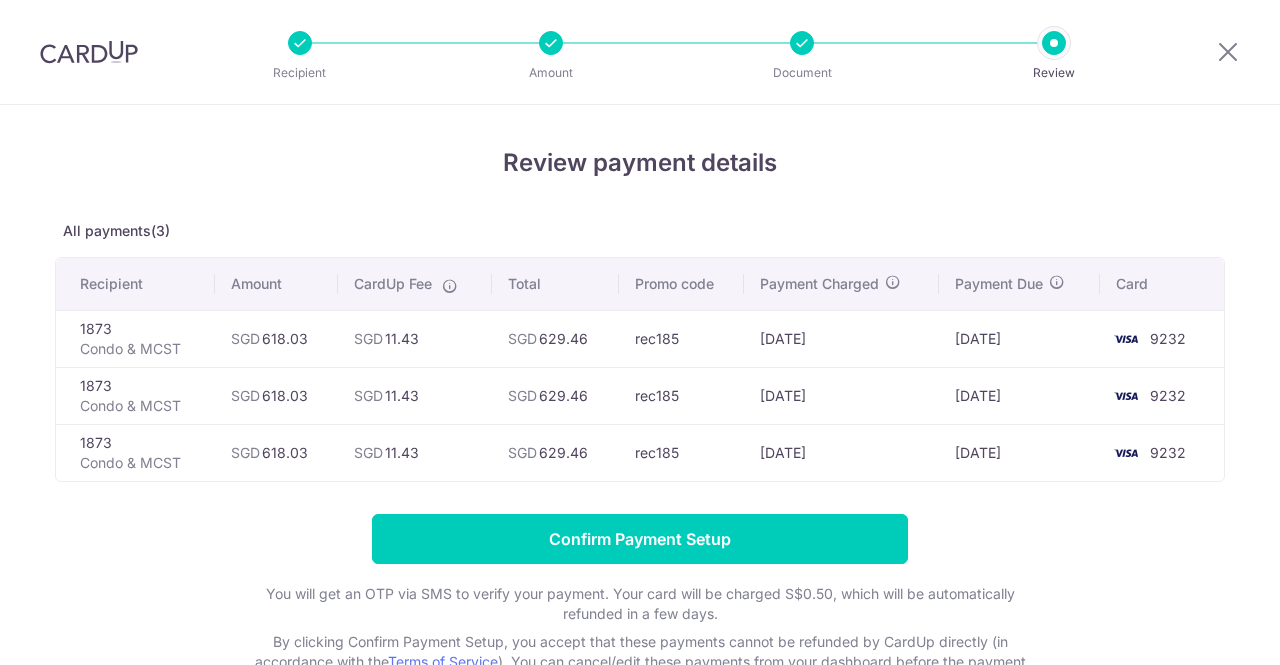scroll, scrollTop: 0, scrollLeft: 0, axis: both 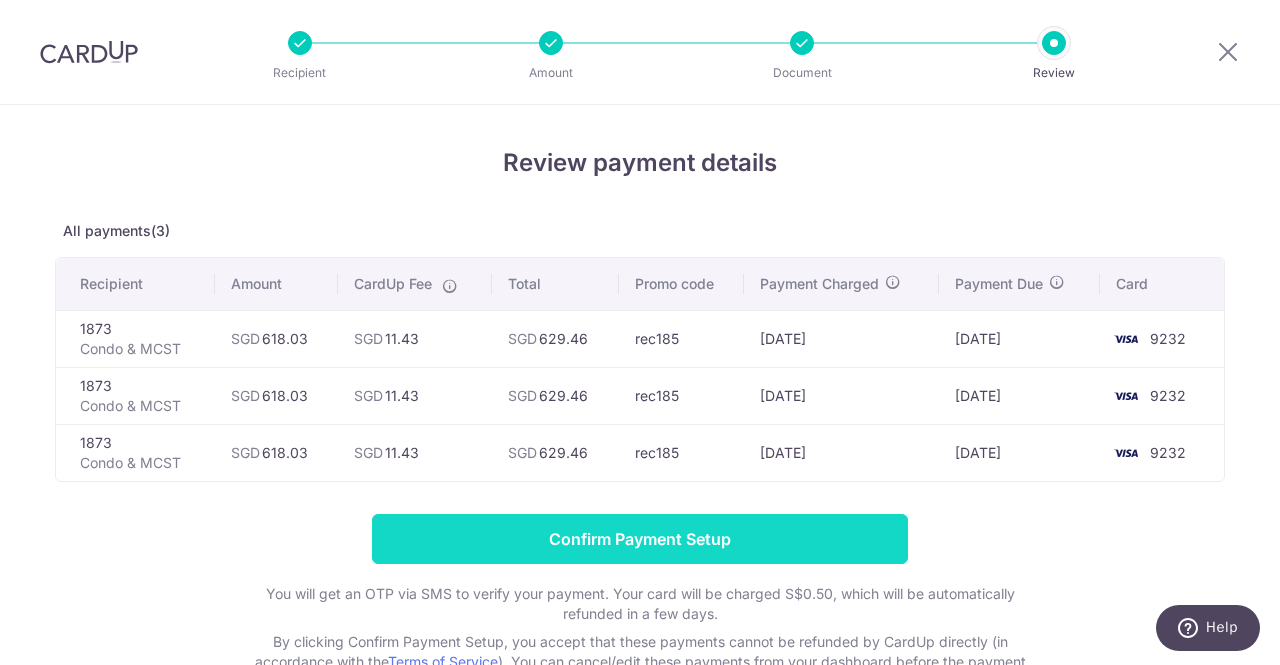 click on "Confirm Payment Setup" at bounding box center [640, 539] 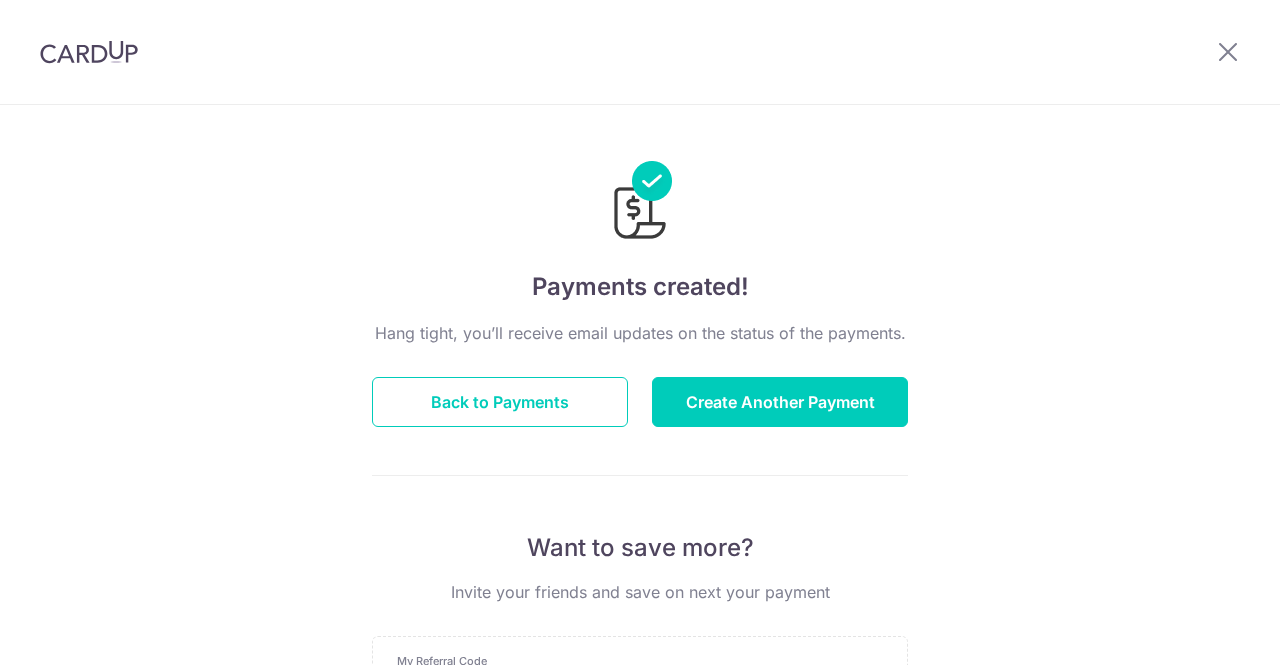 scroll, scrollTop: 0, scrollLeft: 0, axis: both 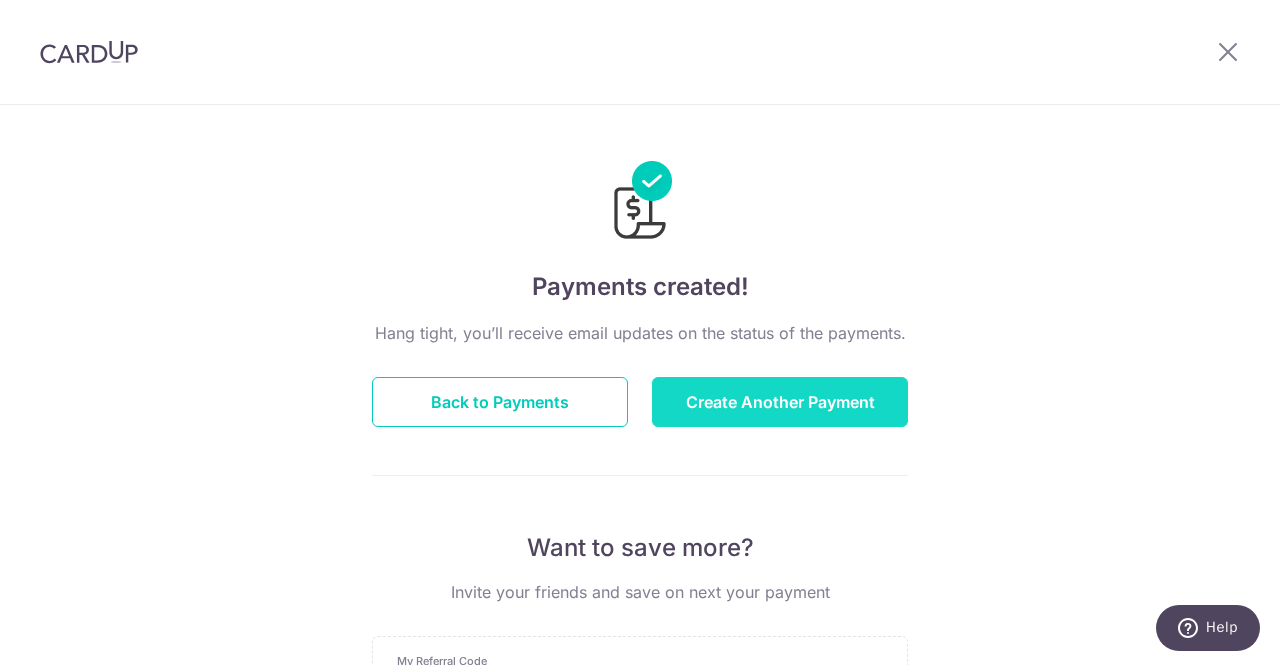 click on "Create Another Payment" at bounding box center [780, 402] 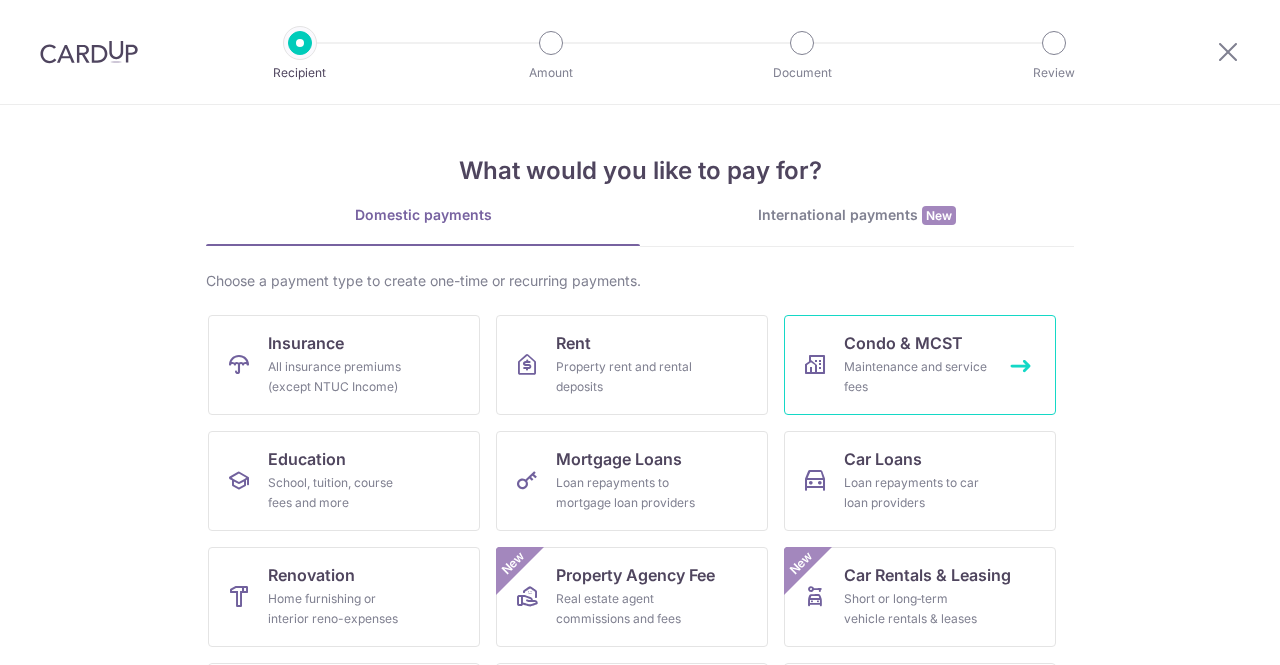scroll, scrollTop: 0, scrollLeft: 0, axis: both 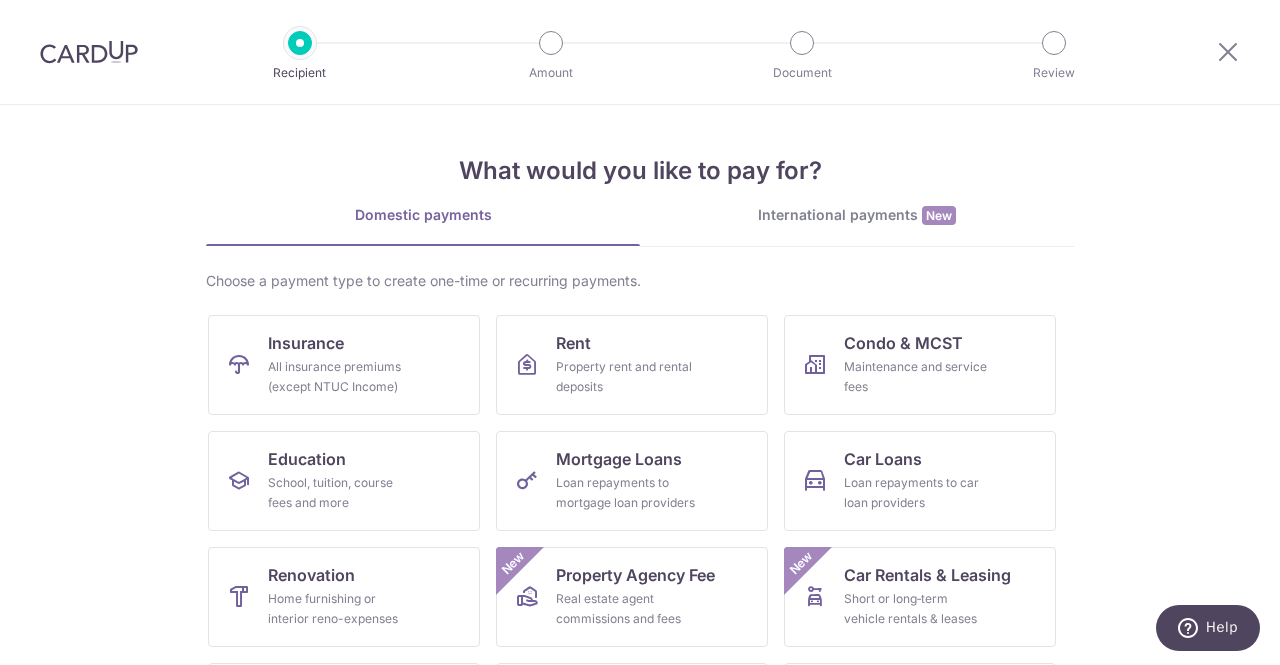 click on "What would you like to pay for?
Domestic payments
International payments
New
Choose a payment type to create one-time or recurring payments.
Insurance All insurance premiums (except NTUC Income)
Rent Property rent and rental deposits
Condo & MCST Maintenance and service fees
Education School, tuition, course fees and more
Mortgage Loans Loan repayments to mortgage loan providers
Car Loans Loan repayments to car loan providers
Renovation Home furnishing or interior reno-expenses
Property Agency Fee Real estate agent commissions and fees New
Car Rentals & Leasing Short or long‑term vehicle rentals & leases New
Miscellaneous Goods and services, agent fees and more
Helper Salary" at bounding box center [640, 385] 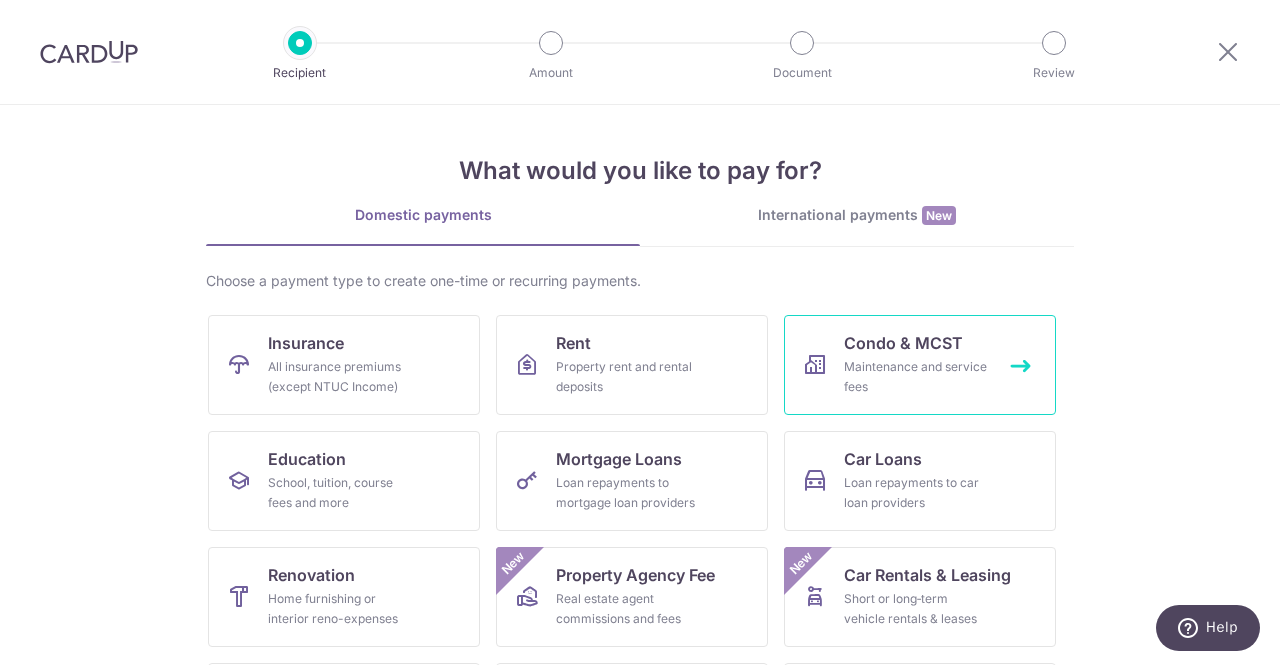click on "Maintenance and service fees" at bounding box center [916, 377] 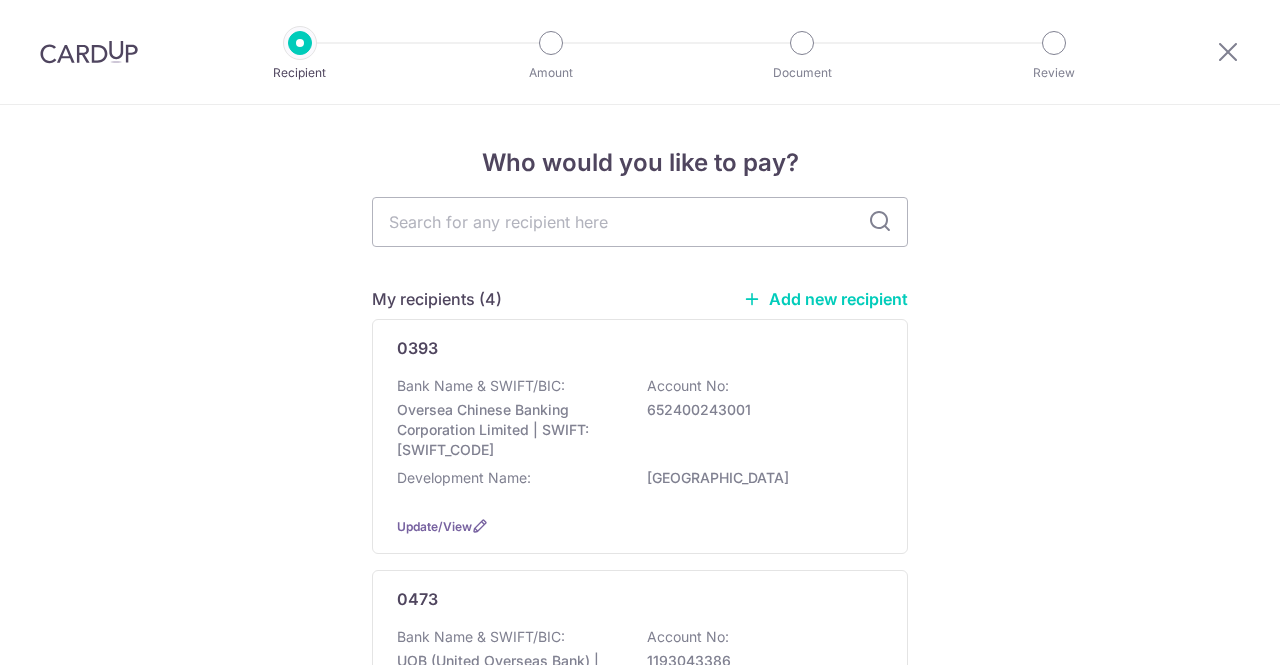 scroll, scrollTop: 0, scrollLeft: 0, axis: both 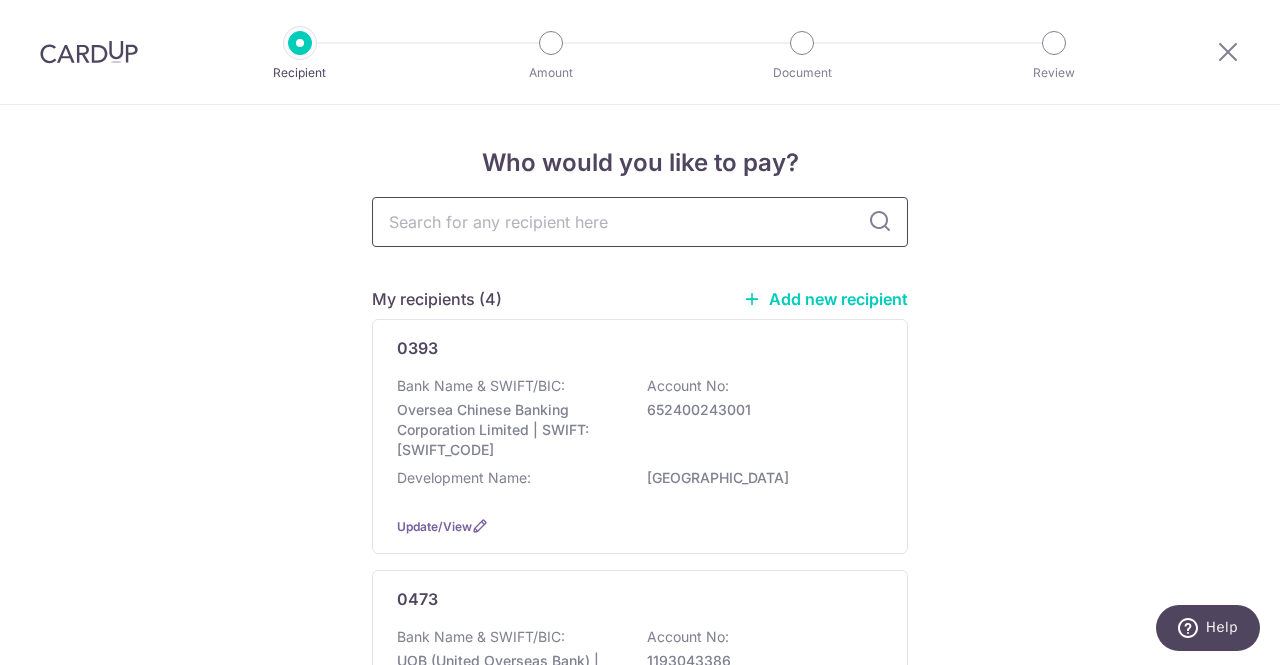 click at bounding box center [640, 222] 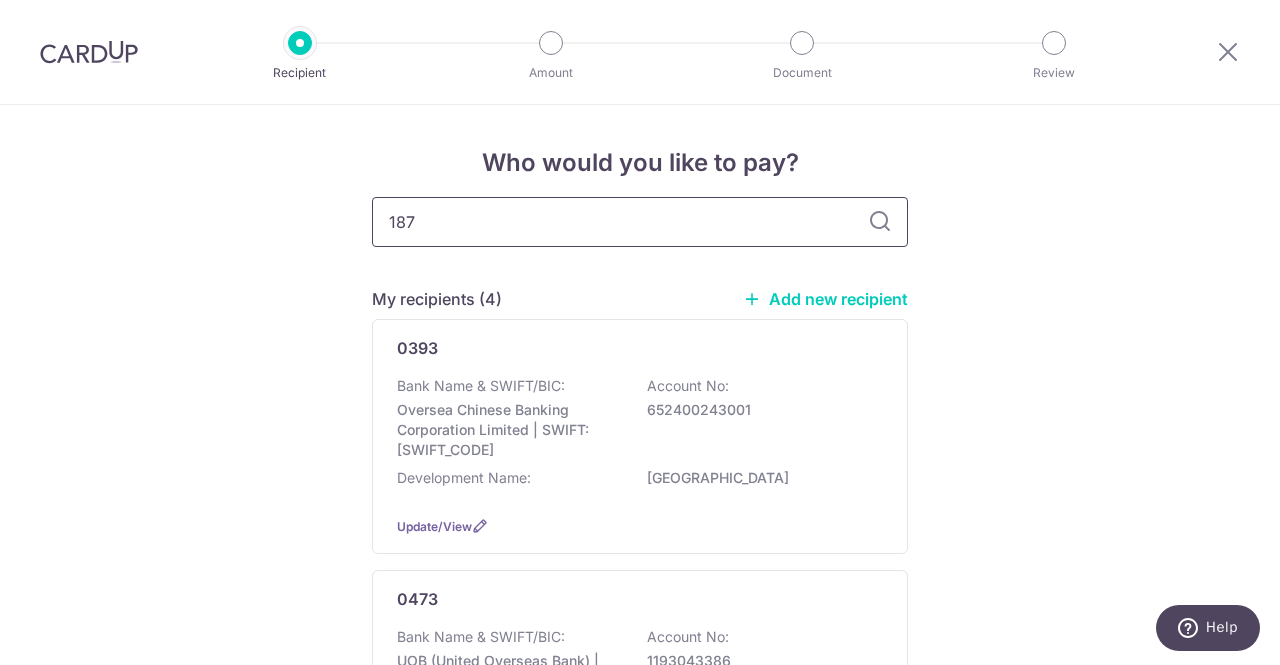 type on "1873" 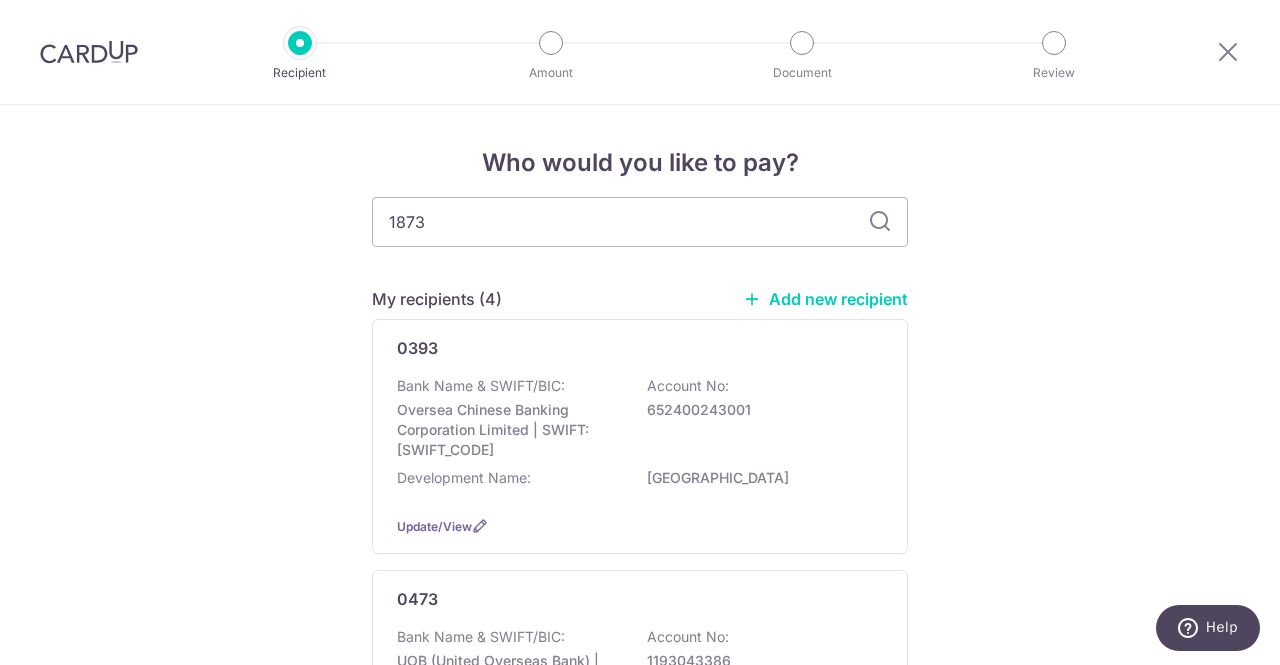 click on "1873
My recipients (4)
Add new recipient
0393
Bank Name & SWIFT/BIC:
Oversea Chinese Banking Corporation Limited | SWIFT: OCBCSGSGXXX
Account No:
652400243001
Development Name:
People's Park Centre
Update/View
0473
Bank Name & SWIFT/BIC:
UOB (United Overseas Bank) | SWIFT: UOVBSGSGXXX
Account No:
1193043386
Development Name:
MCST Plan No. 473
Update/View" at bounding box center (640, 1475) 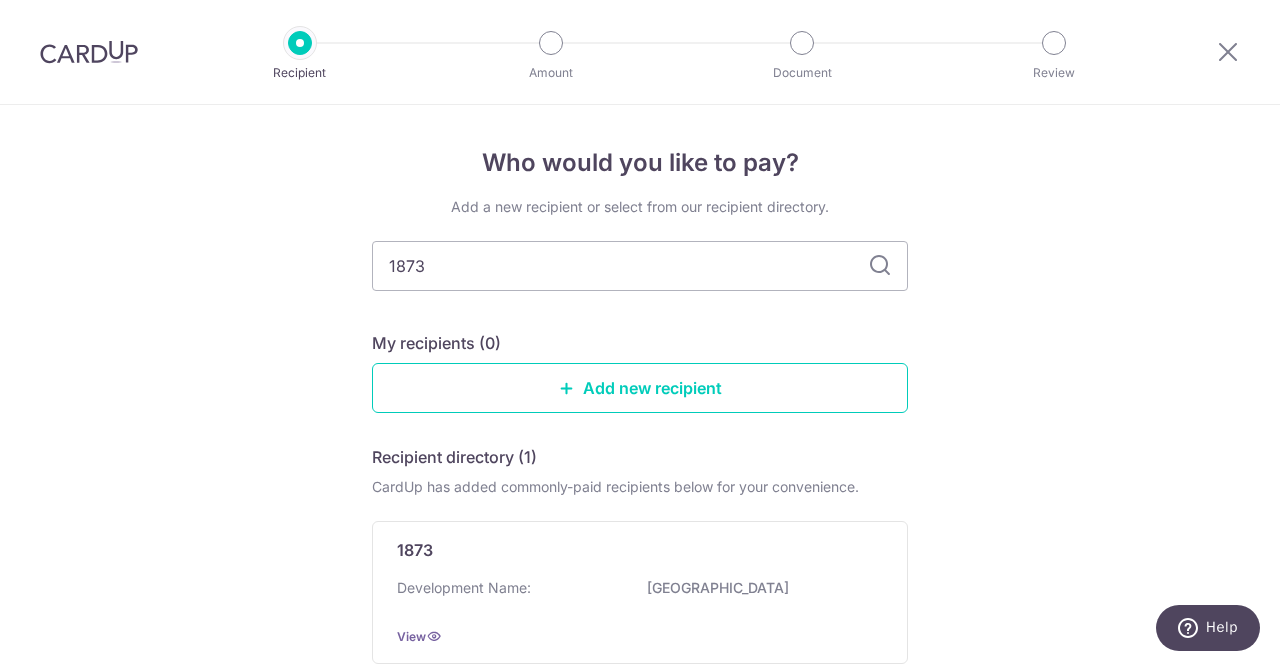 click at bounding box center (880, 266) 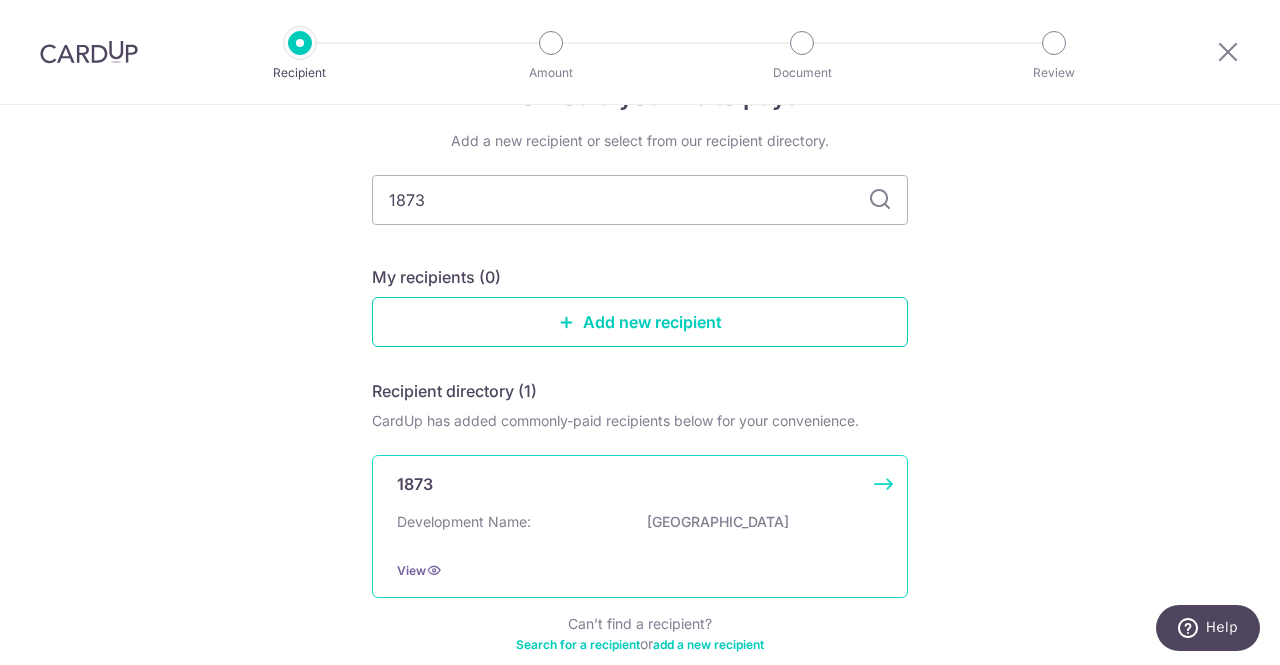 scroll, scrollTop: 180, scrollLeft: 0, axis: vertical 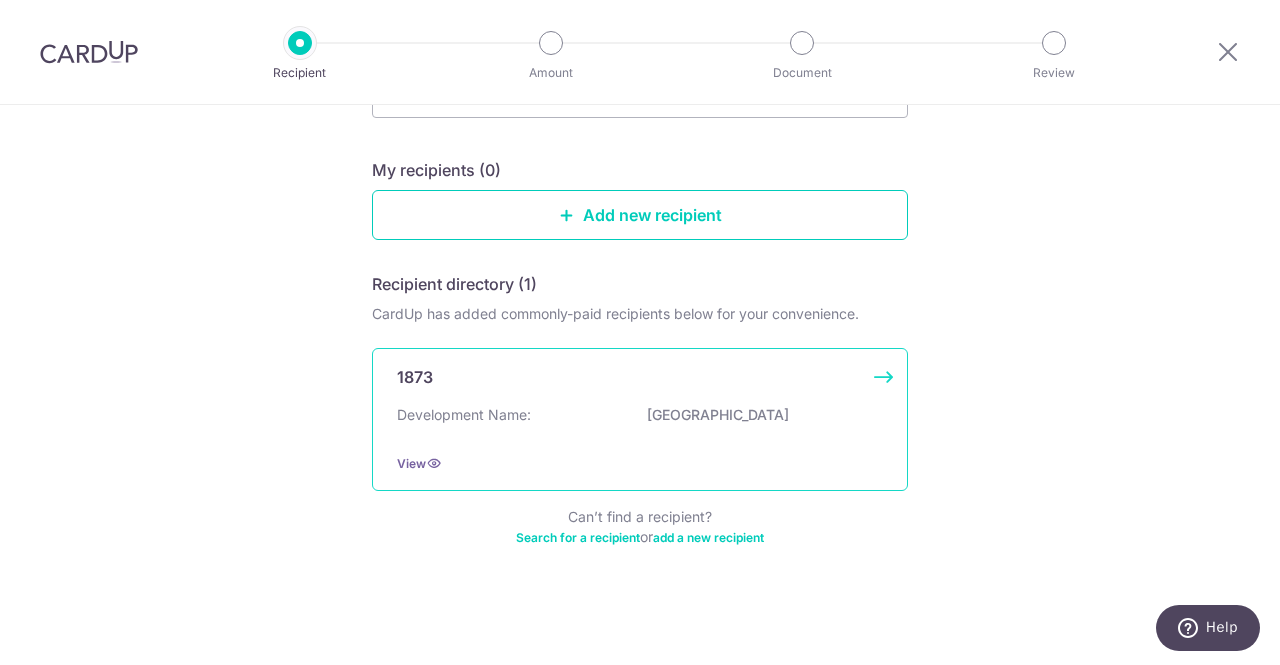 click on "1873" at bounding box center [628, 377] 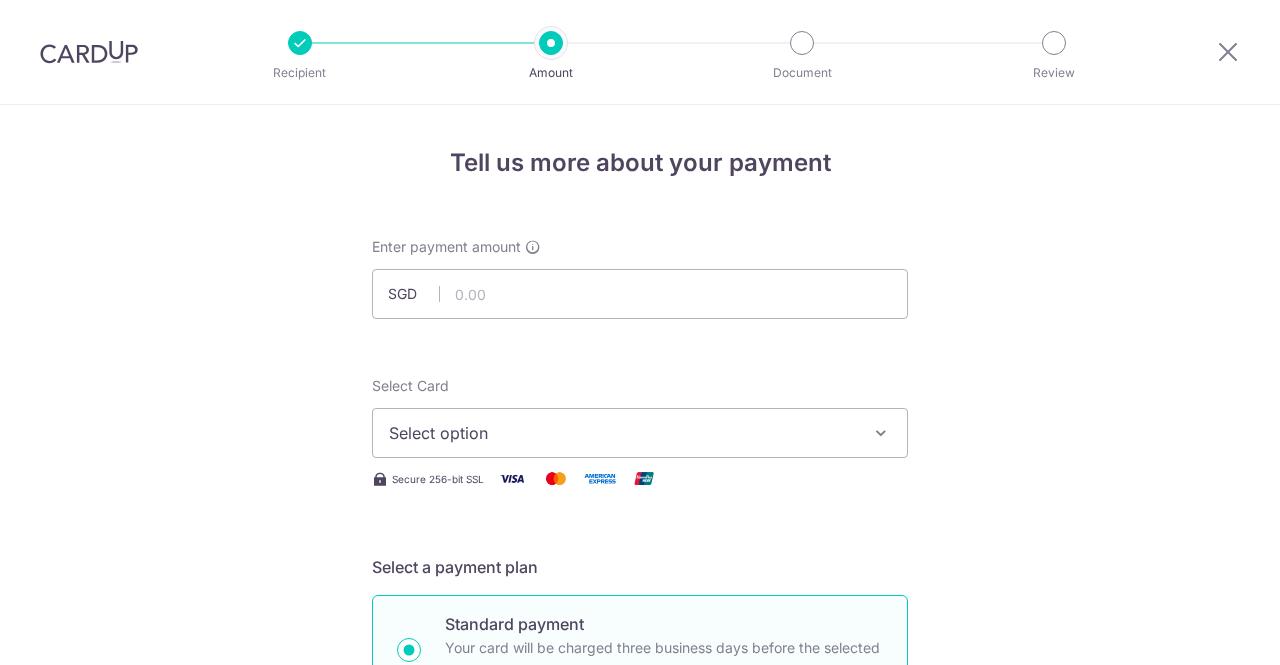 scroll, scrollTop: 0, scrollLeft: 0, axis: both 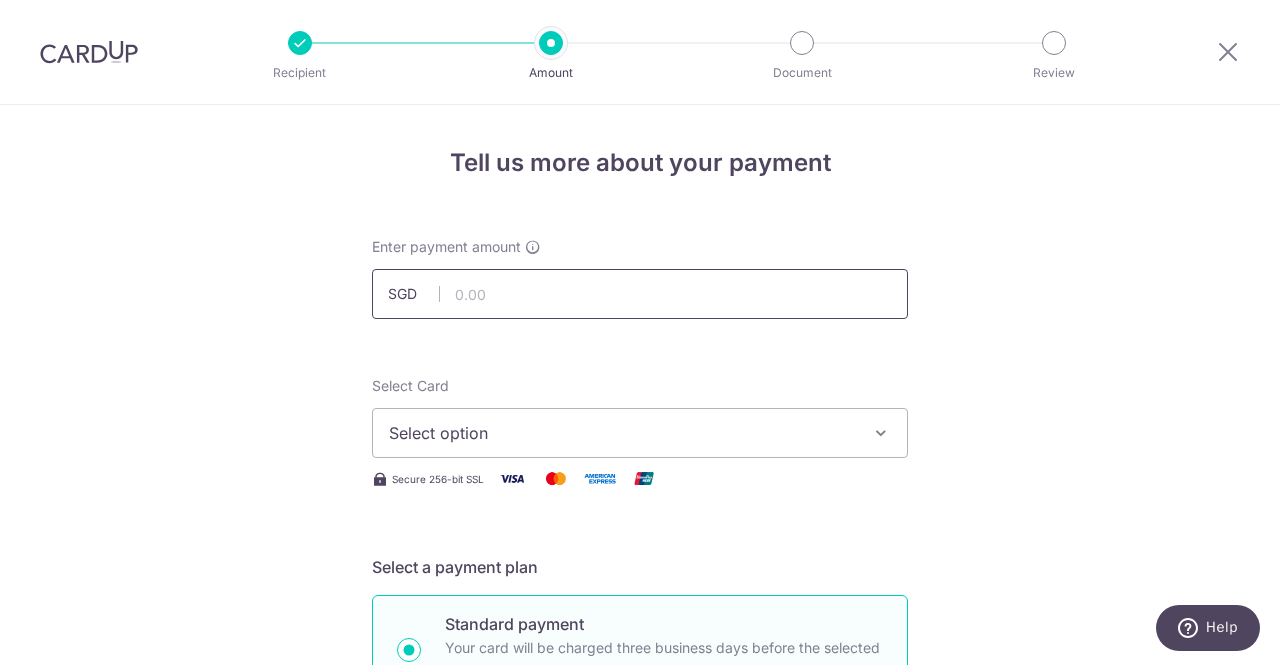 click at bounding box center [640, 294] 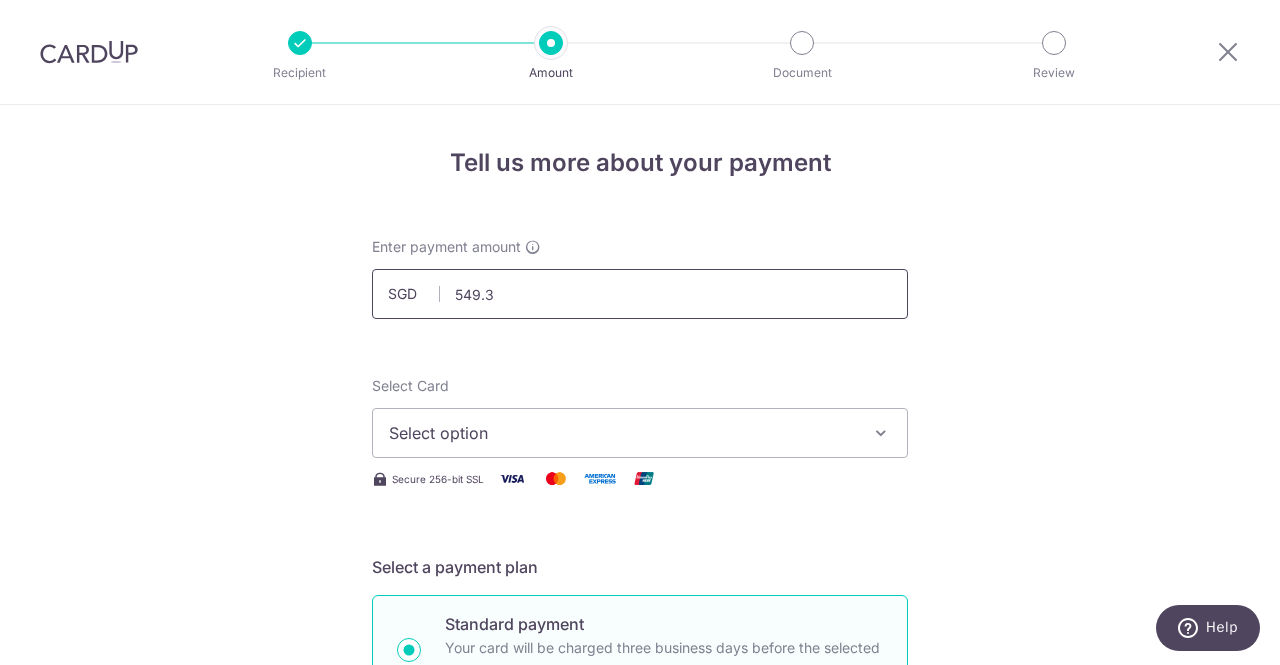 type on "549.36" 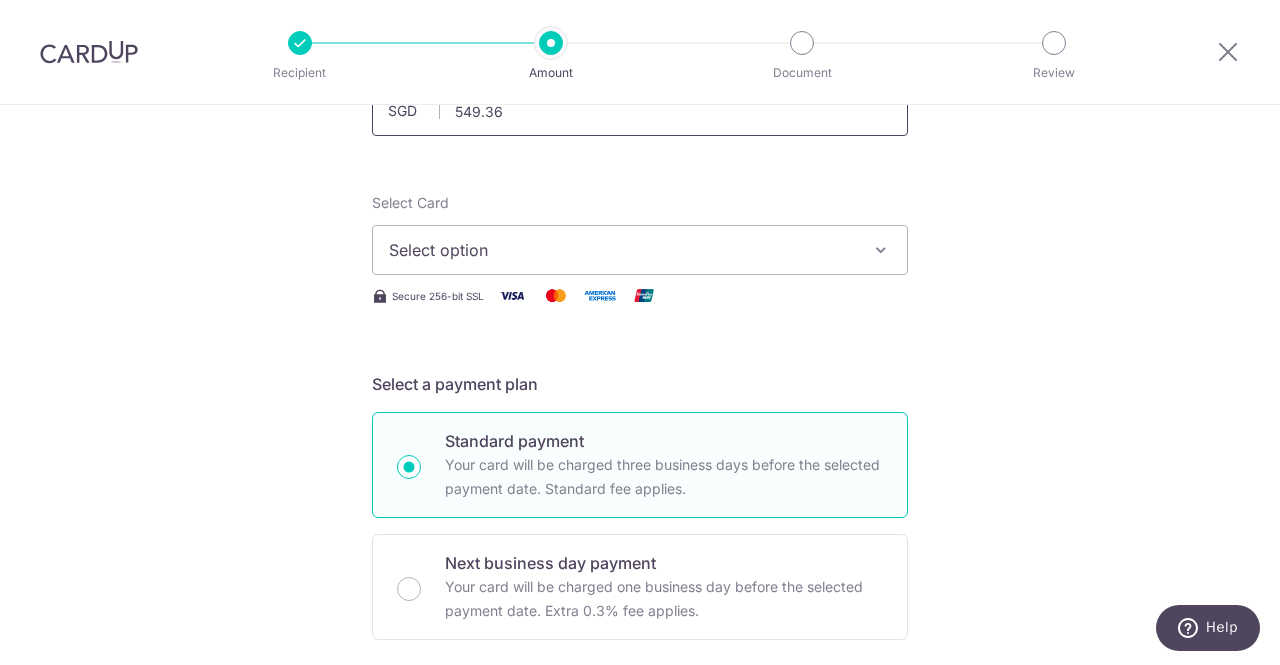 scroll, scrollTop: 200, scrollLeft: 0, axis: vertical 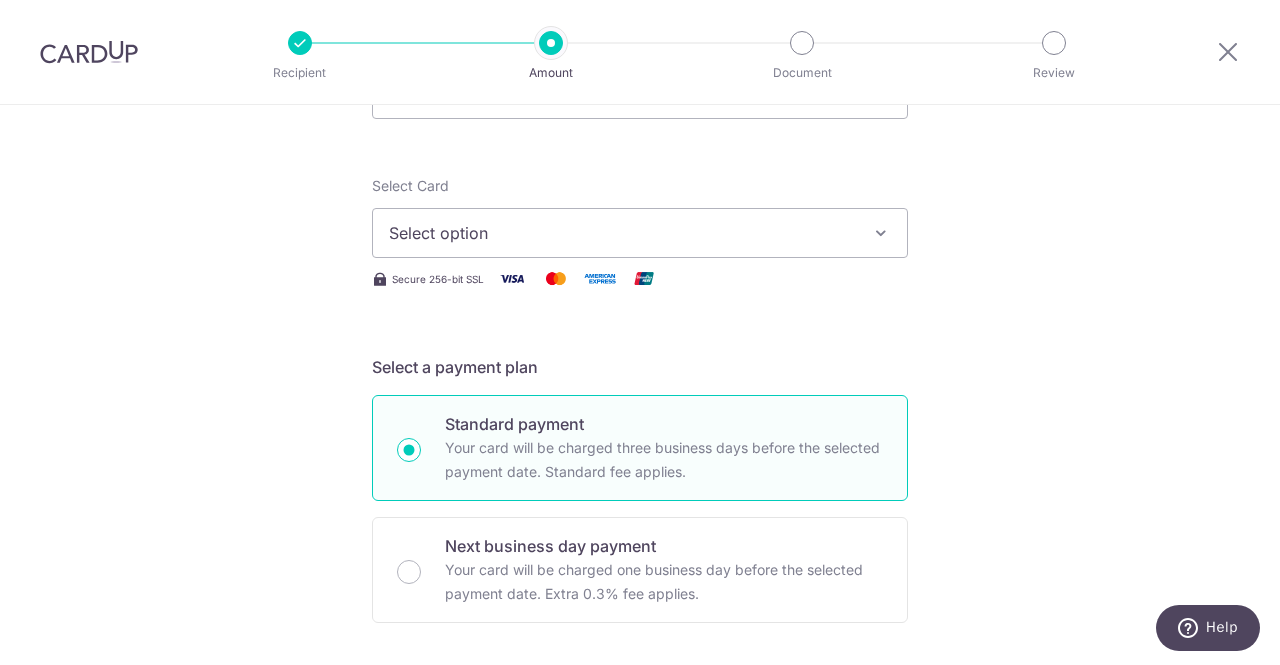 click on "Select option" at bounding box center (640, 233) 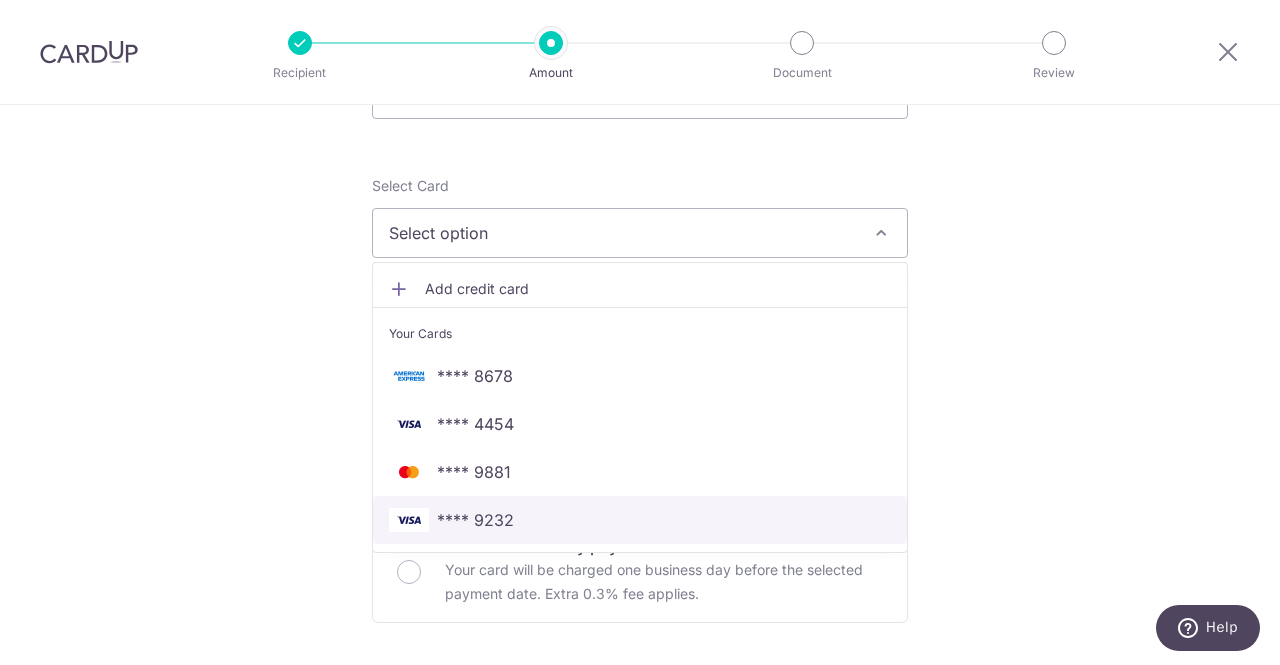 click on "**** 9232" at bounding box center [475, 520] 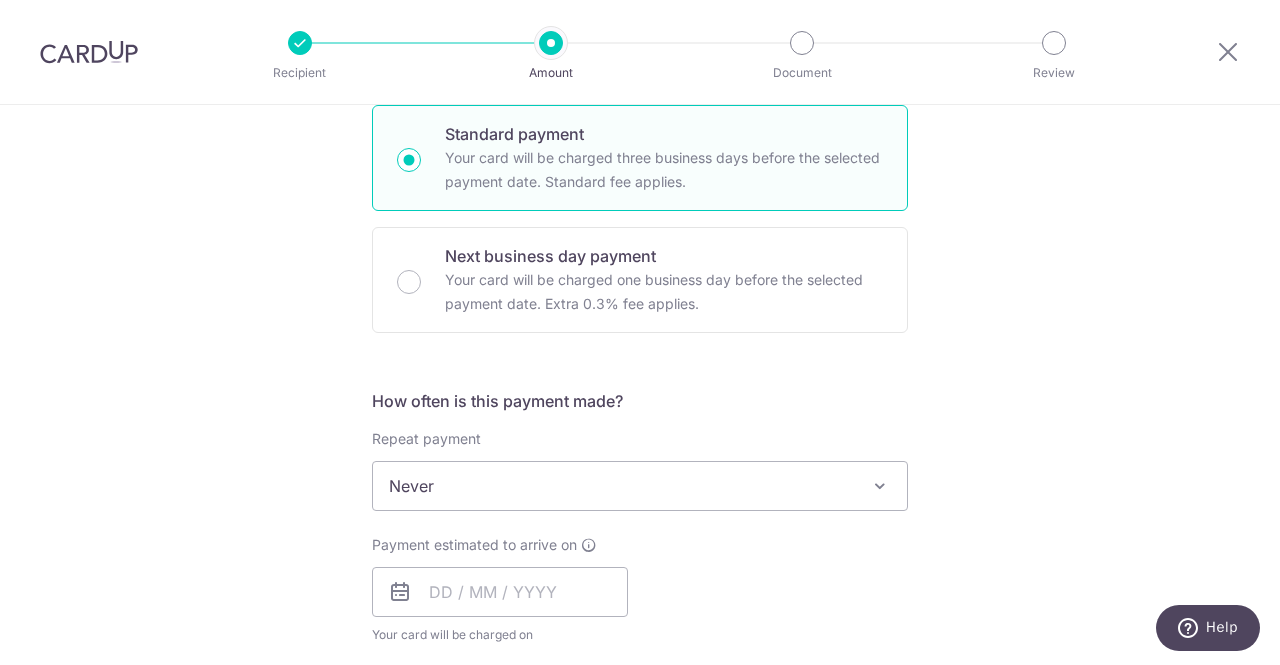 scroll, scrollTop: 600, scrollLeft: 0, axis: vertical 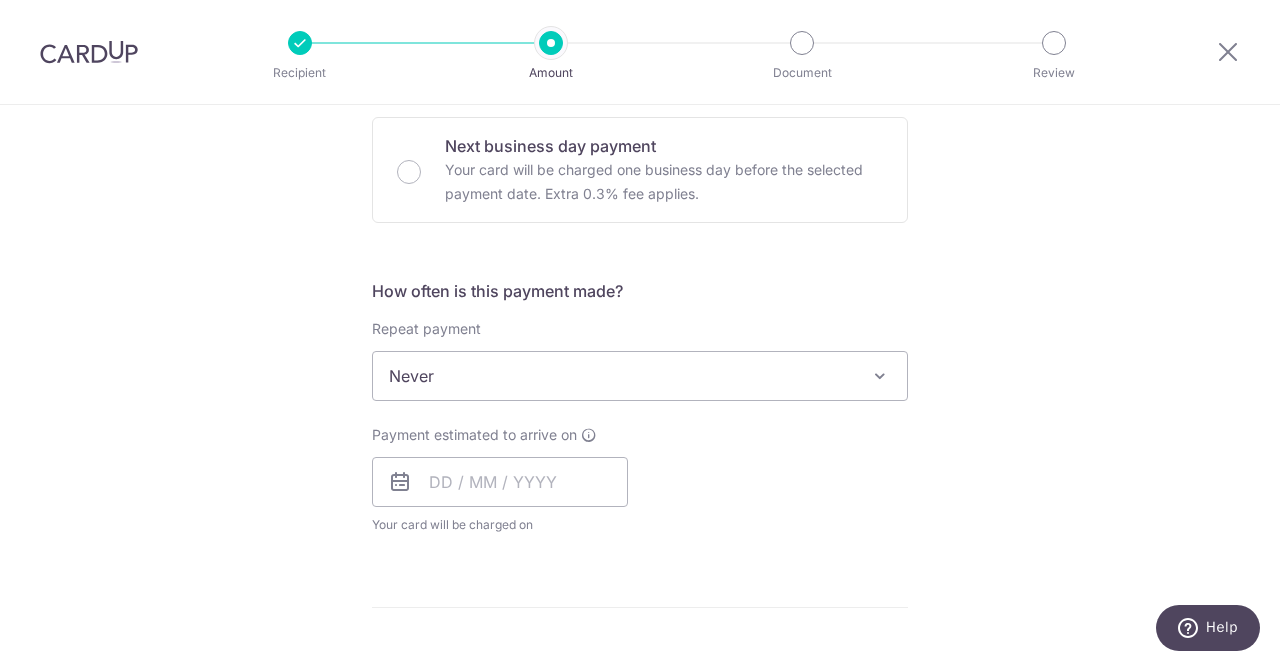 click on "Never" at bounding box center [640, 376] 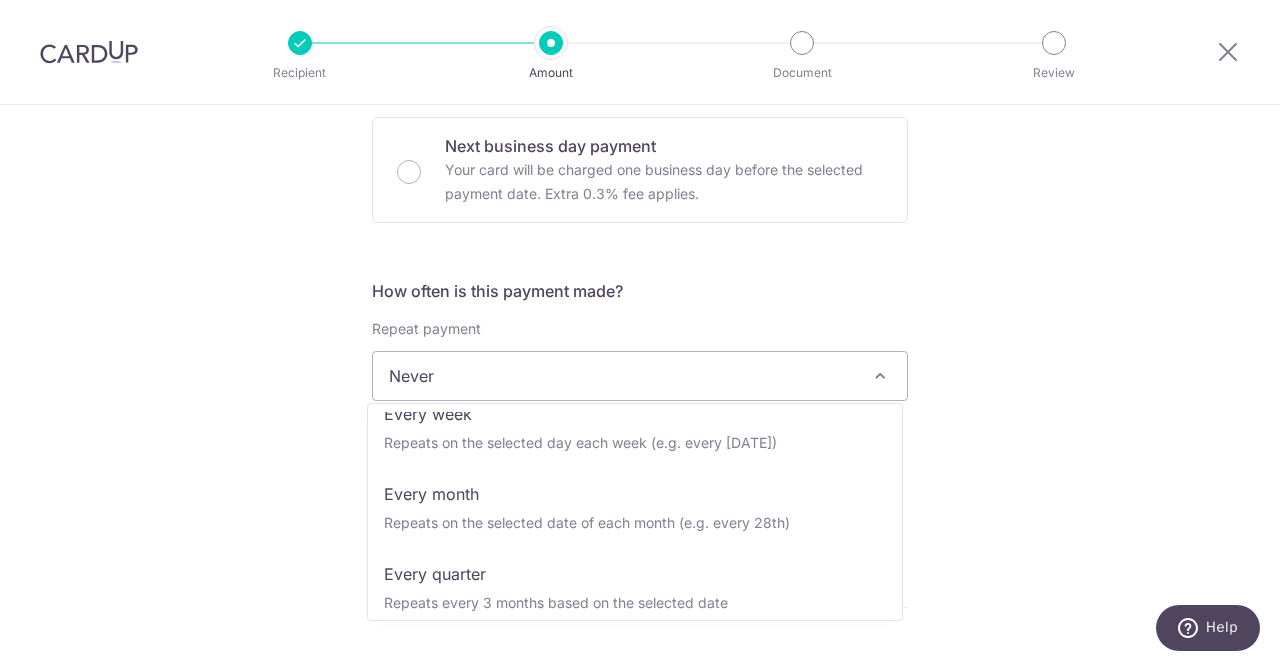 scroll, scrollTop: 200, scrollLeft: 0, axis: vertical 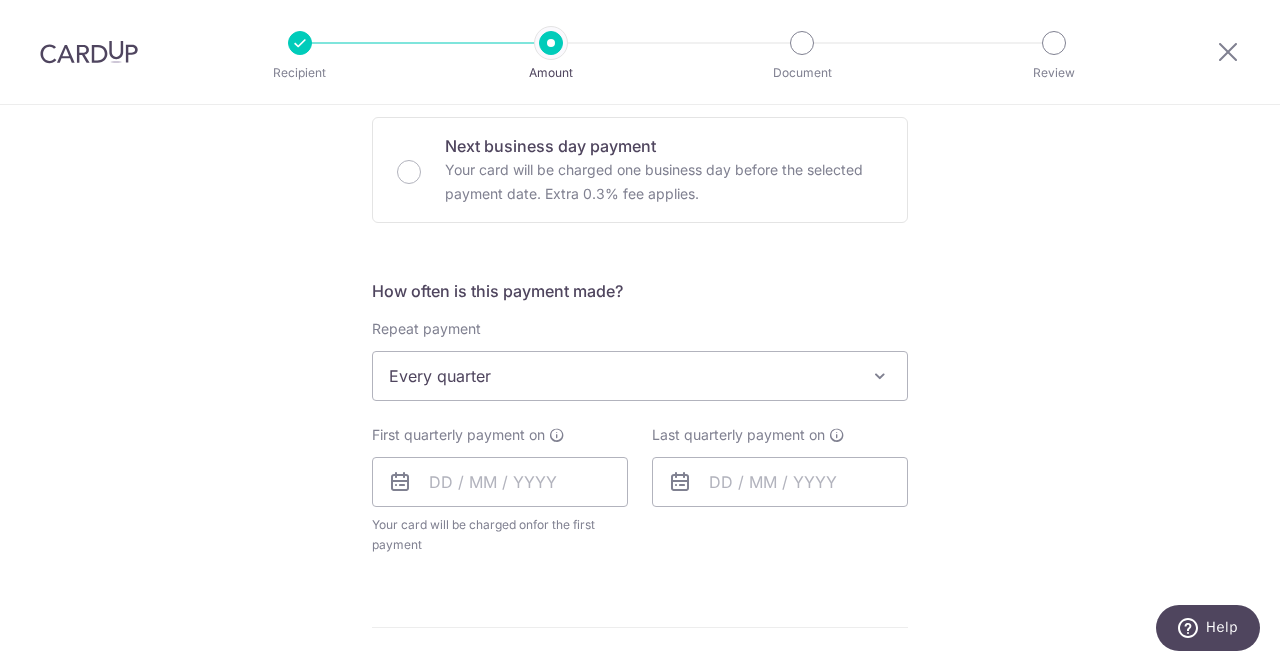 select on "4" 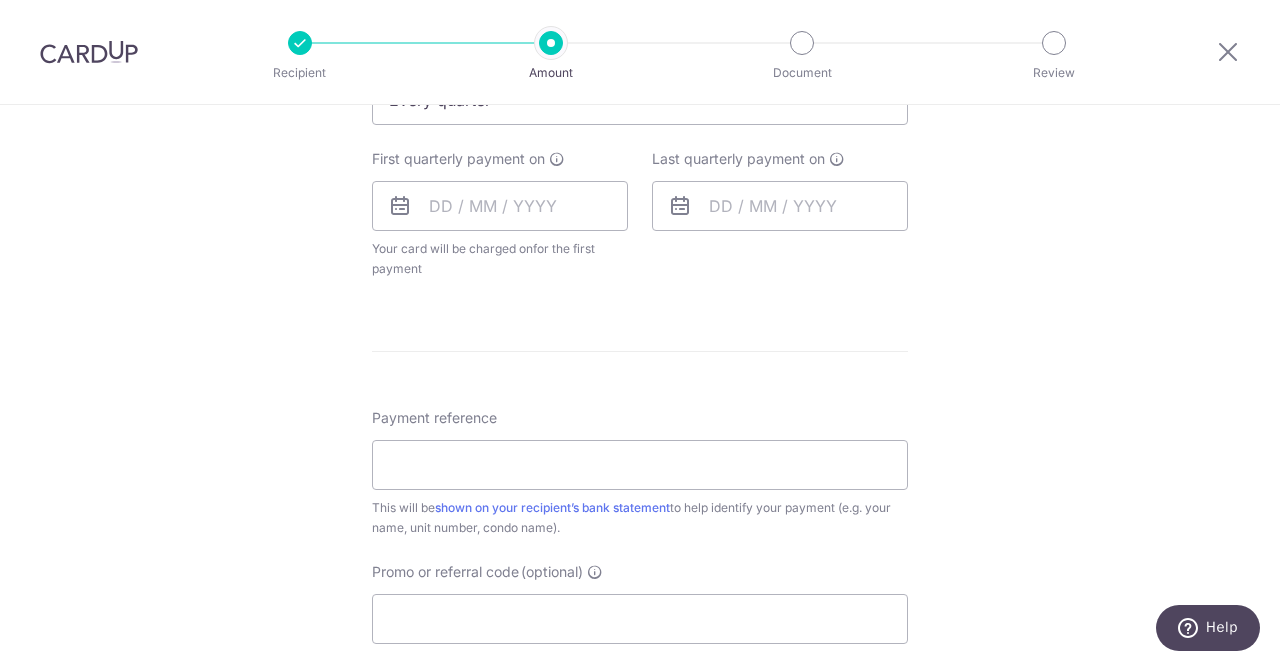 scroll, scrollTop: 900, scrollLeft: 0, axis: vertical 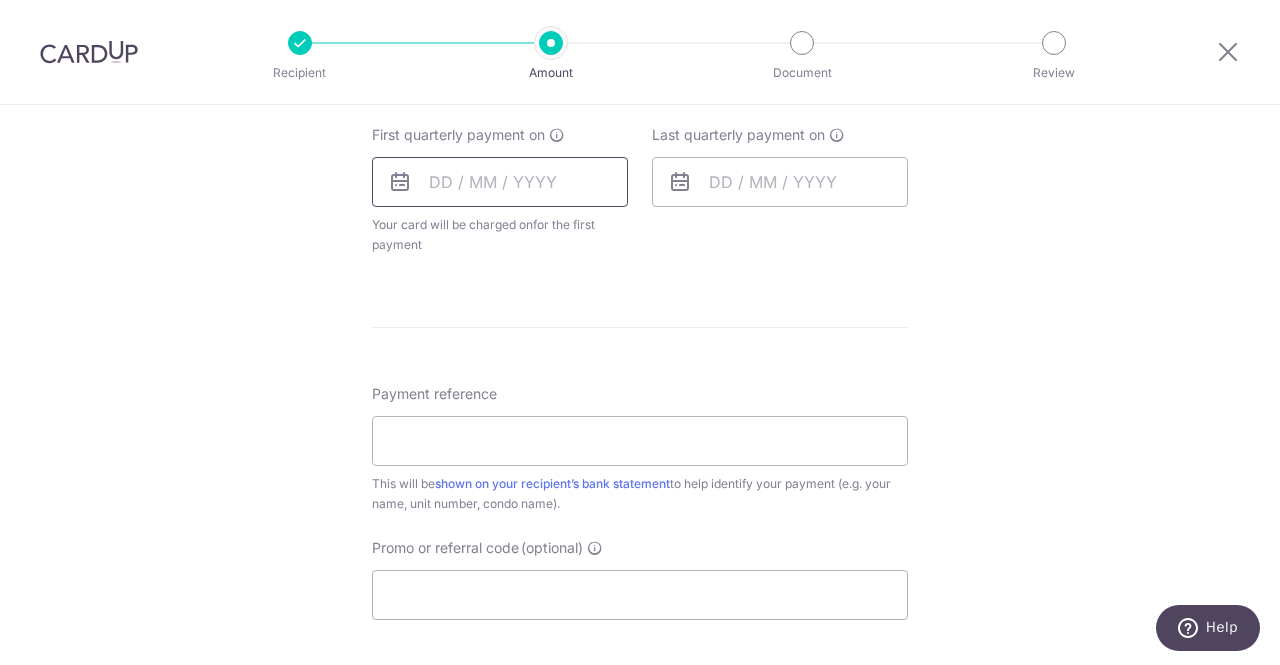 click at bounding box center [500, 182] 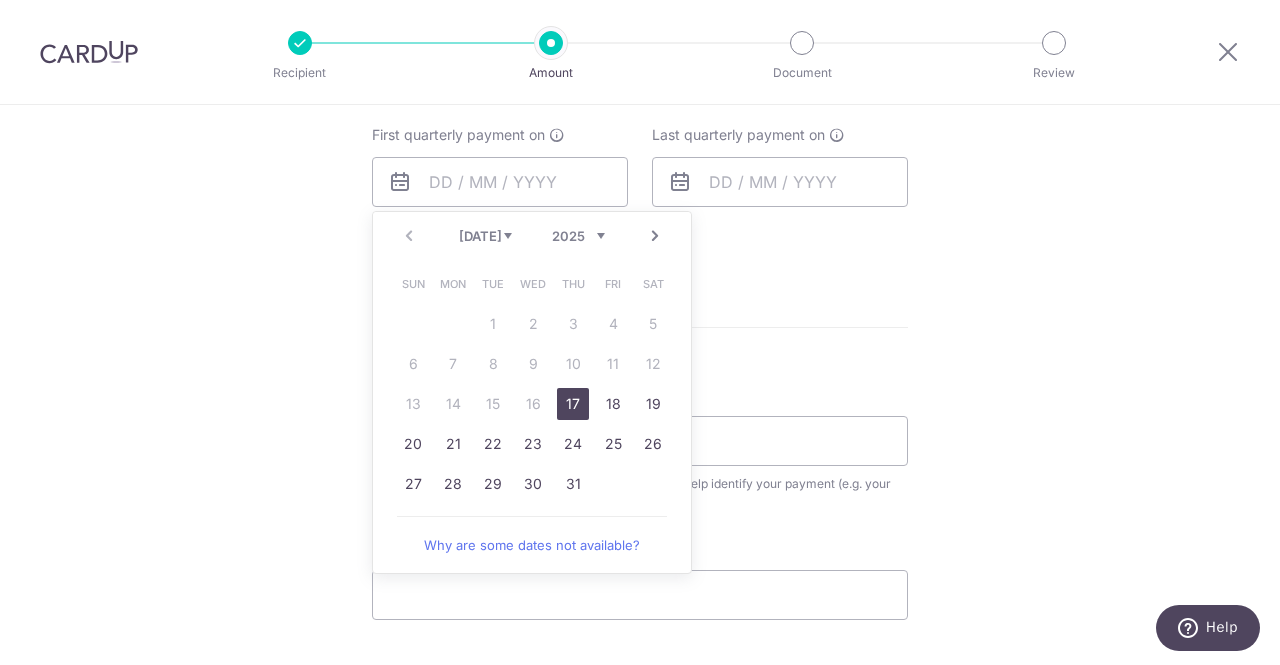click on "17" at bounding box center (573, 404) 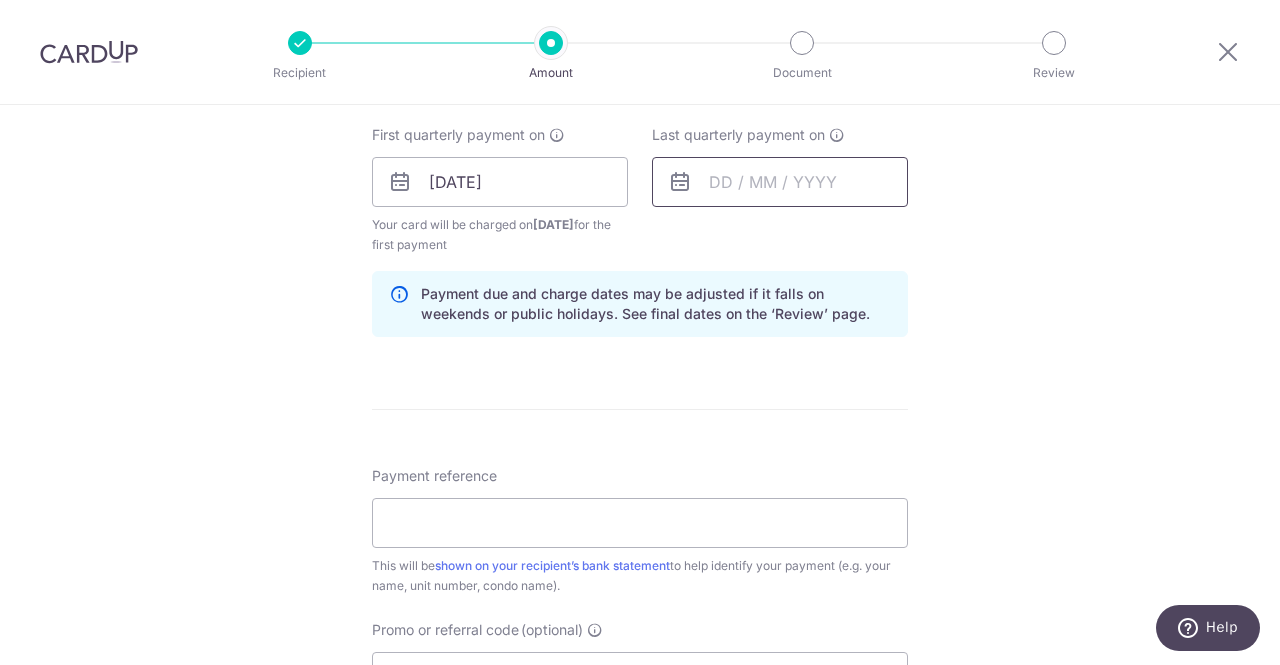 click at bounding box center [780, 182] 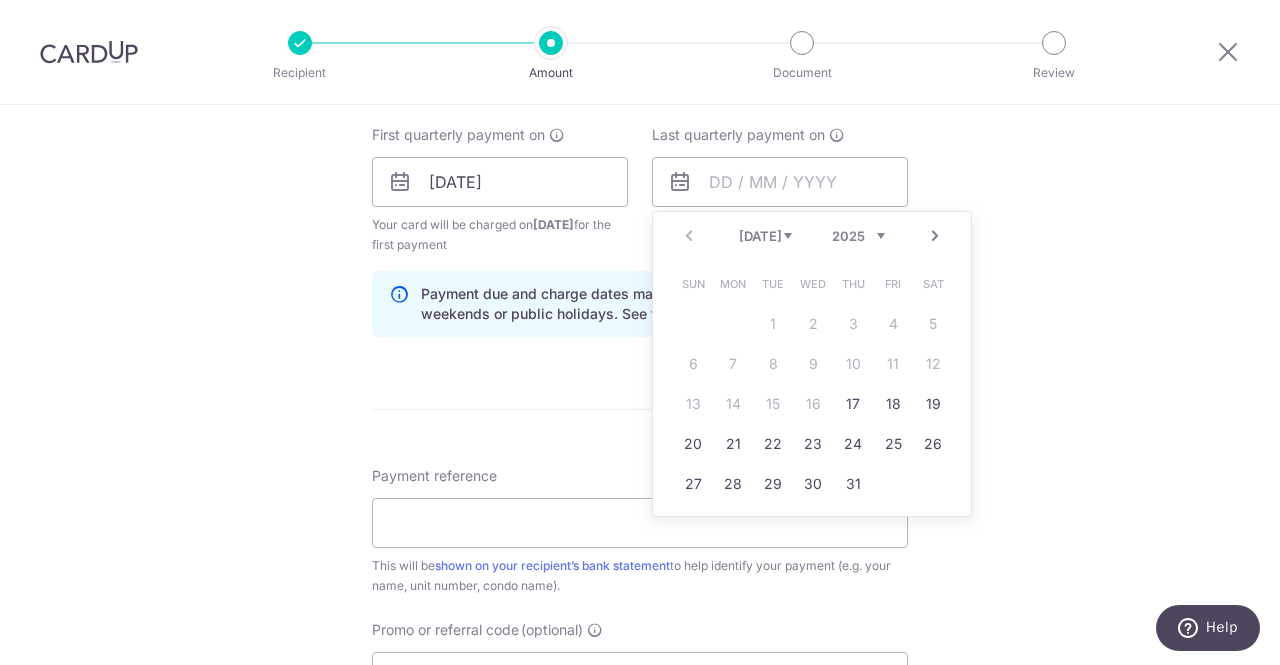 click on "2025 2026 2027 2028 2029 2030 2031 2032 2033 2034 2035" at bounding box center [858, 236] 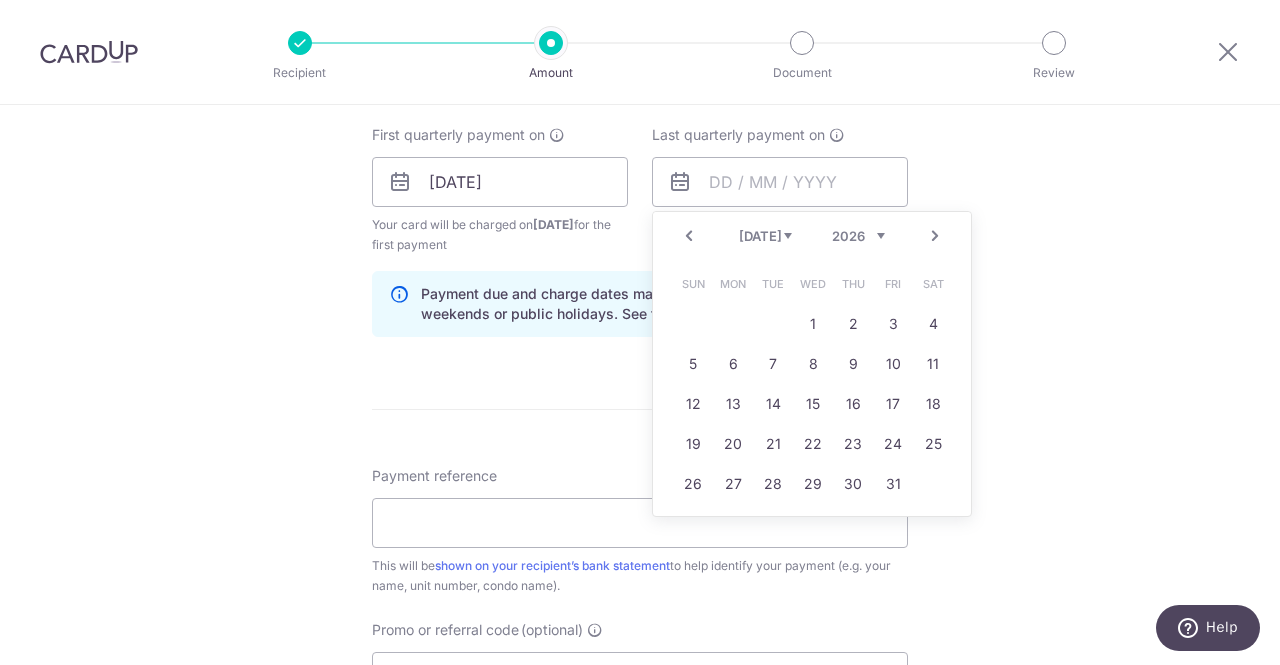 click on "Jan Feb Mar Apr May Jun Jul Aug Sep Oct Nov Dec" at bounding box center [765, 236] 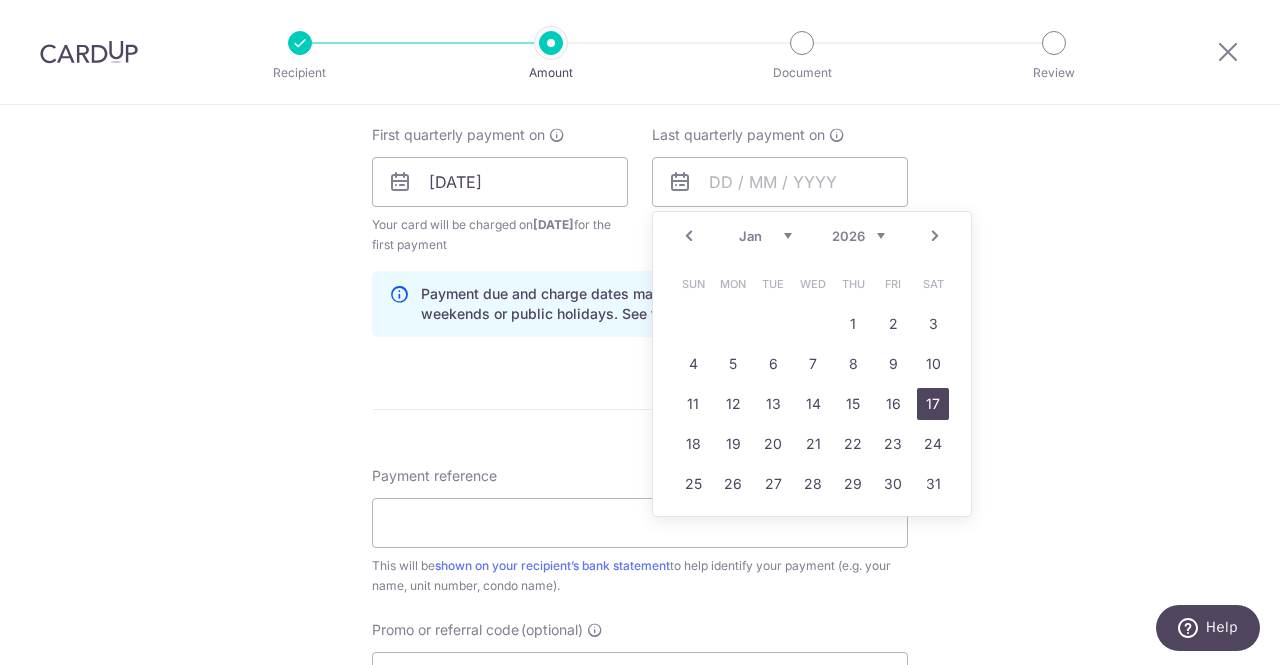 click on "17" at bounding box center [933, 404] 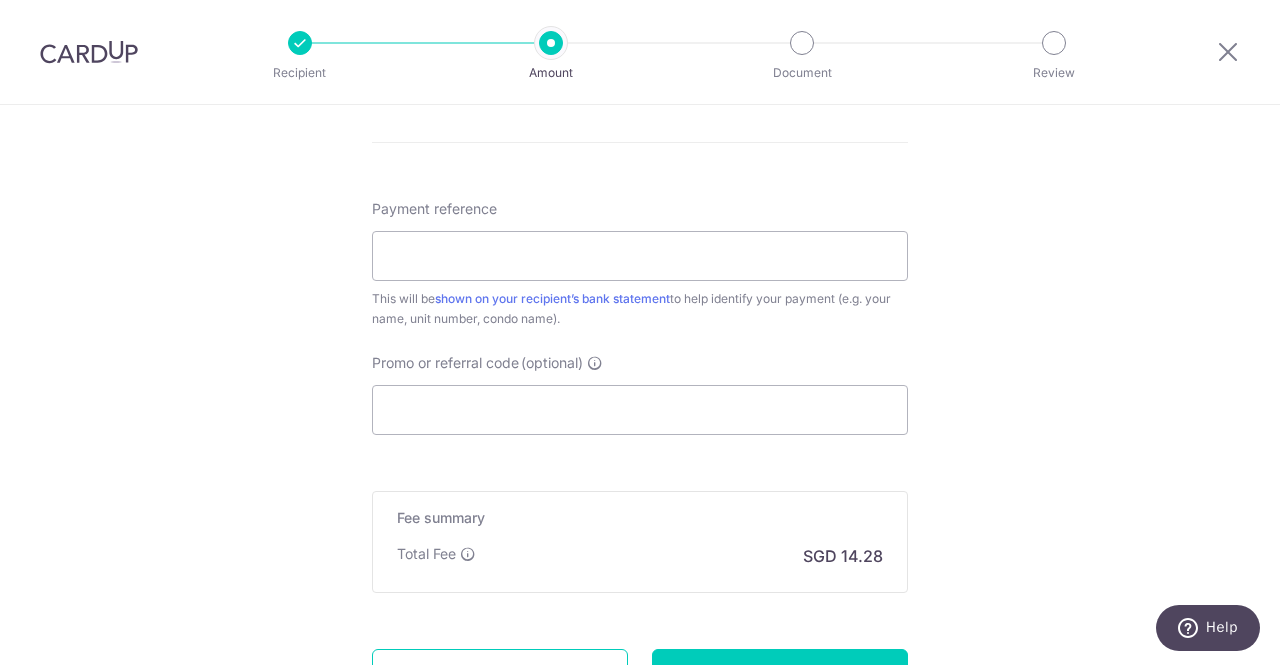 scroll, scrollTop: 1200, scrollLeft: 0, axis: vertical 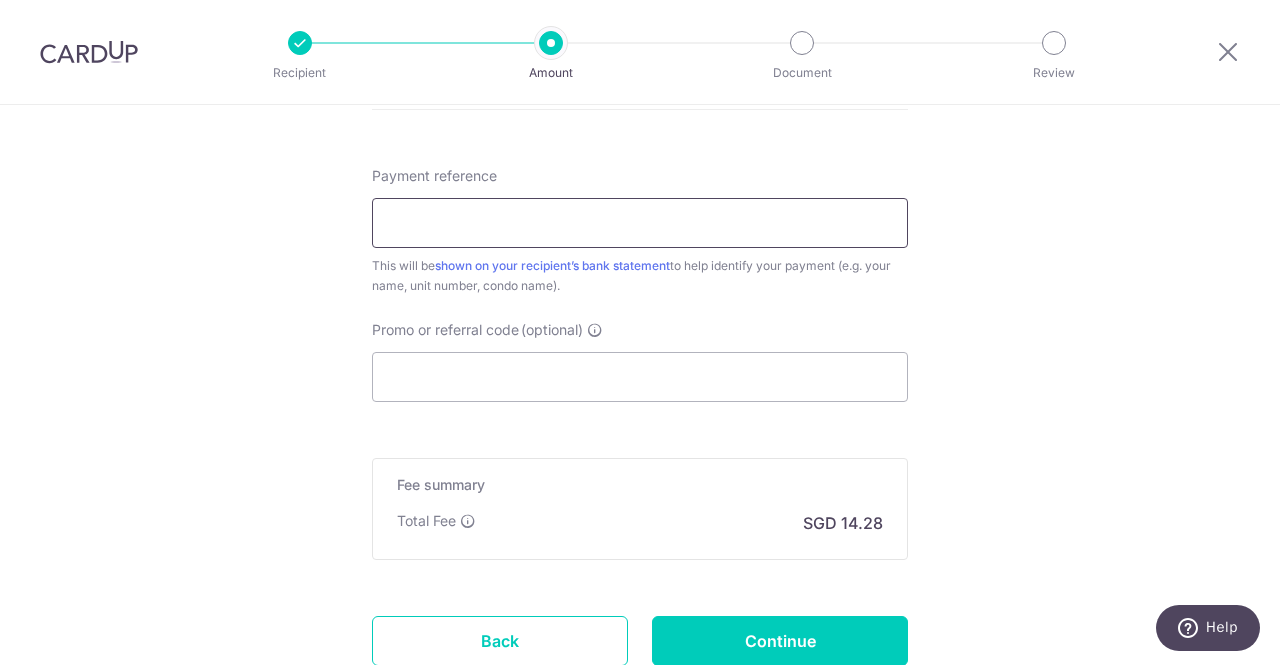 click on "Payment reference" at bounding box center [640, 223] 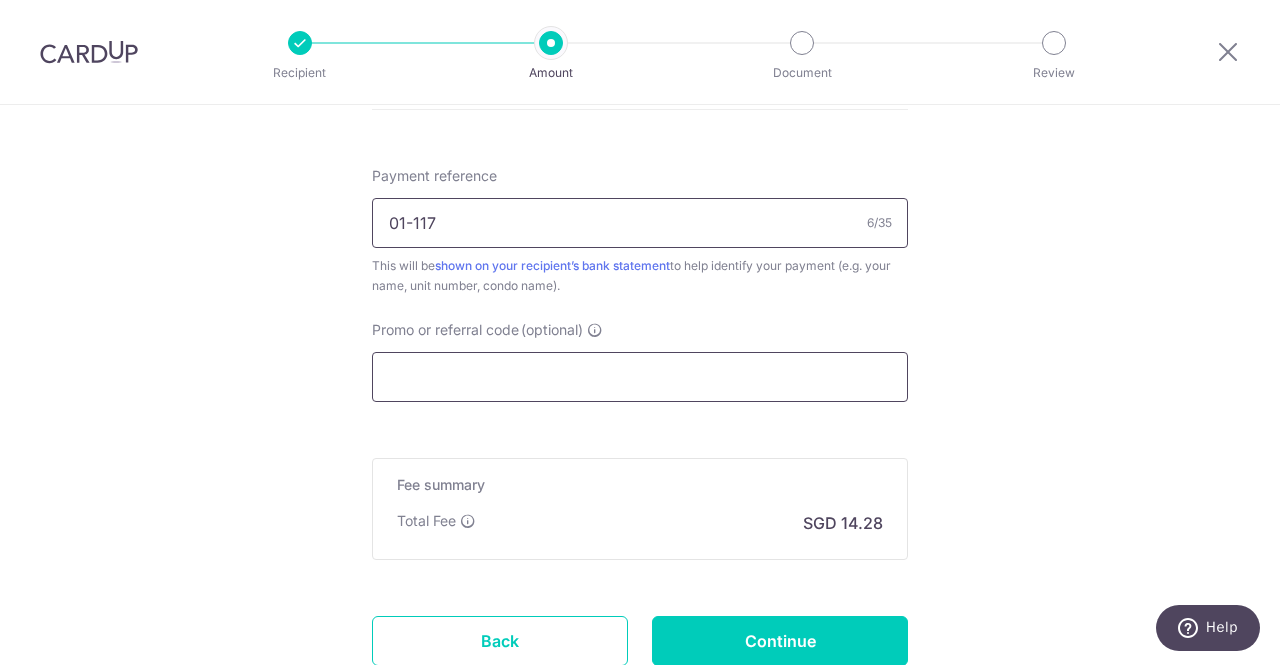 type on "01-117" 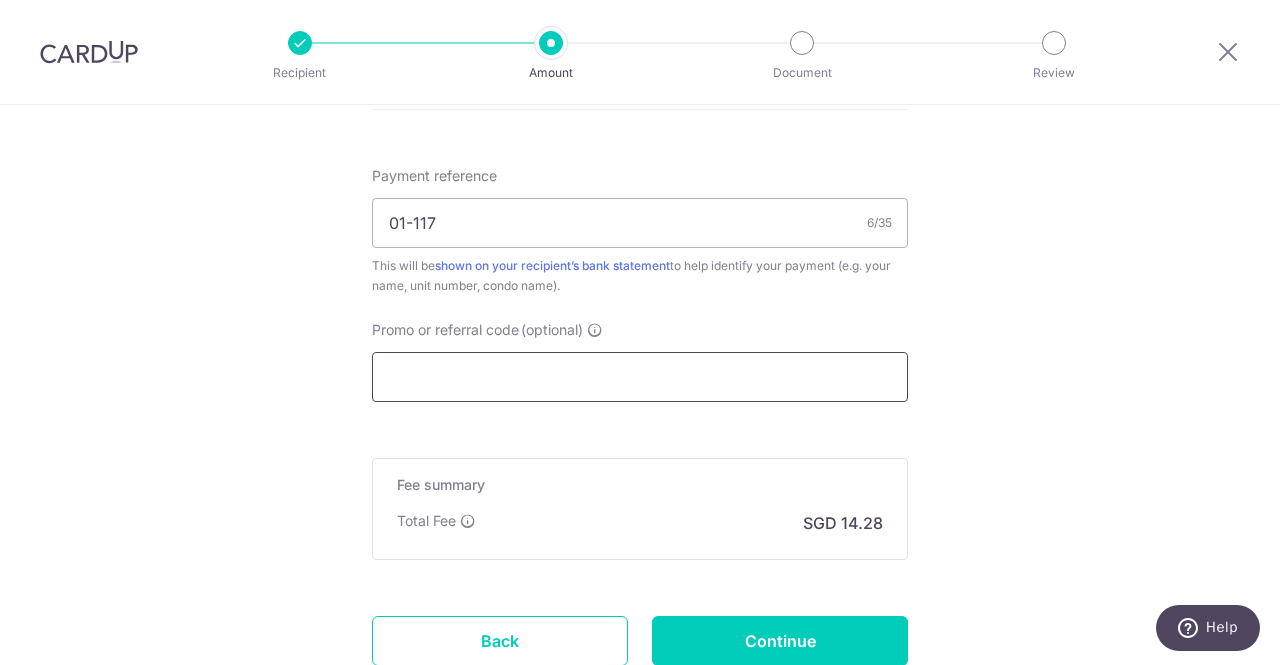click on "Promo or referral code
(optional)" at bounding box center [640, 377] 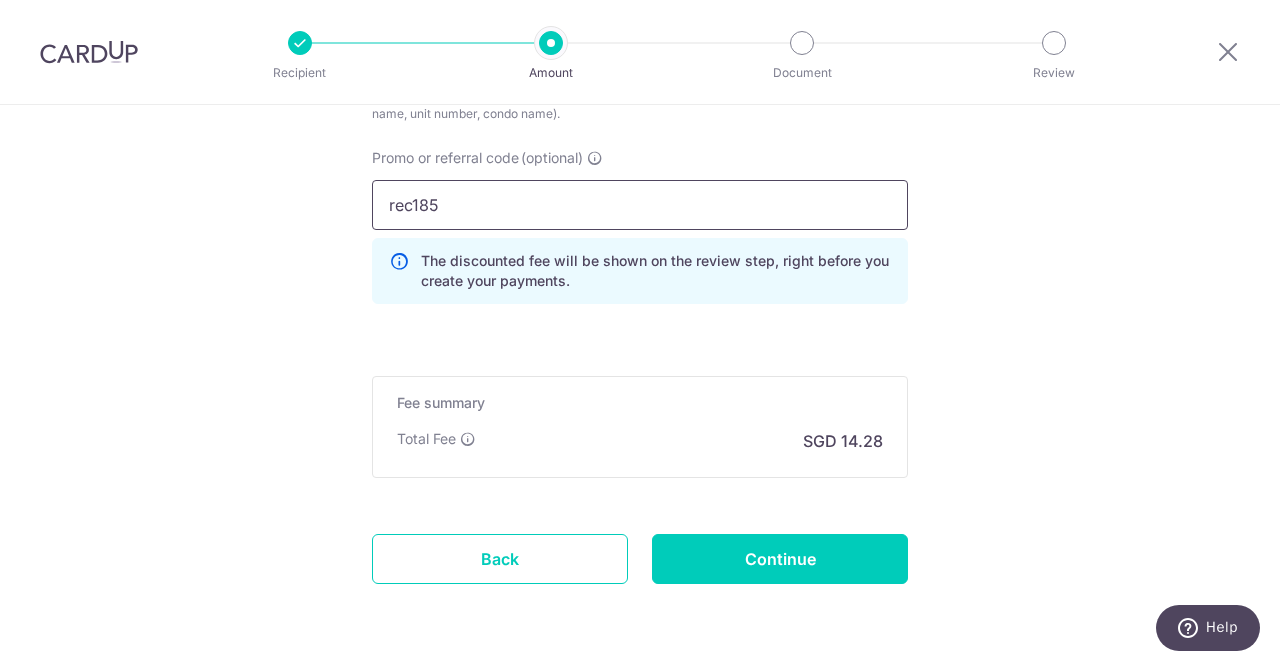 scroll, scrollTop: 1400, scrollLeft: 0, axis: vertical 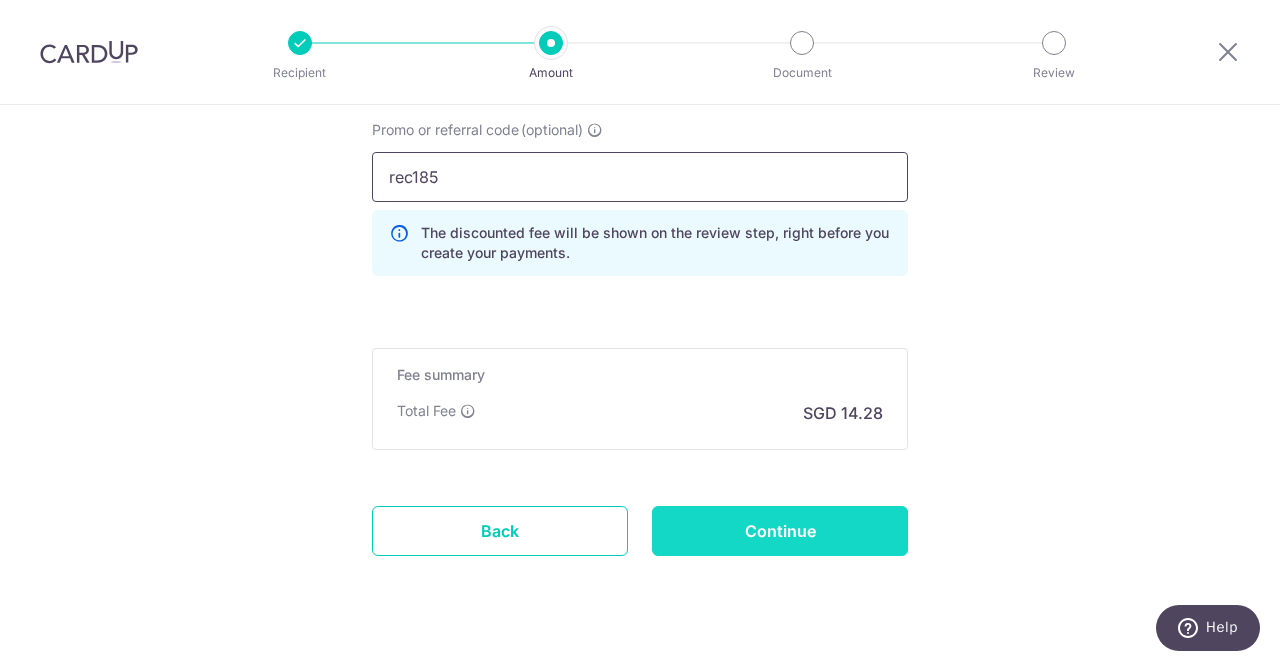 type on "rec185" 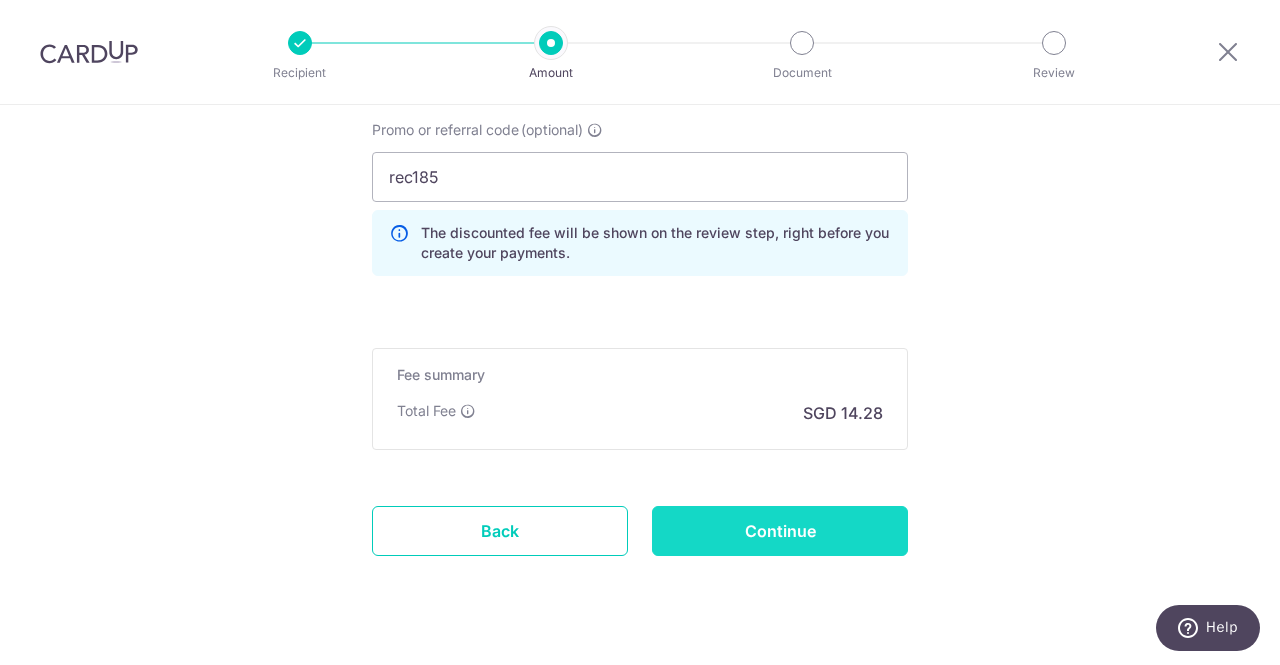 click on "Continue" at bounding box center [780, 531] 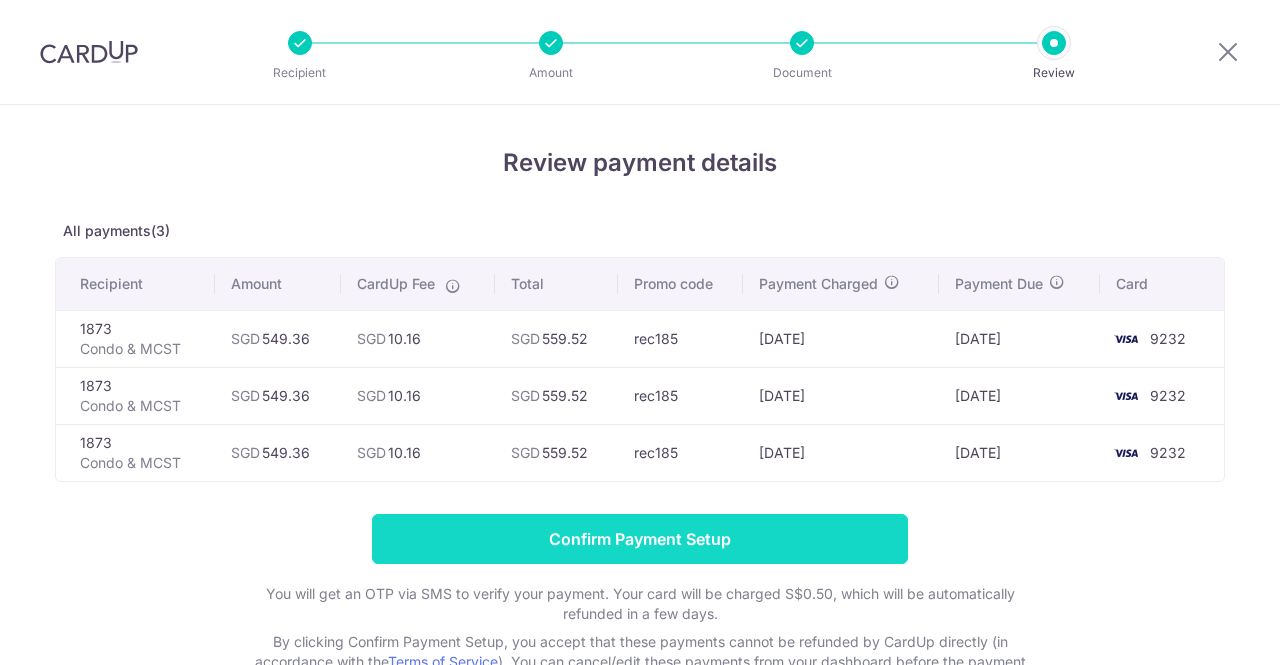 scroll, scrollTop: 0, scrollLeft: 0, axis: both 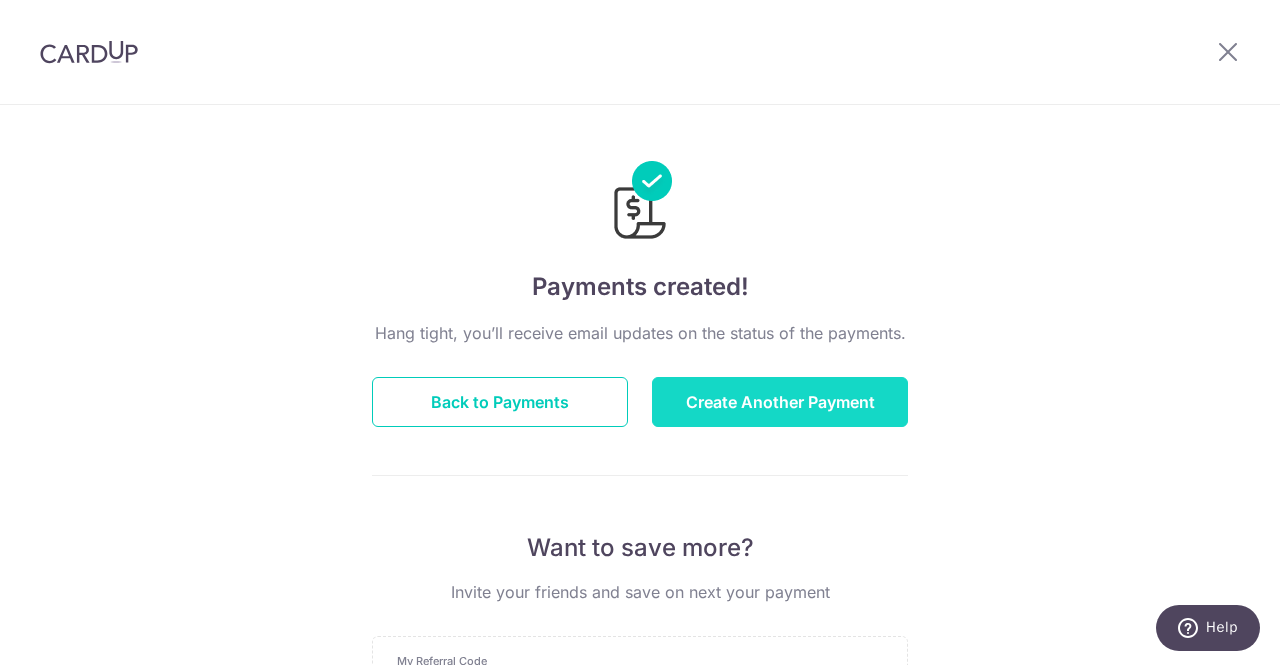 click on "Create Another Payment" at bounding box center (780, 402) 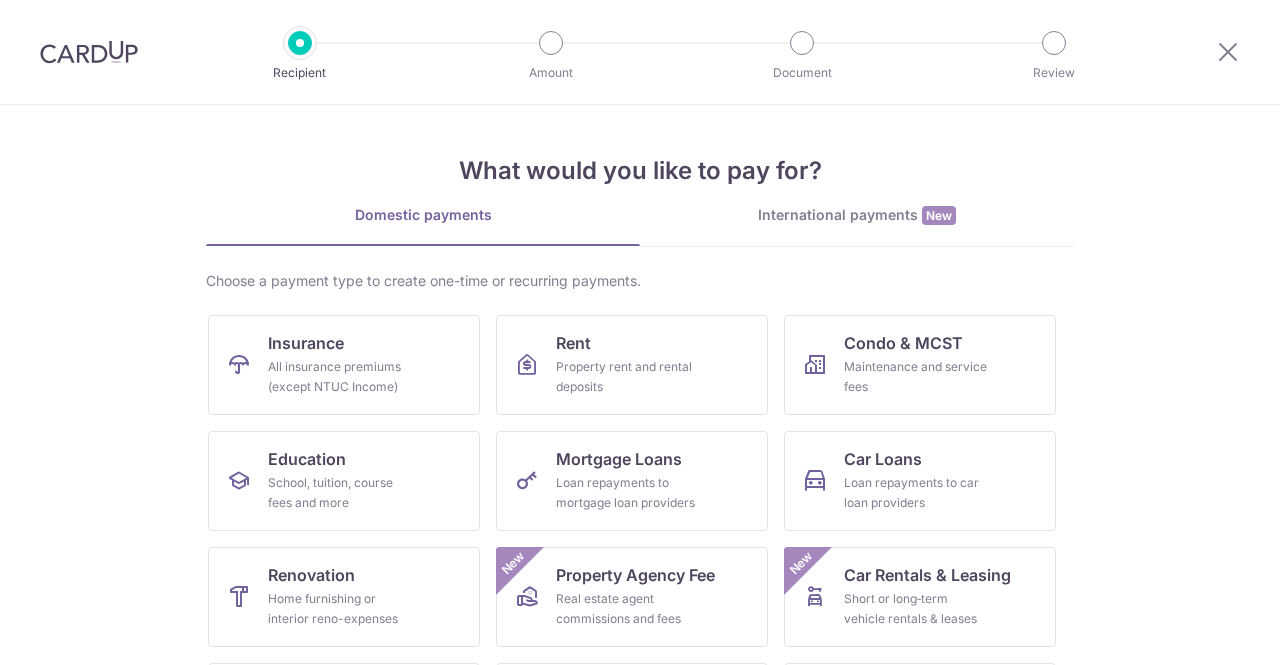 scroll, scrollTop: 0, scrollLeft: 0, axis: both 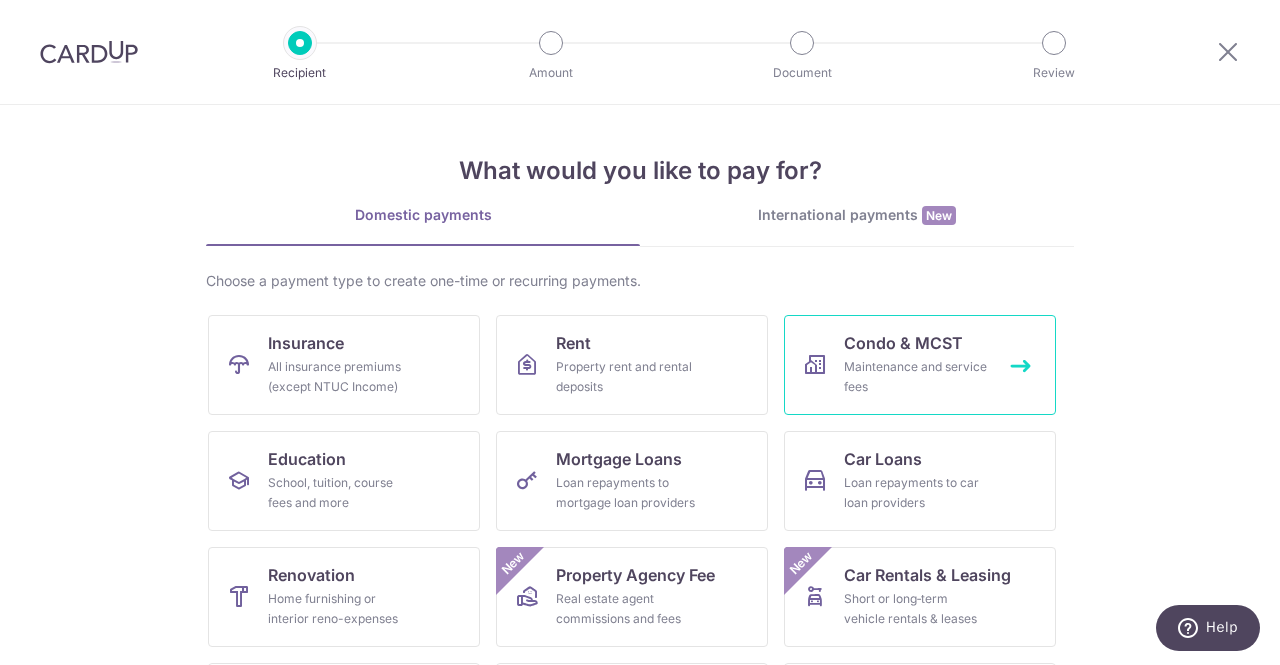 click on "Maintenance and service fees" at bounding box center (916, 377) 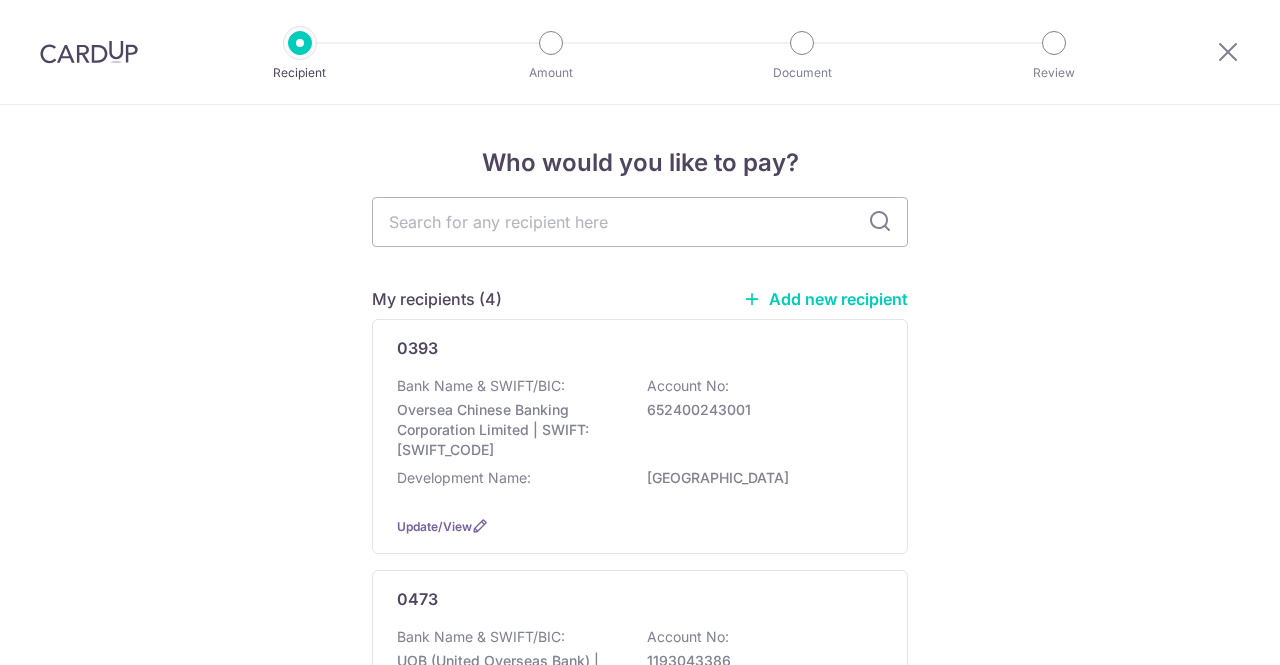 scroll, scrollTop: 0, scrollLeft: 0, axis: both 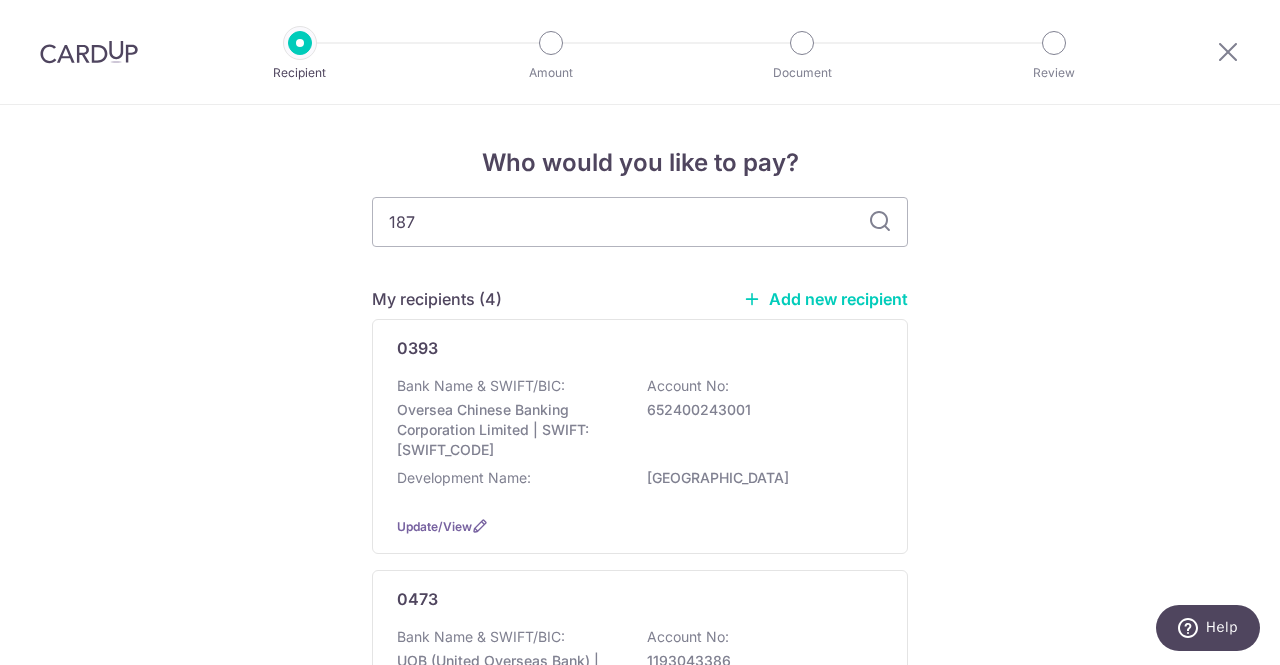 type on "1873" 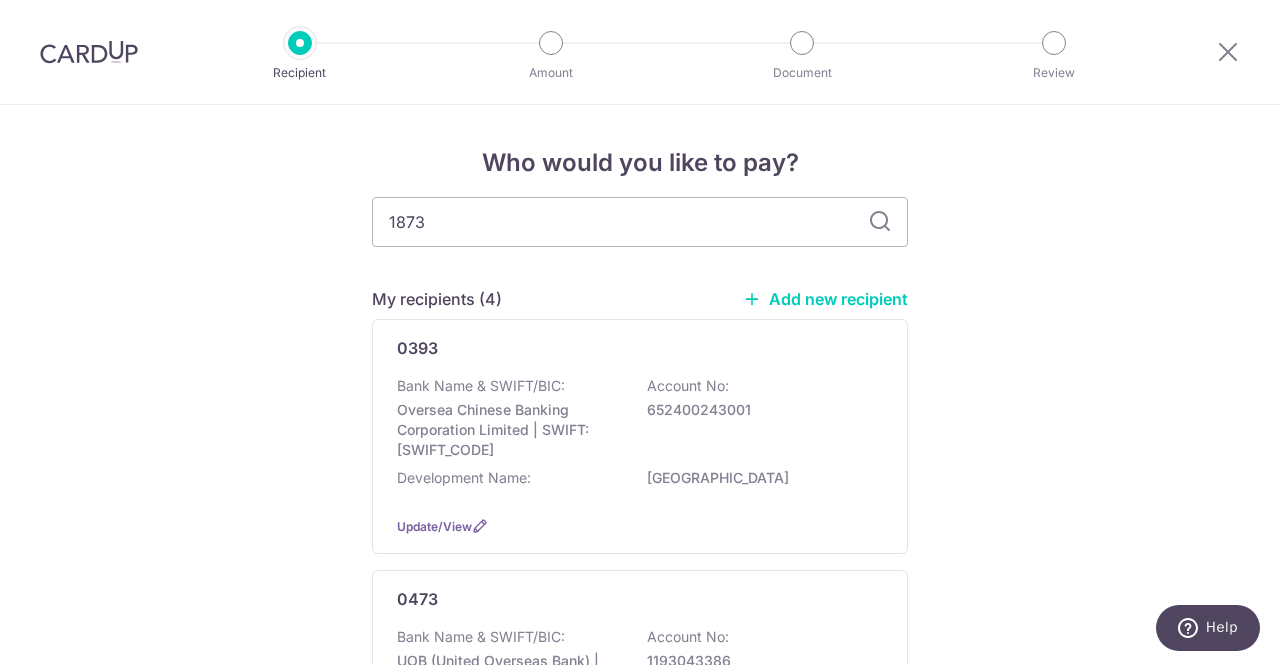click at bounding box center [880, 222] 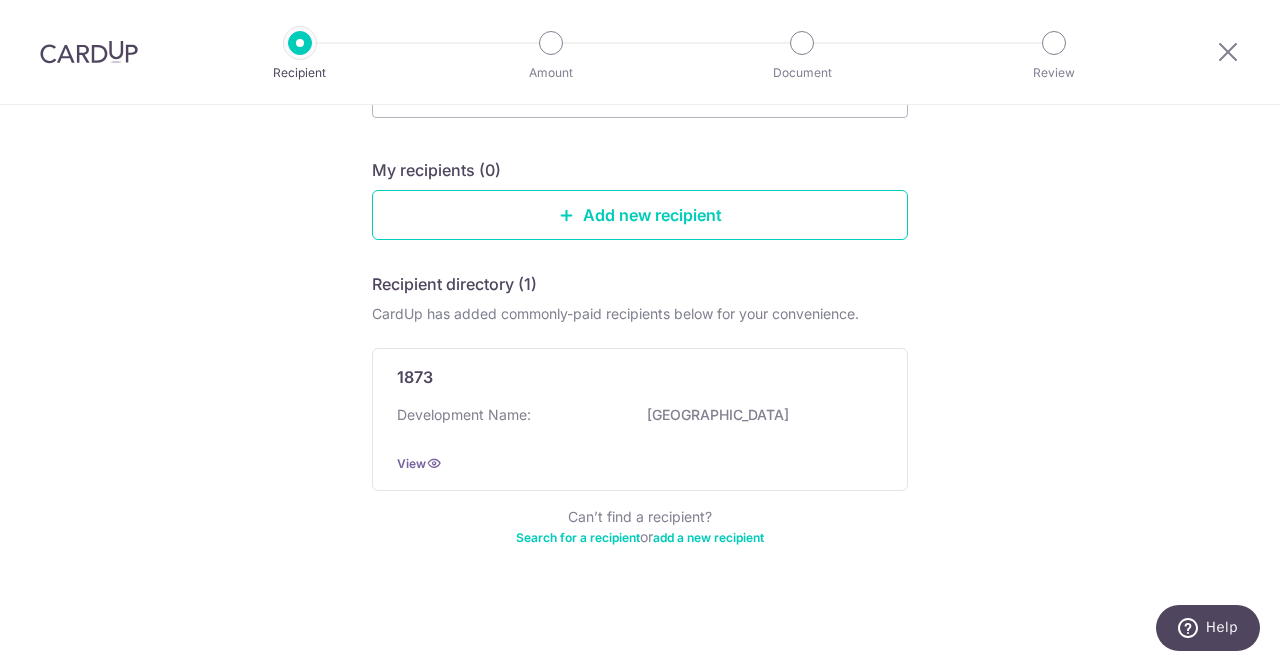 scroll, scrollTop: 180, scrollLeft: 0, axis: vertical 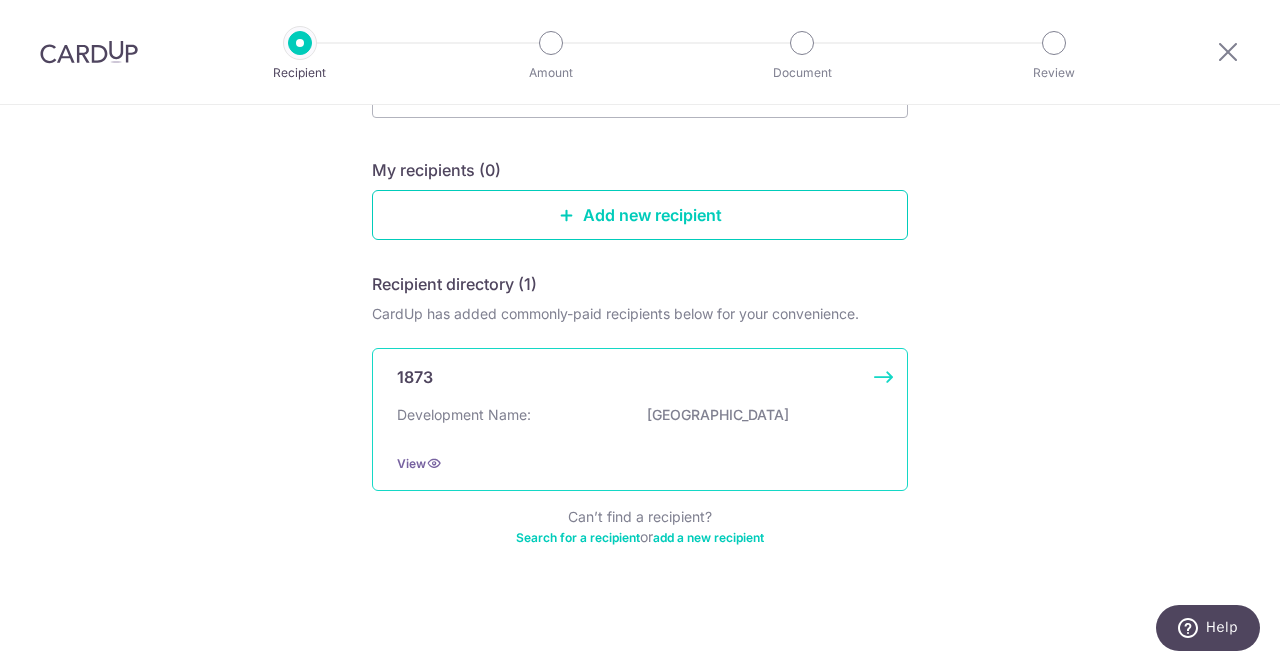 click on "1873
Development Name:
[GEOGRAPHIC_DATA]
View" at bounding box center [640, 419] 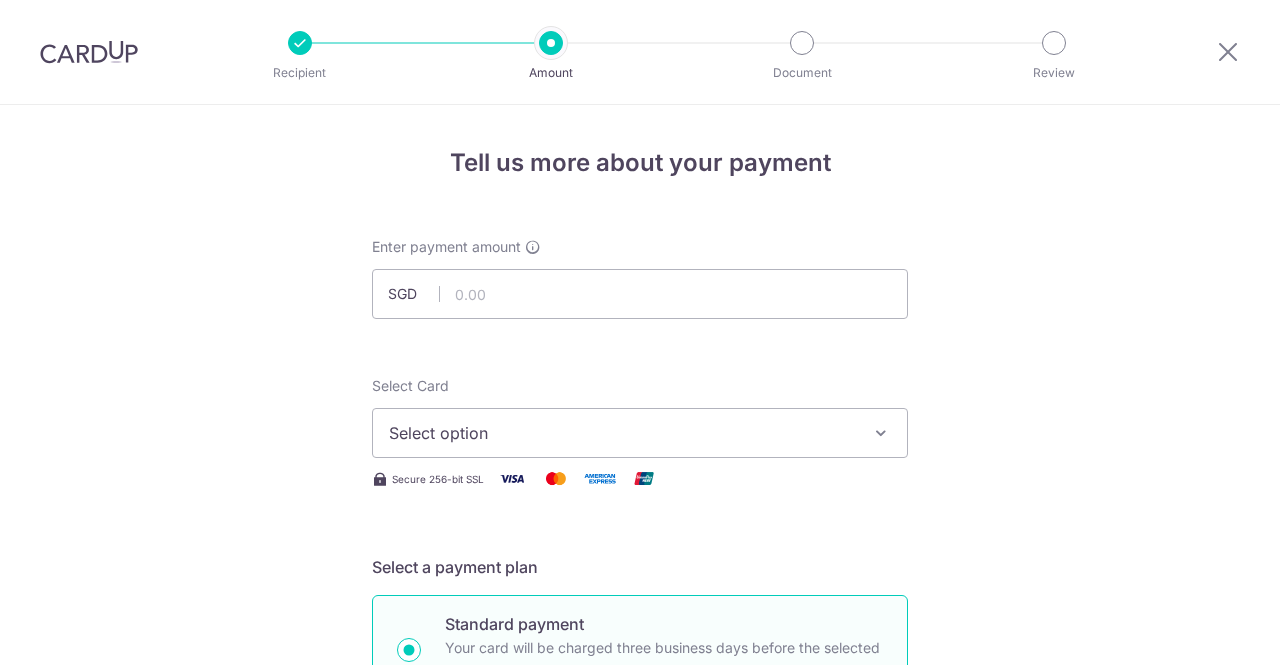 click at bounding box center [640, 294] 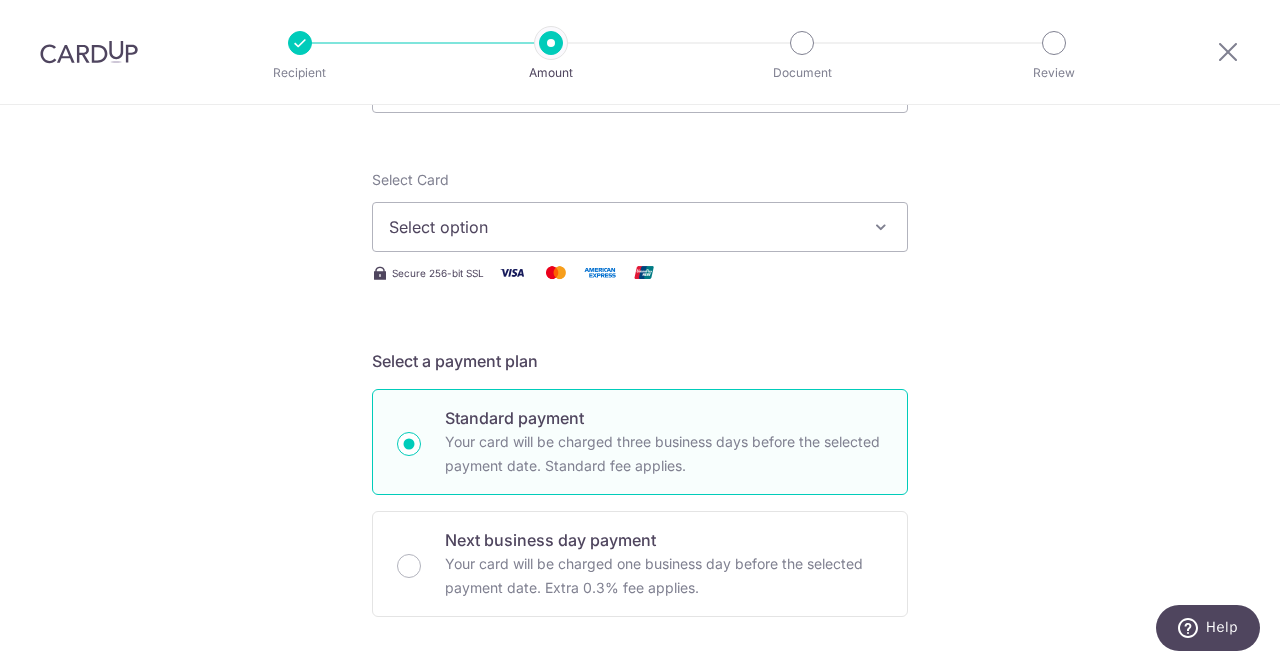 scroll, scrollTop: 100, scrollLeft: 0, axis: vertical 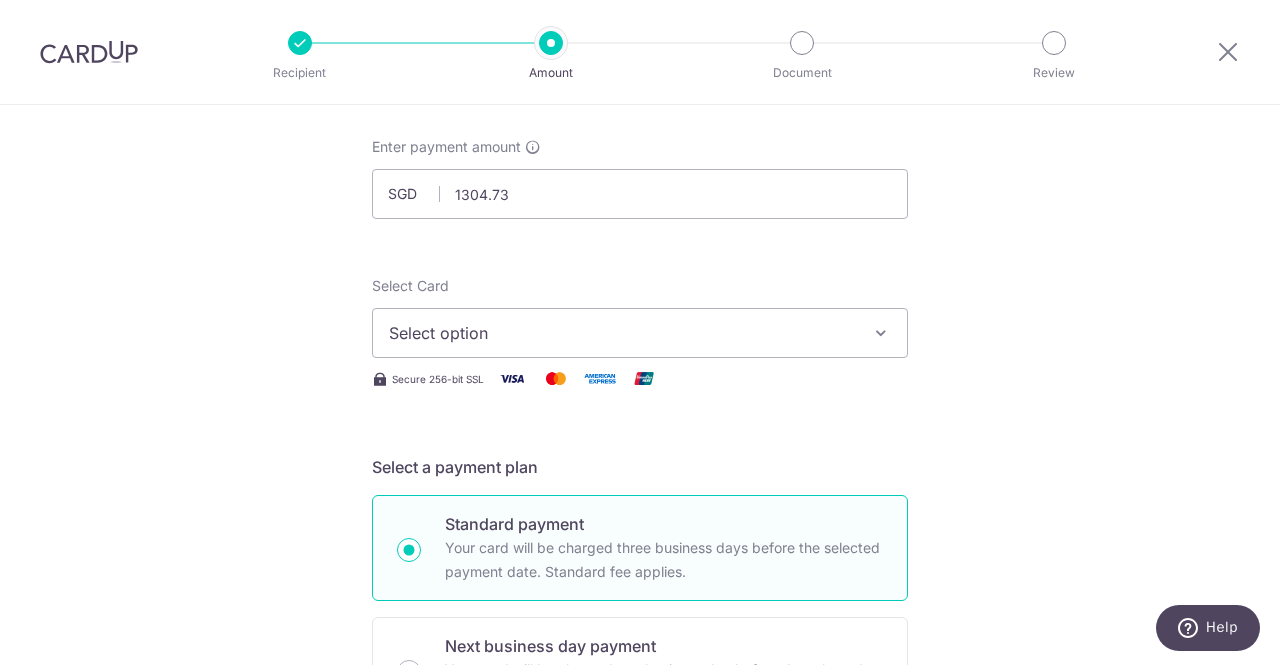 type on "1,304.73" 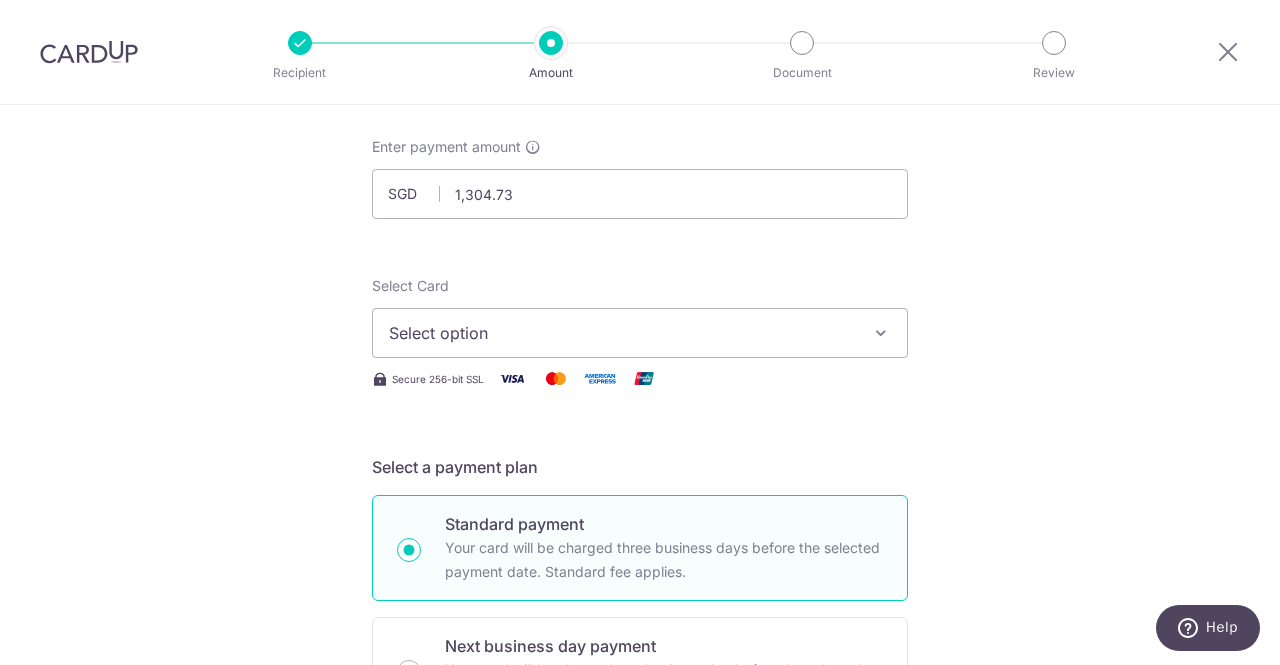 click on "Select option" at bounding box center [622, 333] 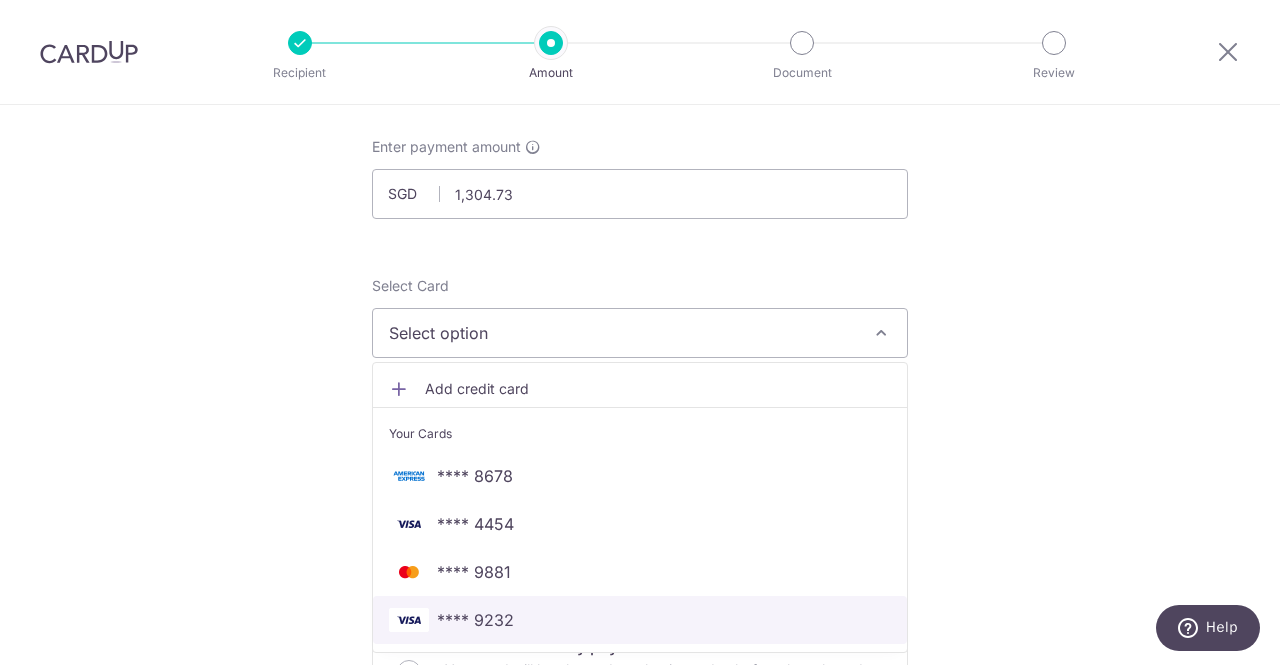 click on "**** 9232" at bounding box center (640, 620) 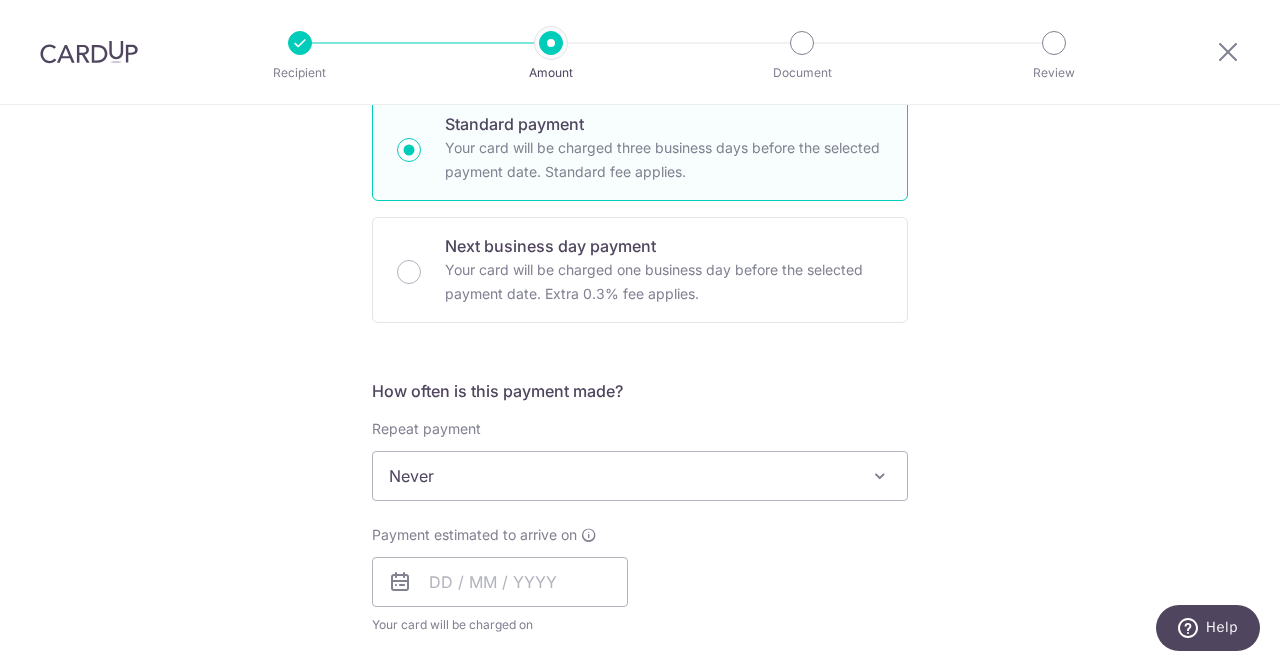 scroll, scrollTop: 600, scrollLeft: 0, axis: vertical 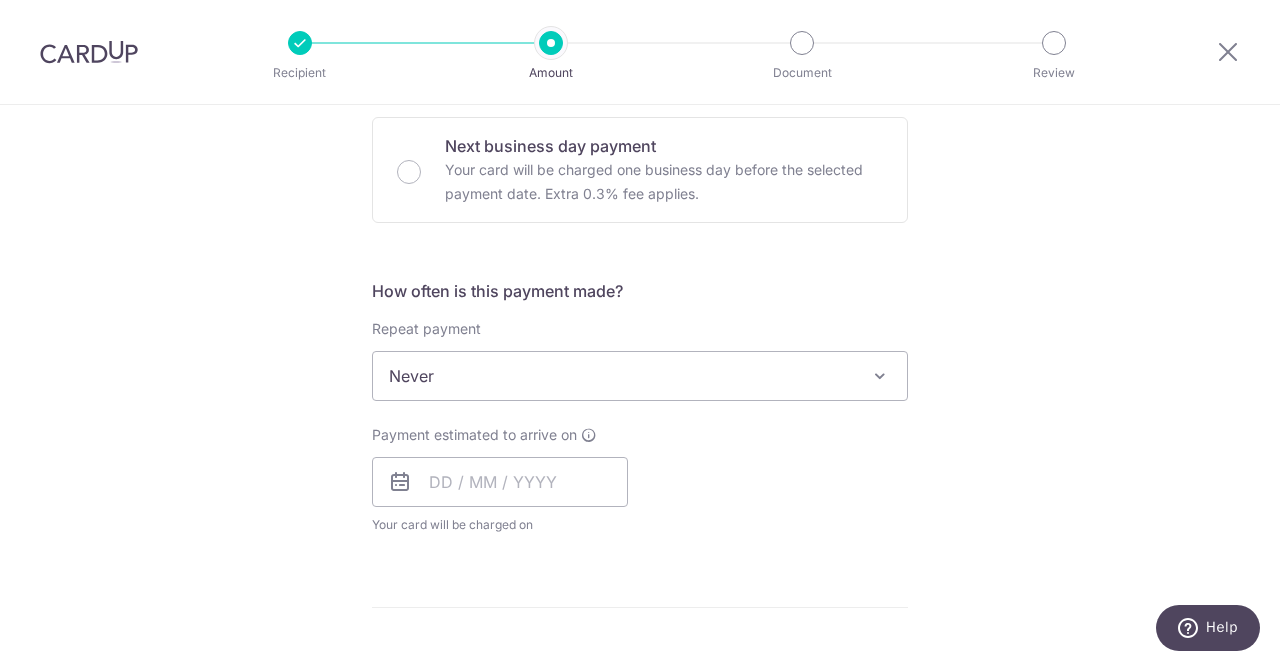 click on "Never" at bounding box center (640, 376) 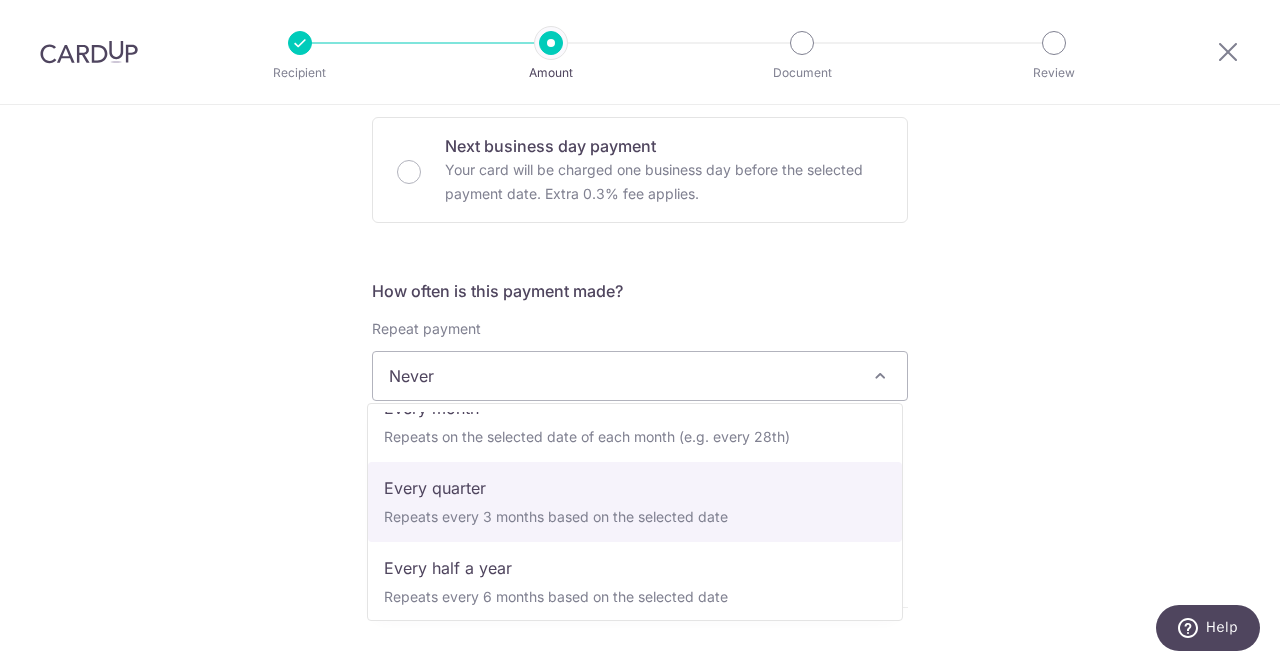 scroll, scrollTop: 200, scrollLeft: 0, axis: vertical 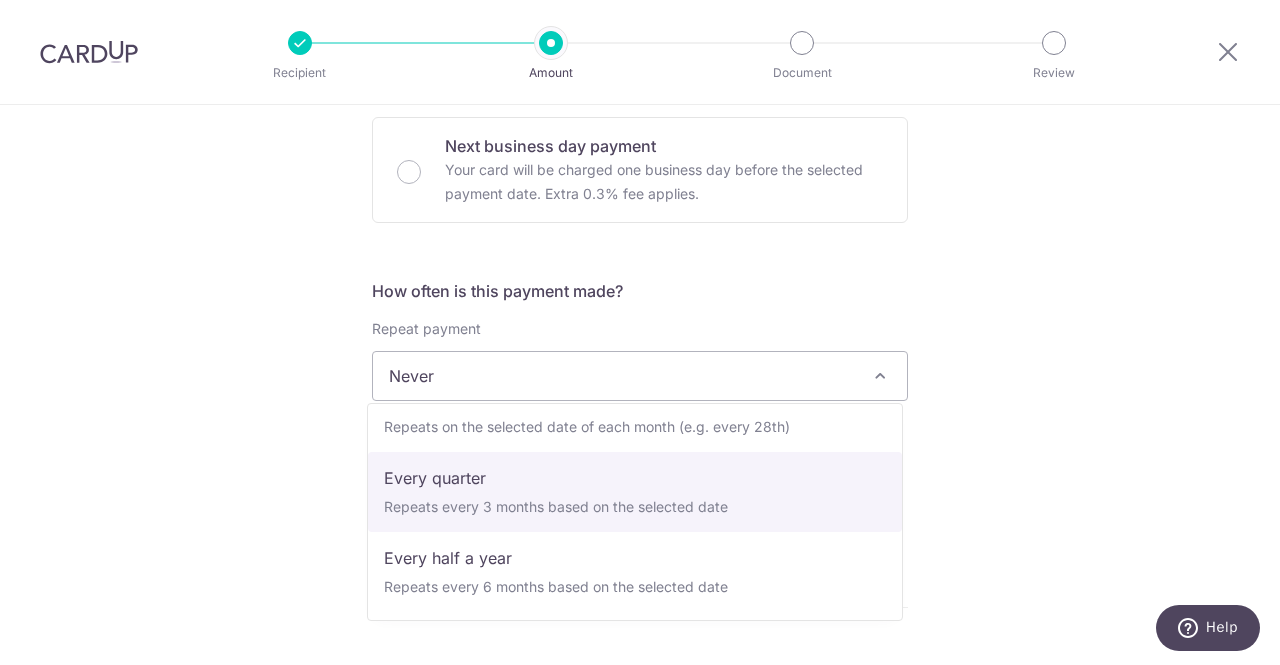 select on "4" 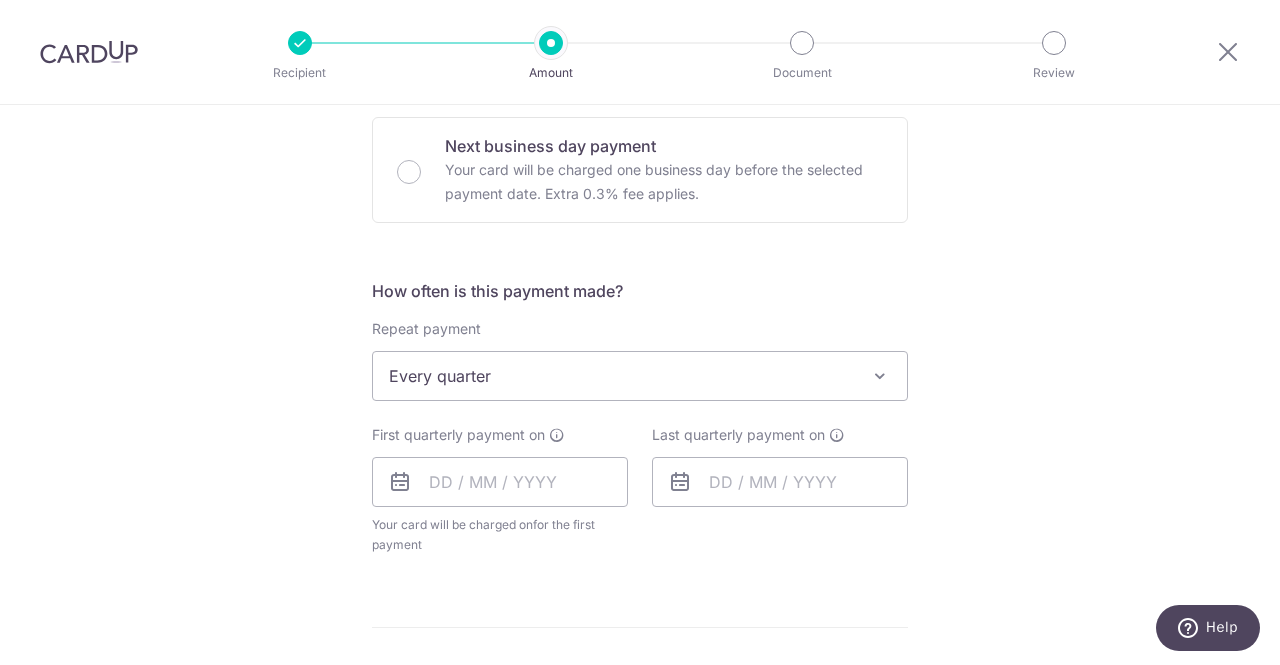 scroll, scrollTop: 700, scrollLeft: 0, axis: vertical 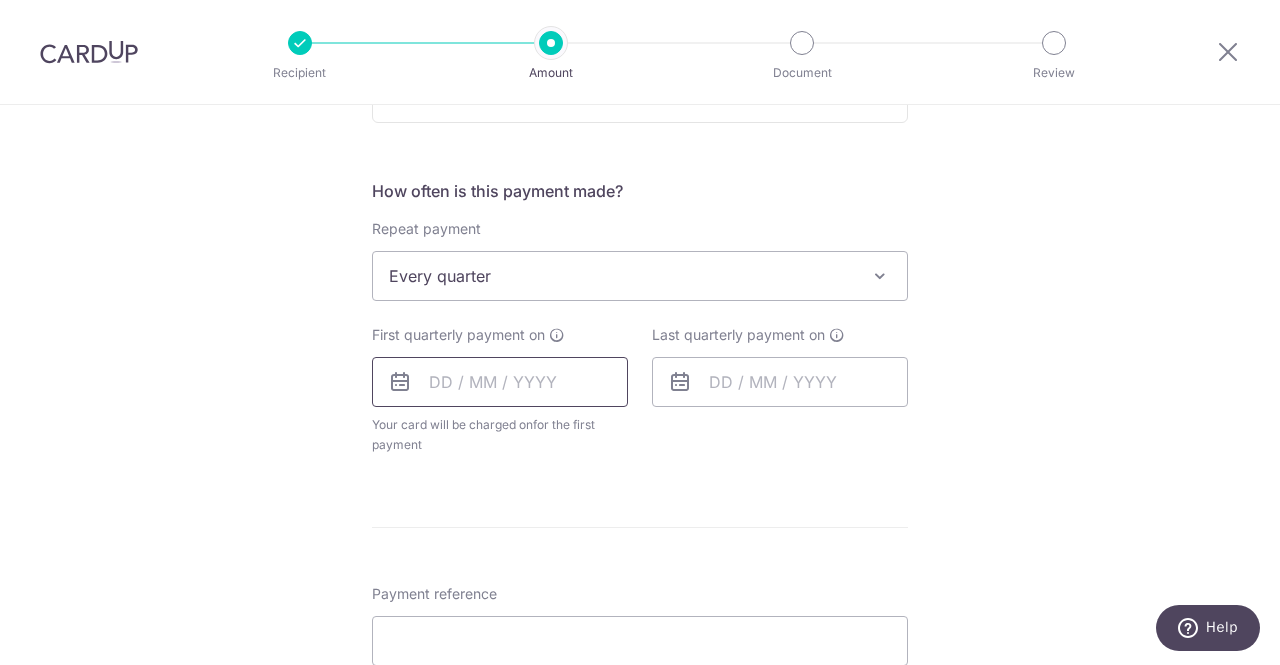 click at bounding box center (500, 382) 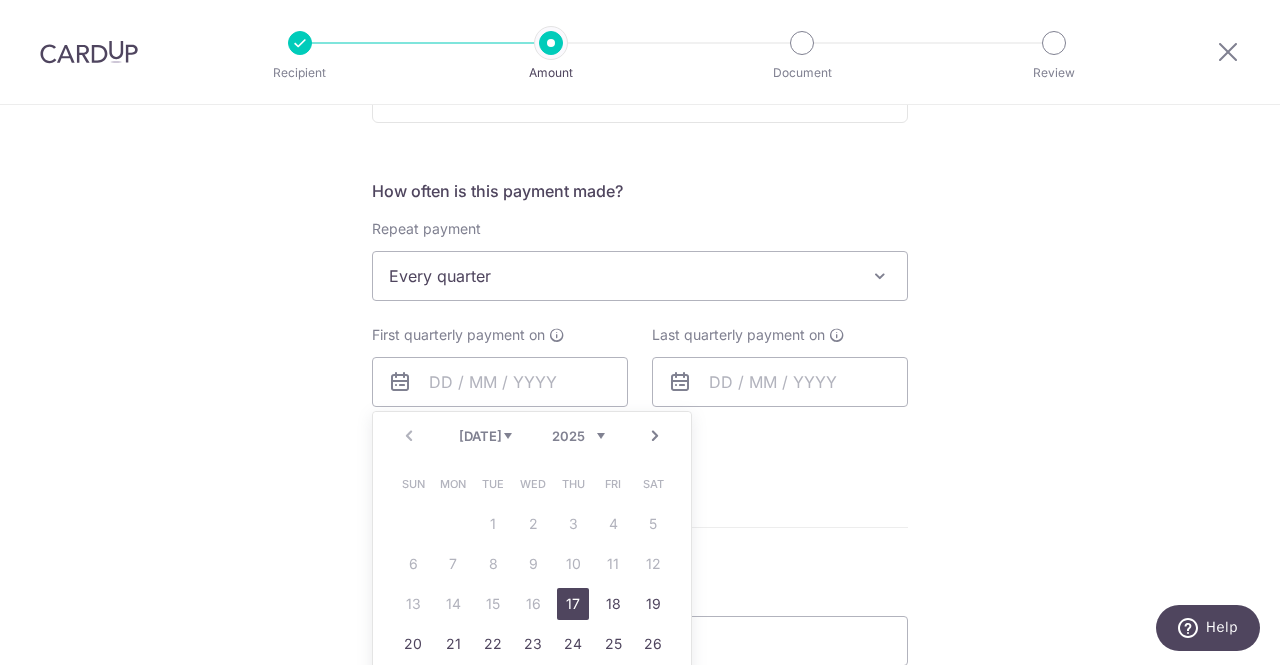 click on "17" at bounding box center (573, 604) 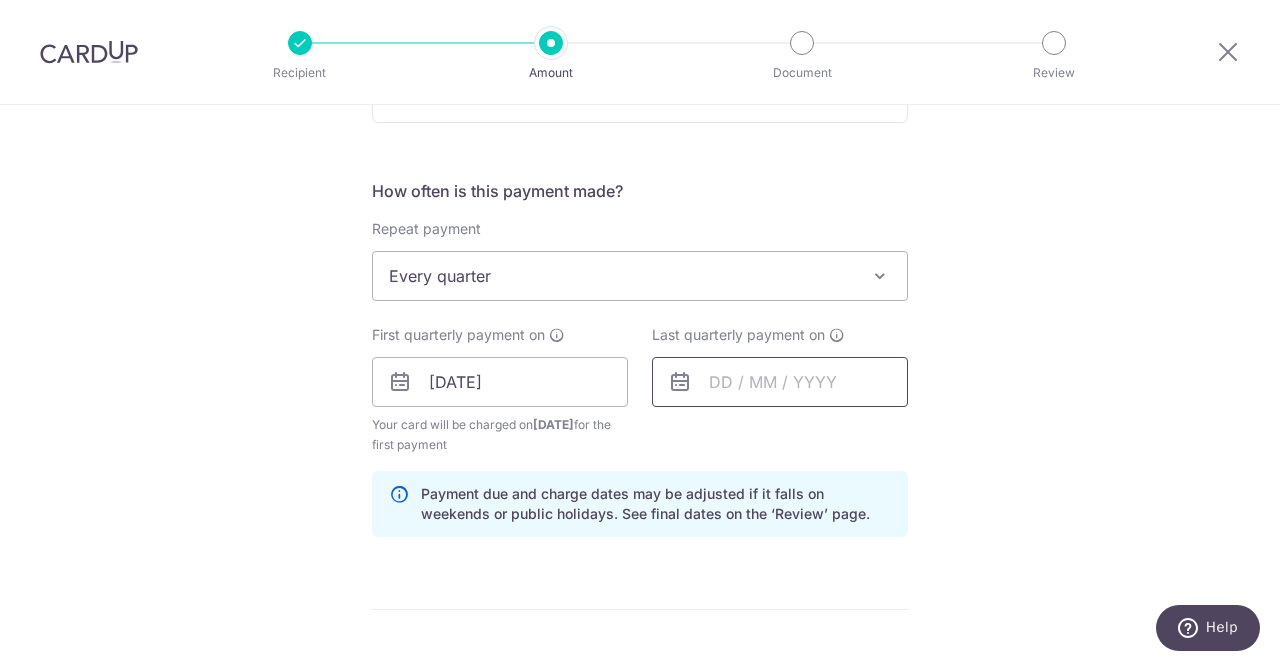 click at bounding box center [780, 382] 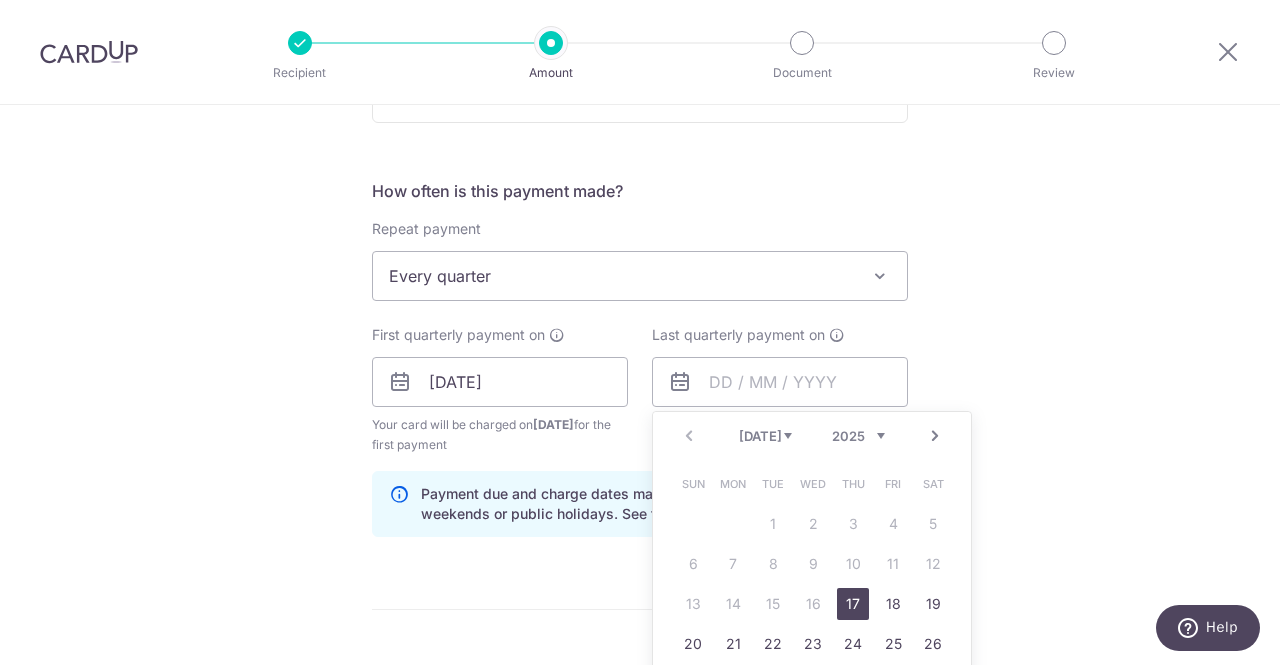 click on "2025 2026 2027 2028 2029 2030 2031 2032 2033 2034 2035" at bounding box center [858, 436] 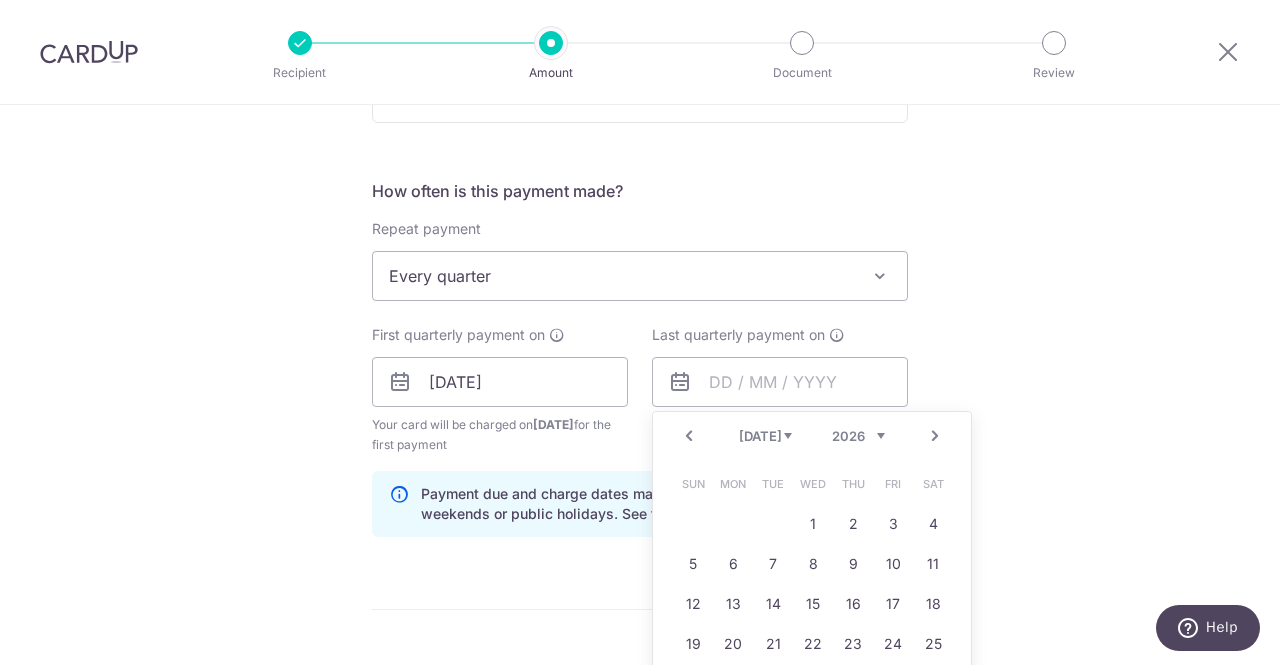 click on "Jan Feb Mar Apr May Jun Jul Aug Sep Oct Nov Dec" at bounding box center (765, 436) 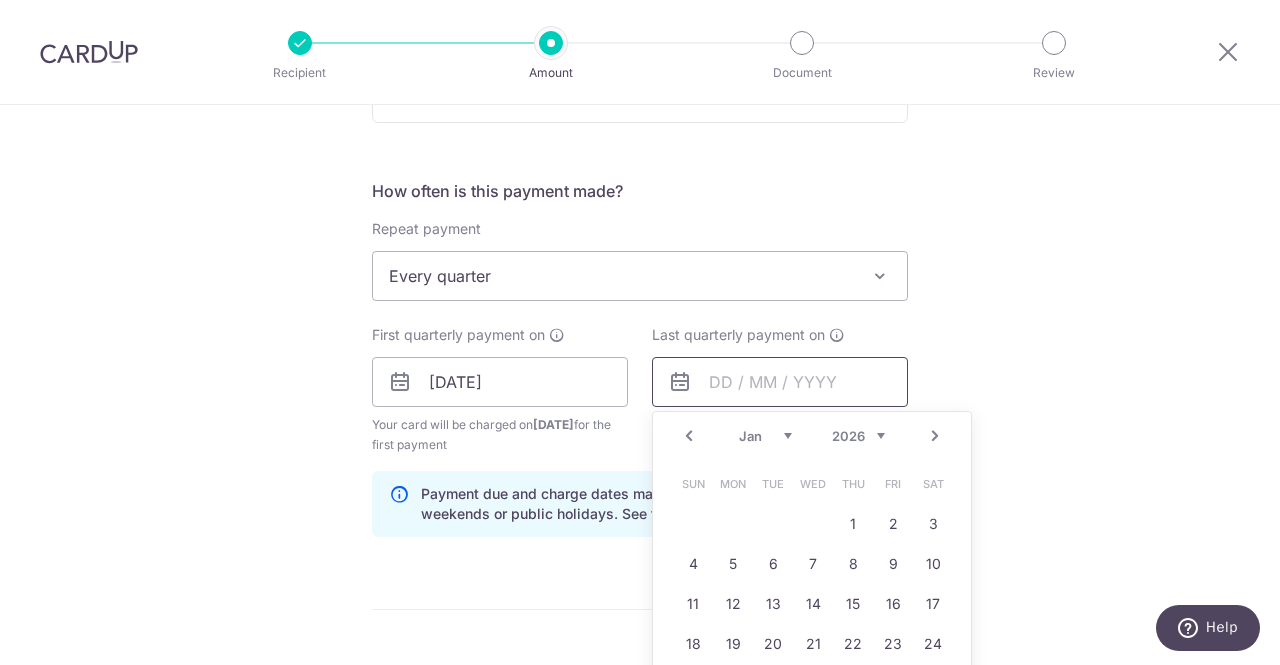 scroll, scrollTop: 900, scrollLeft: 0, axis: vertical 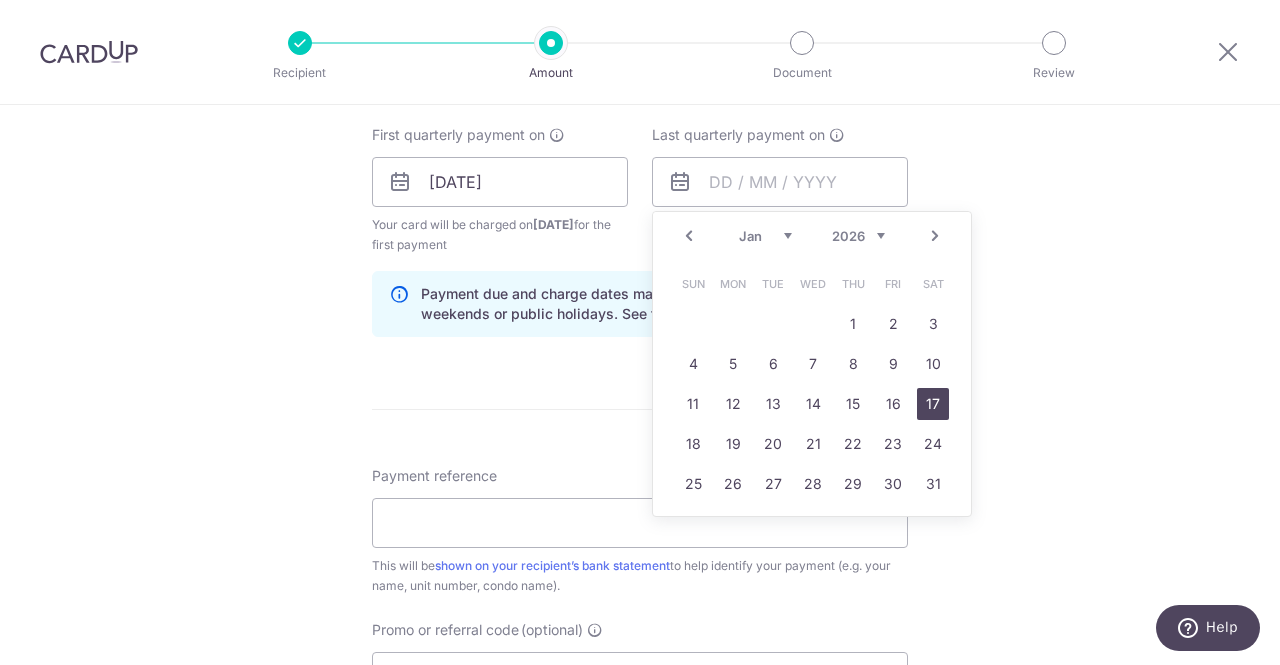 click on "17" at bounding box center (933, 404) 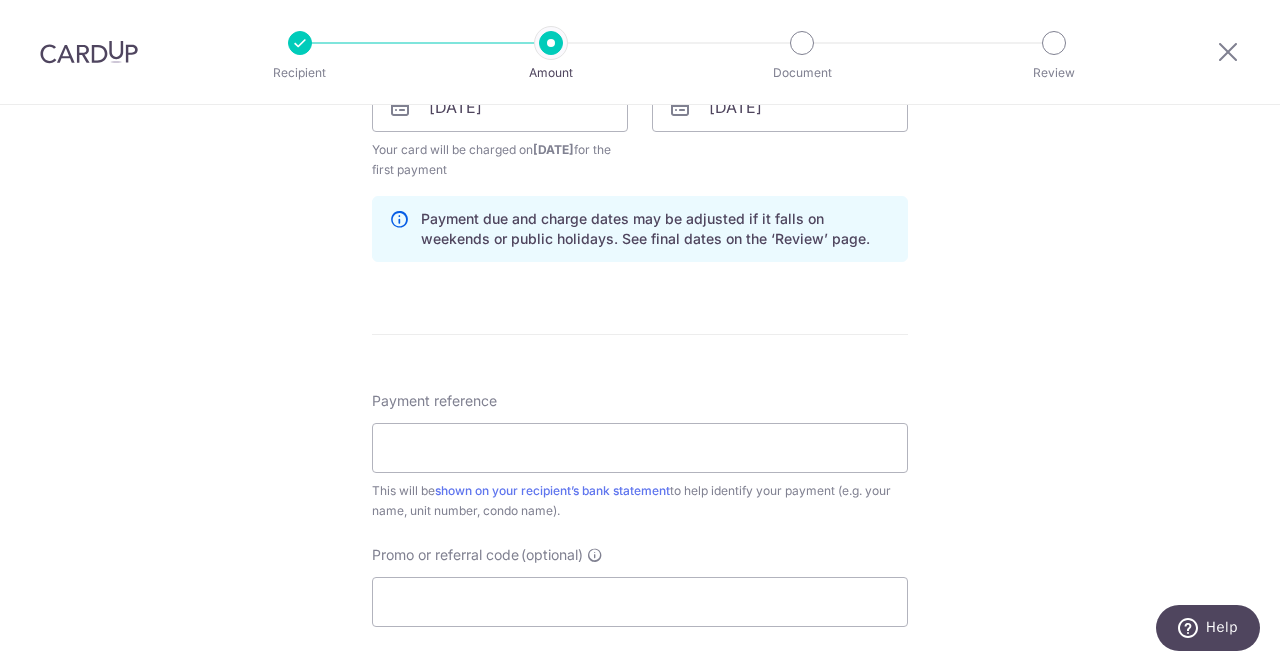 scroll, scrollTop: 1100, scrollLeft: 0, axis: vertical 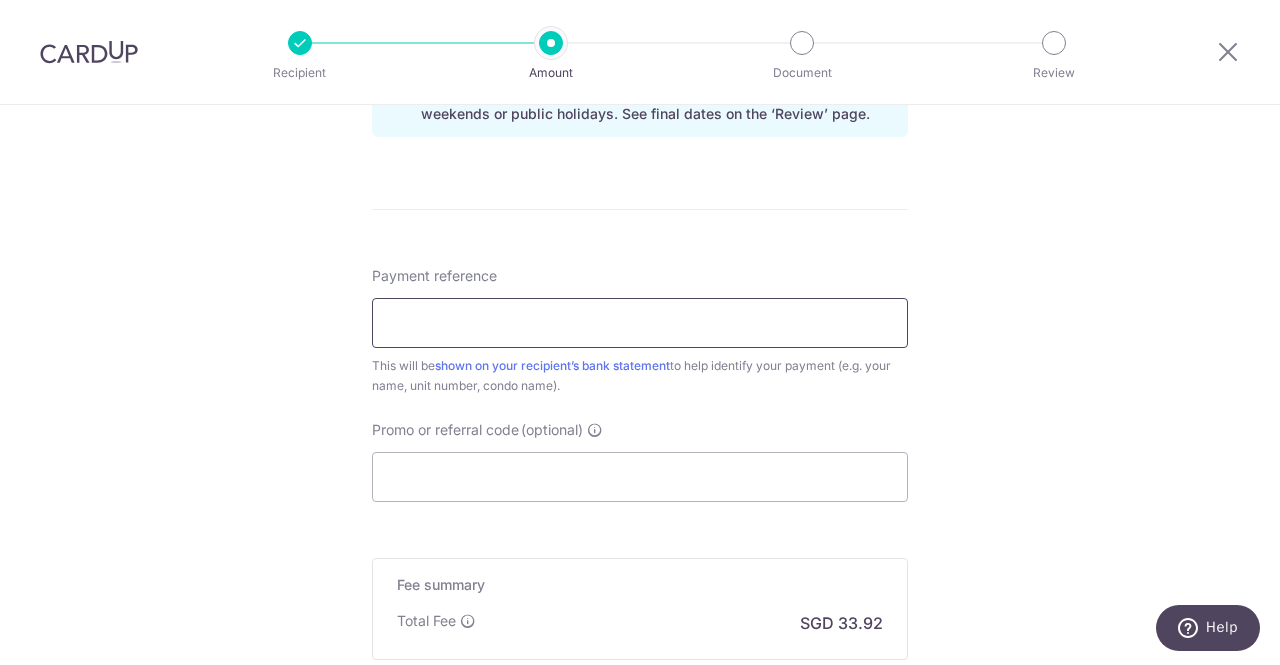 click on "Payment reference" at bounding box center (640, 323) 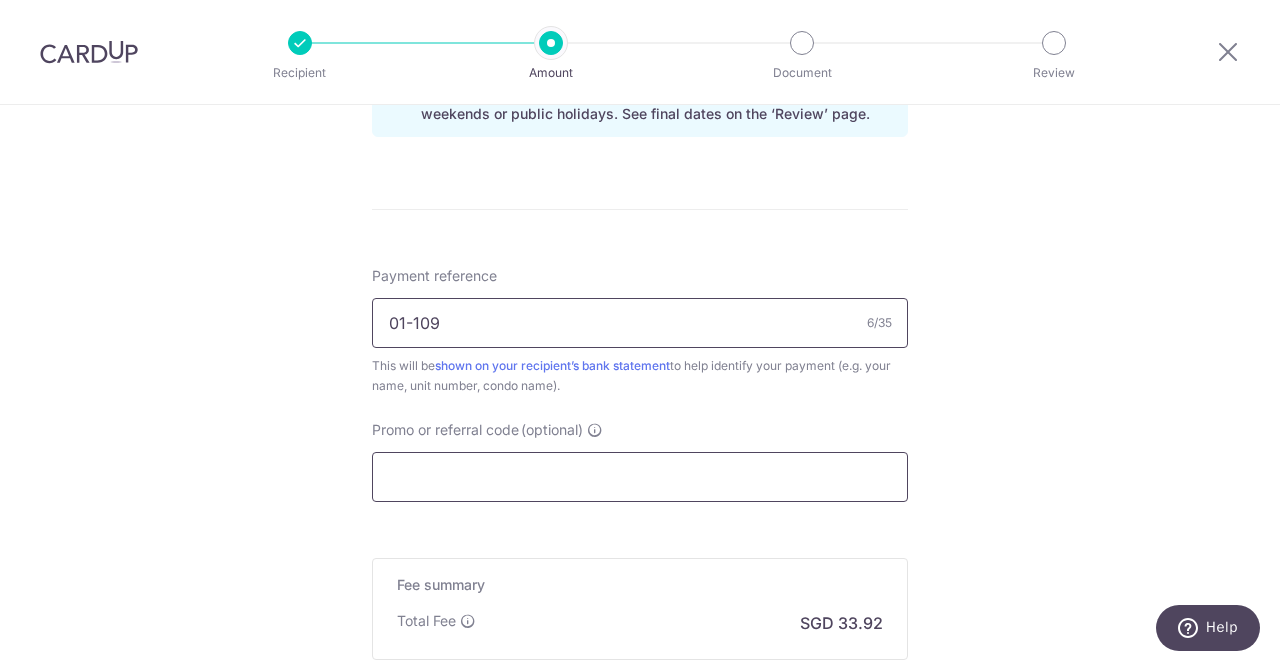 type on "01-109" 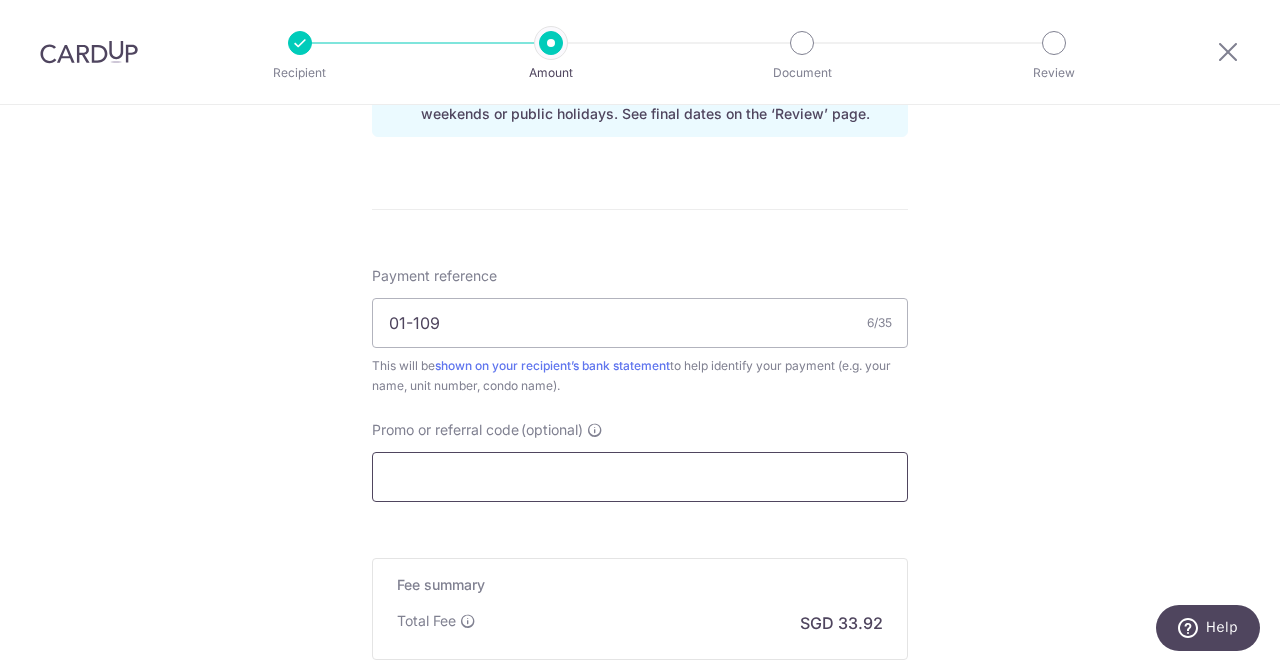 click on "Promo or referral code
(optional)" at bounding box center (640, 477) 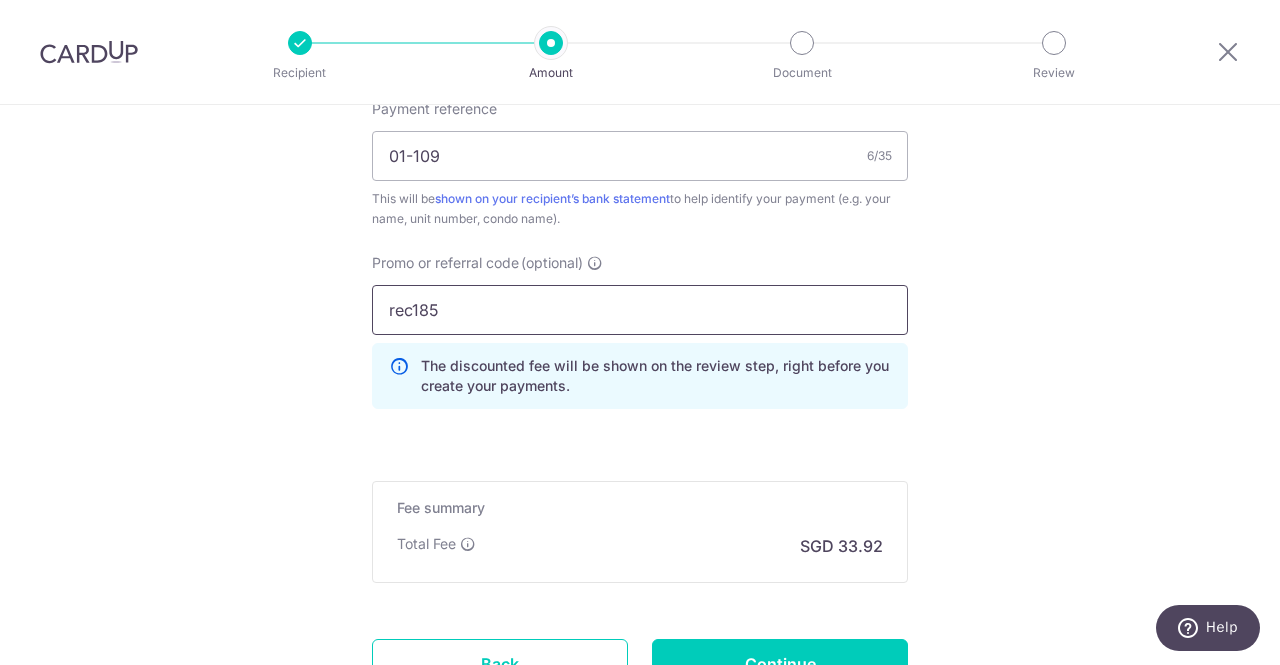scroll, scrollTop: 1300, scrollLeft: 0, axis: vertical 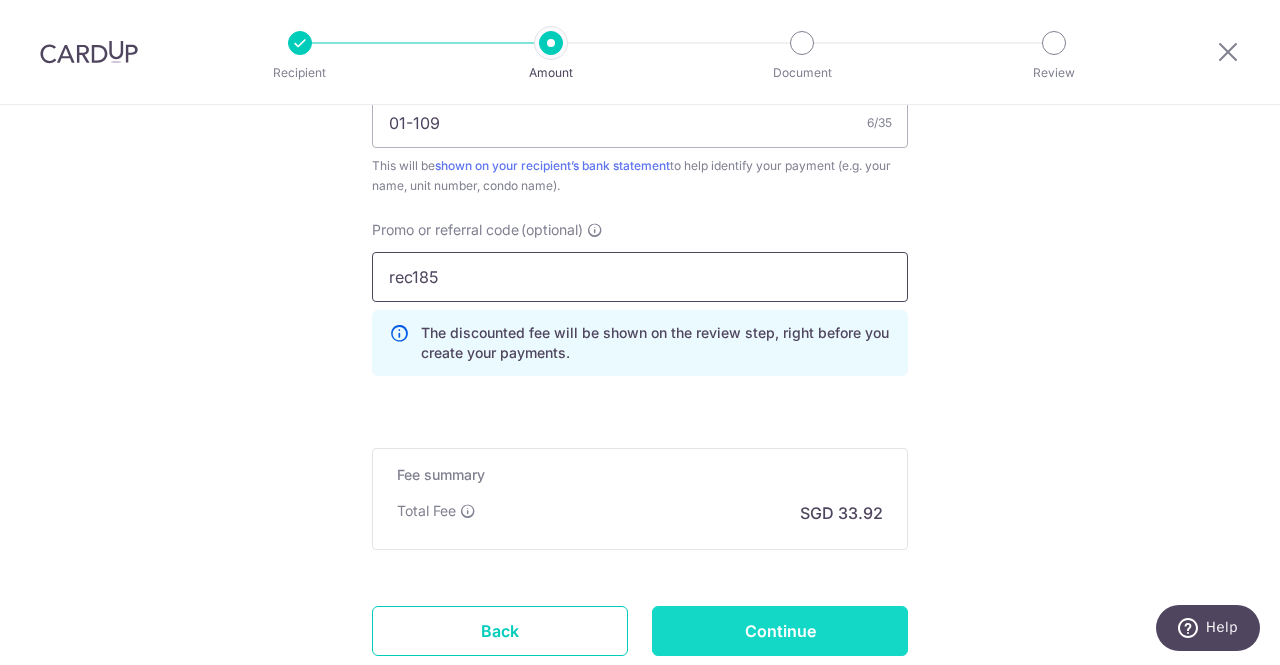 type on "rec185" 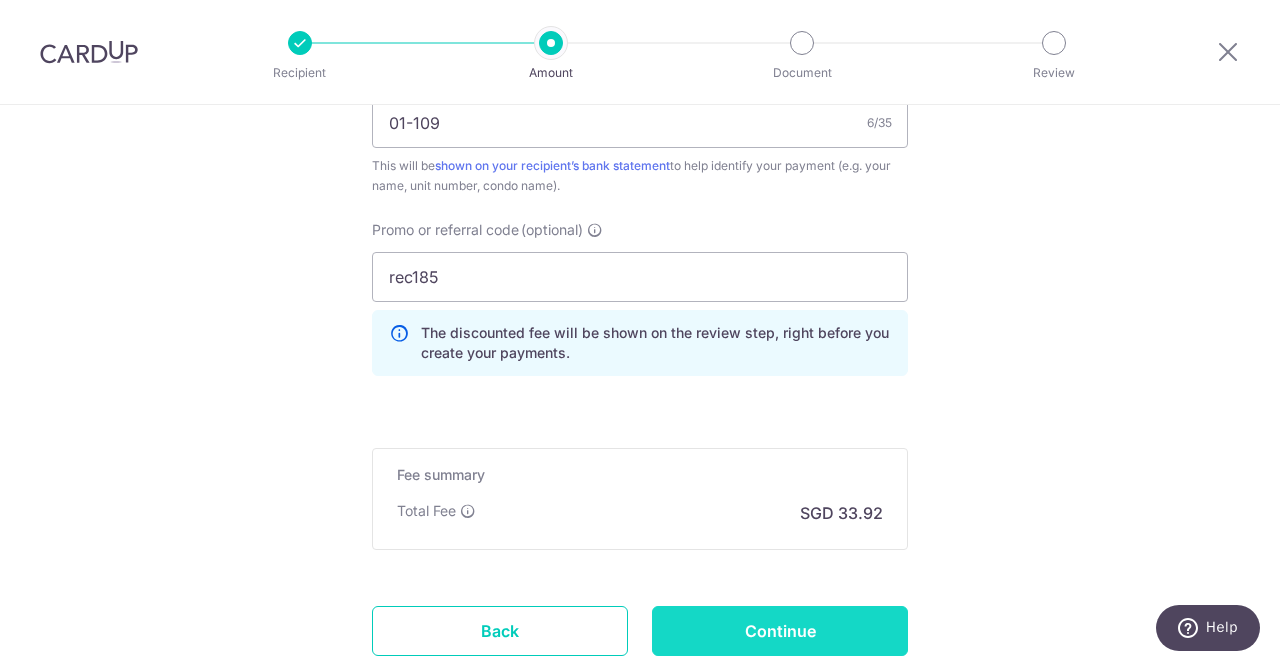 click on "Continue" at bounding box center (780, 631) 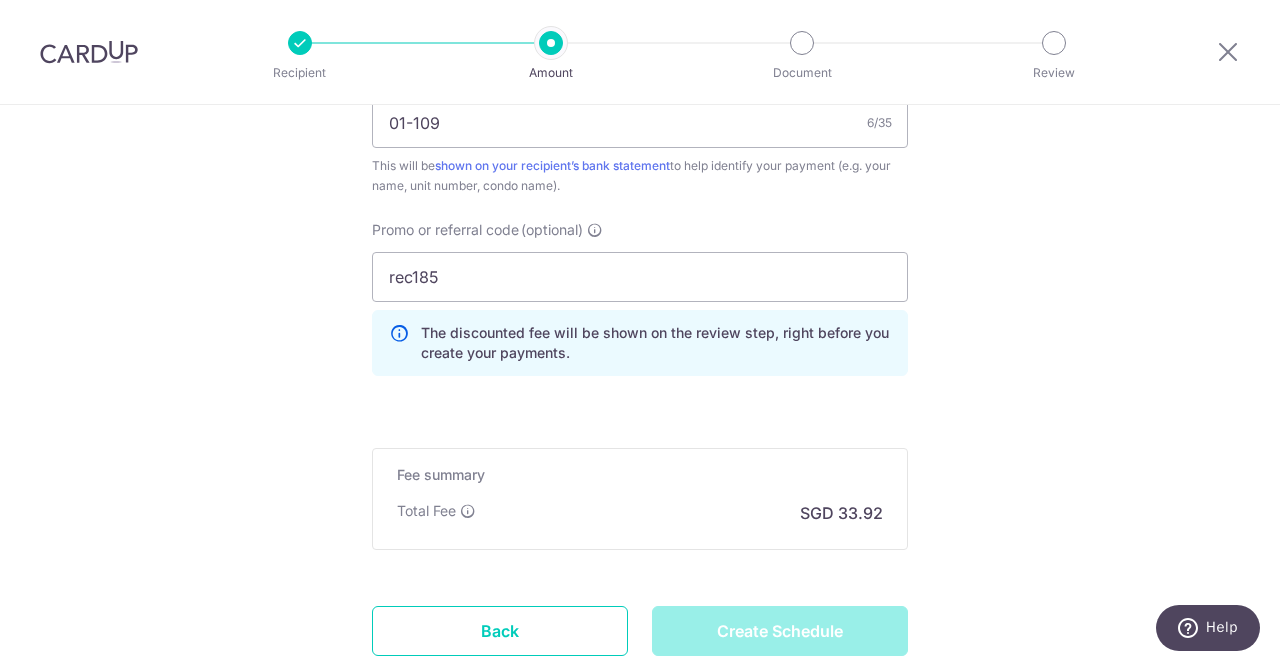 type on "Create Schedule" 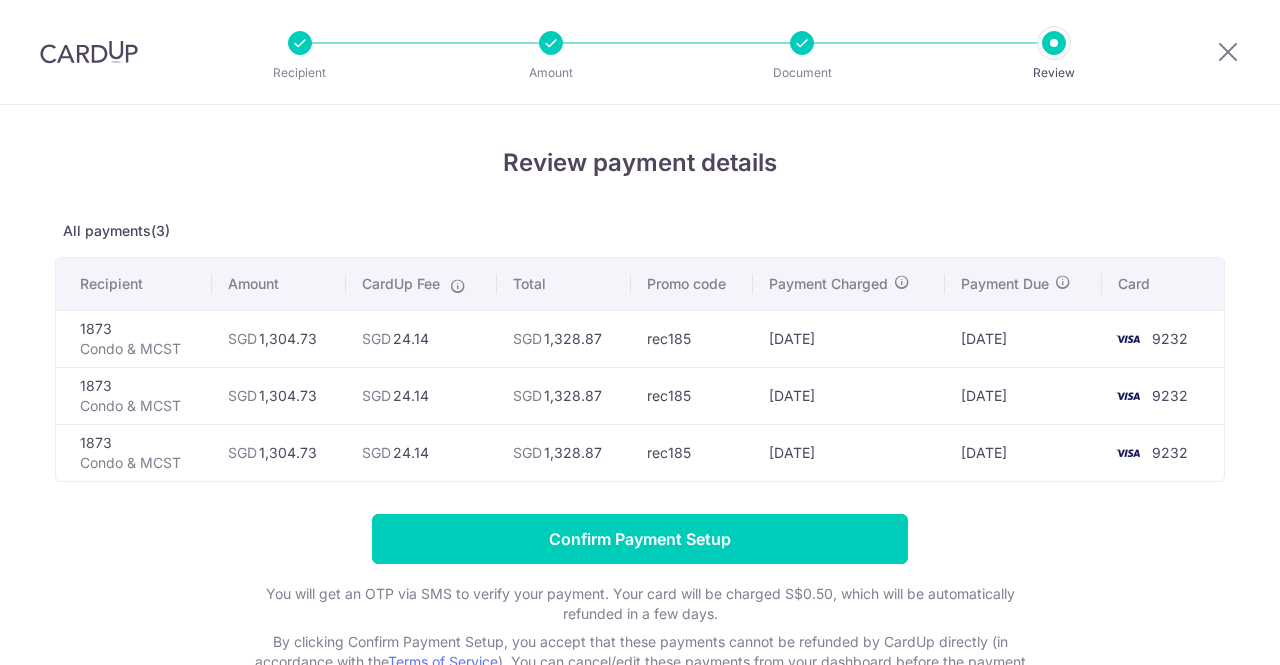 scroll, scrollTop: 0, scrollLeft: 0, axis: both 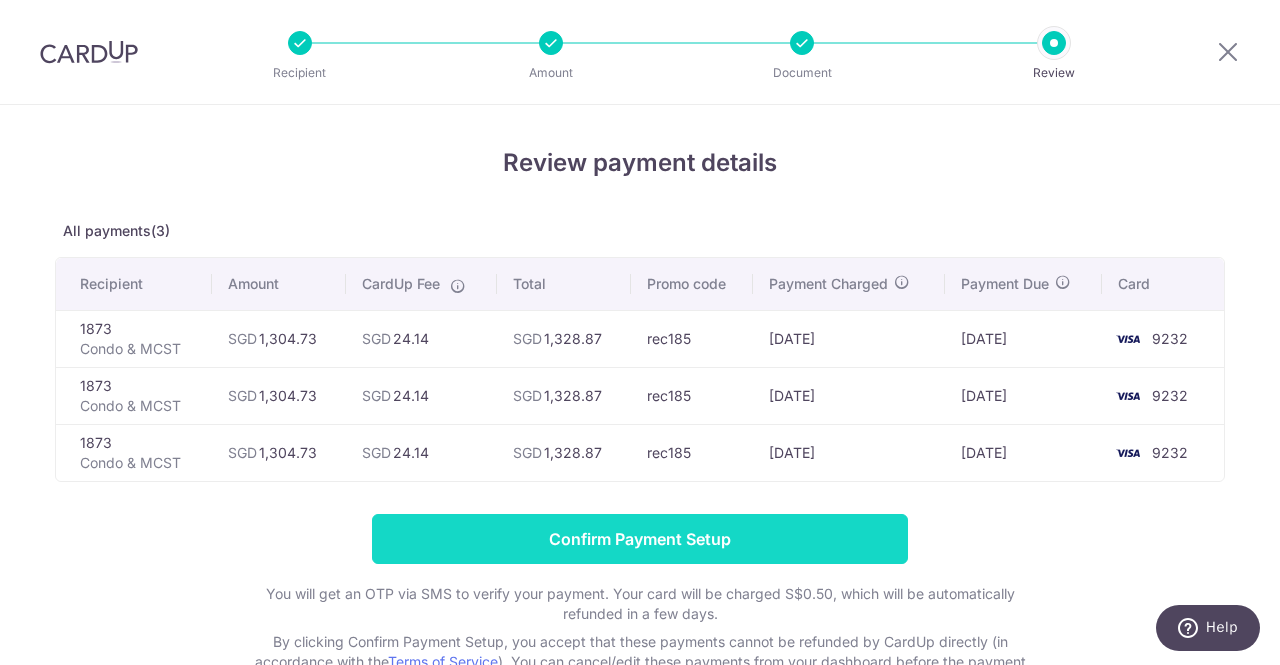 click on "Confirm Payment Setup" at bounding box center (640, 539) 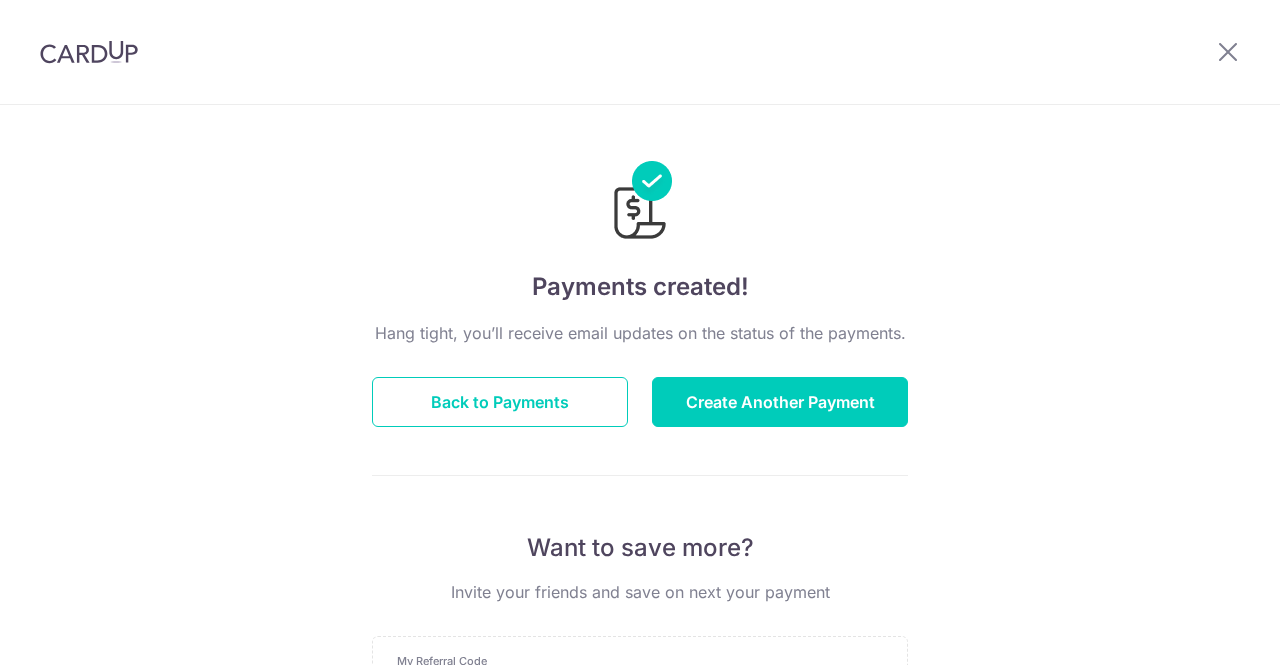 scroll, scrollTop: 0, scrollLeft: 0, axis: both 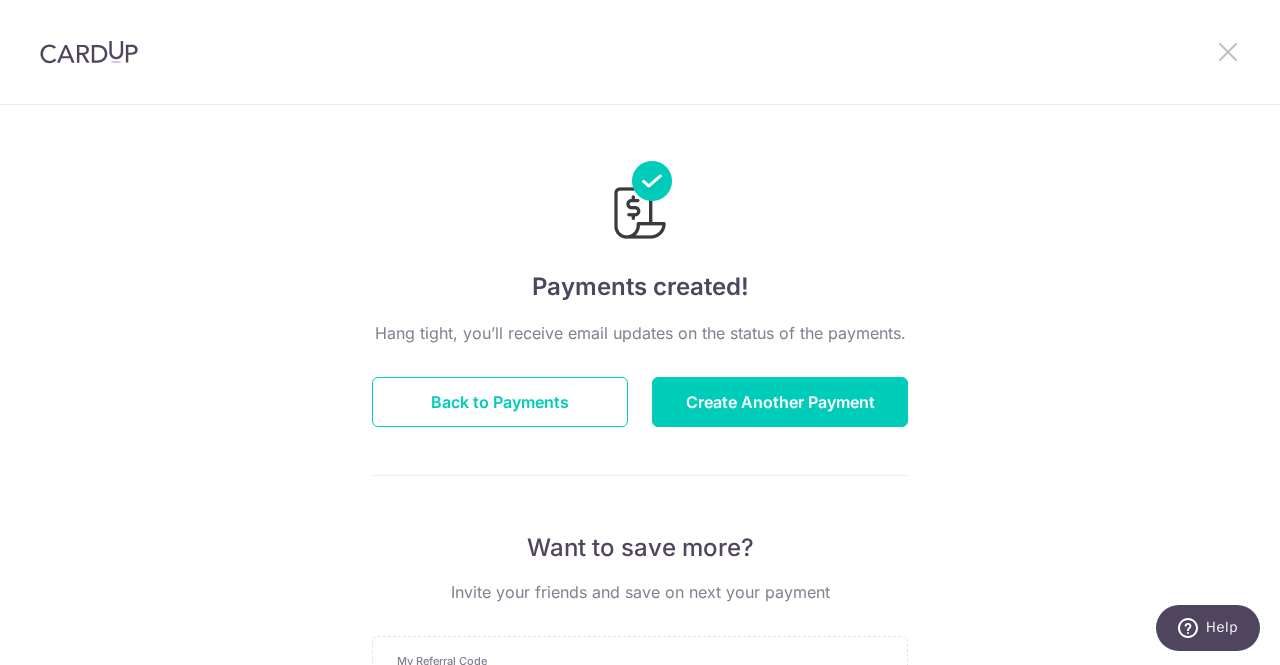 click at bounding box center [1228, 51] 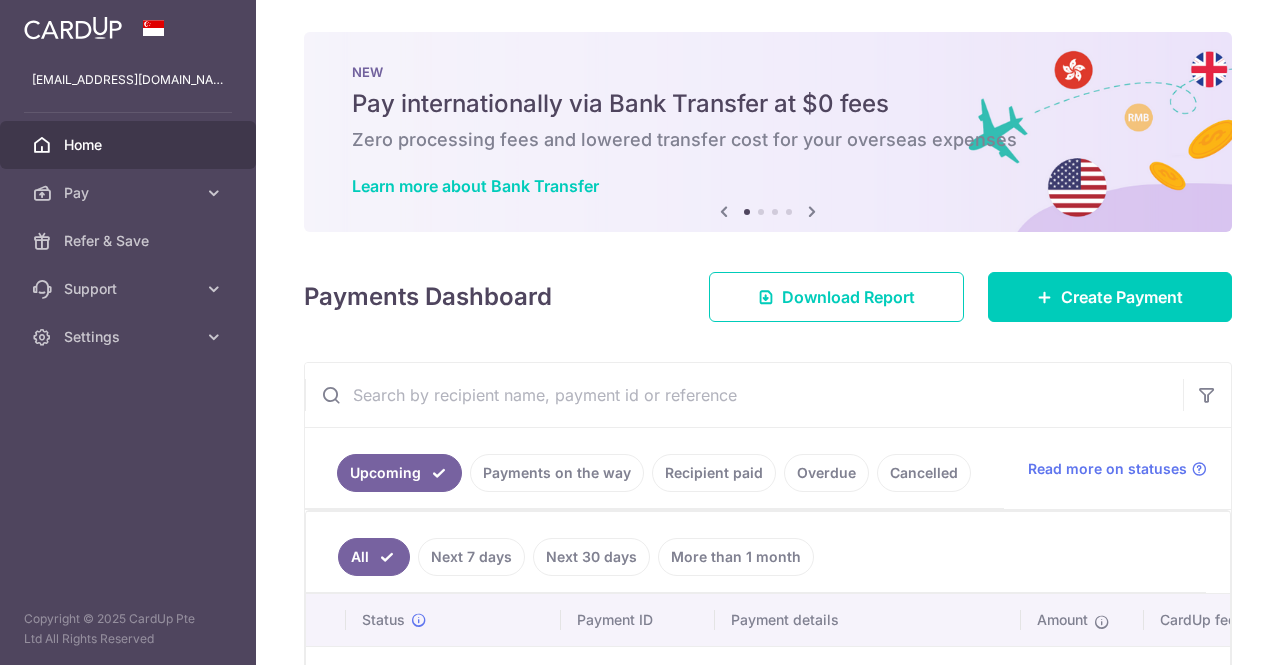 scroll, scrollTop: 0, scrollLeft: 0, axis: both 